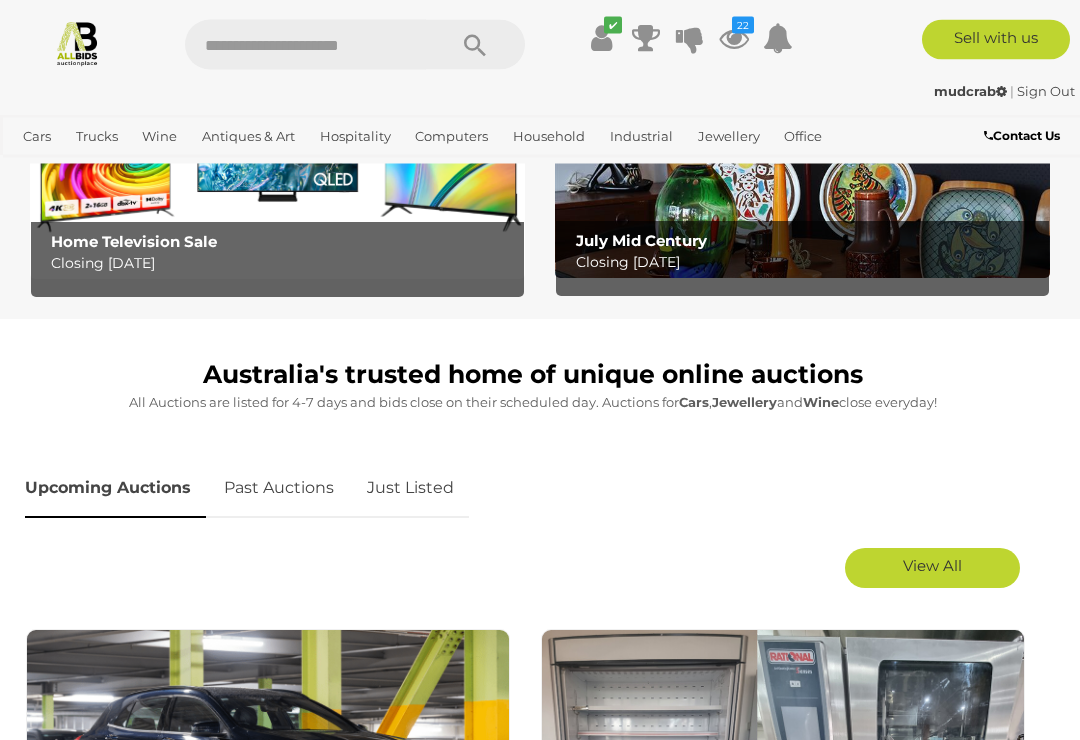 scroll, scrollTop: 644, scrollLeft: 0, axis: vertical 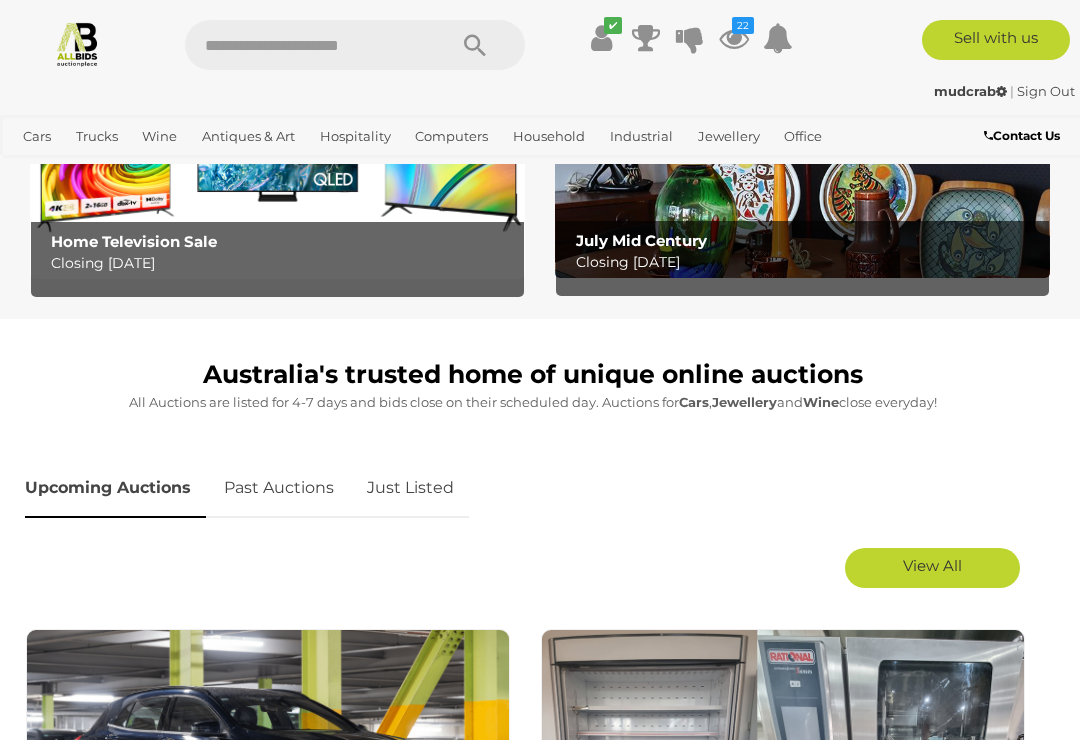 click on "Just Listed" at bounding box center (410, 488) 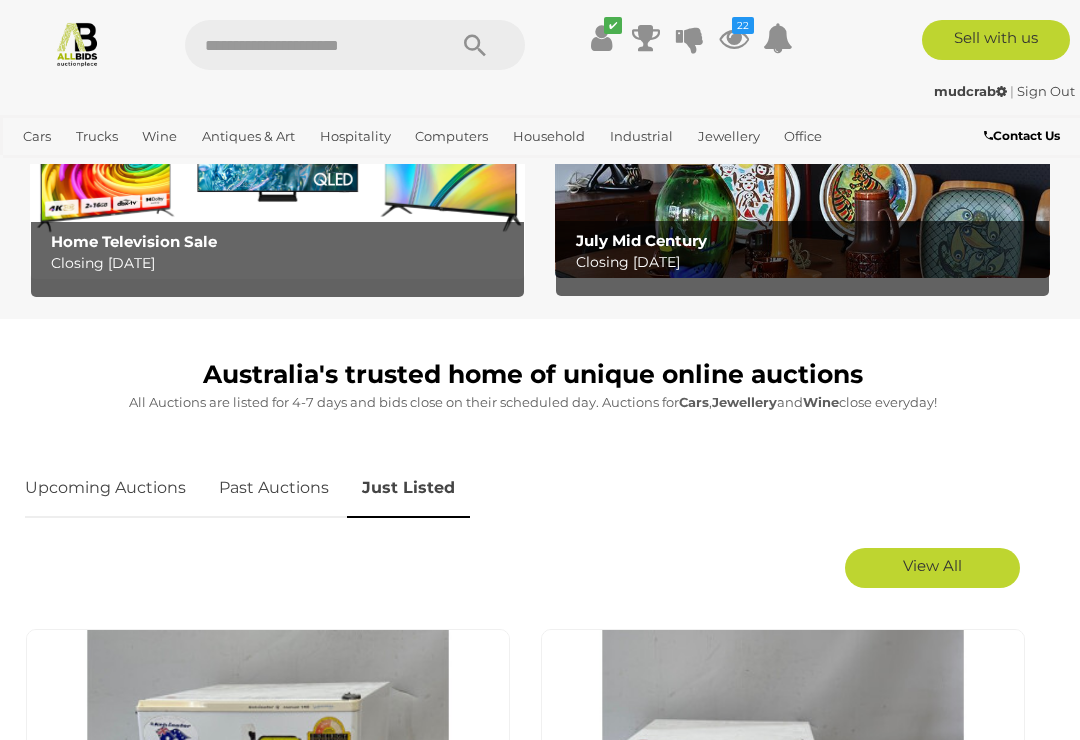 click on "View All" at bounding box center [932, 565] 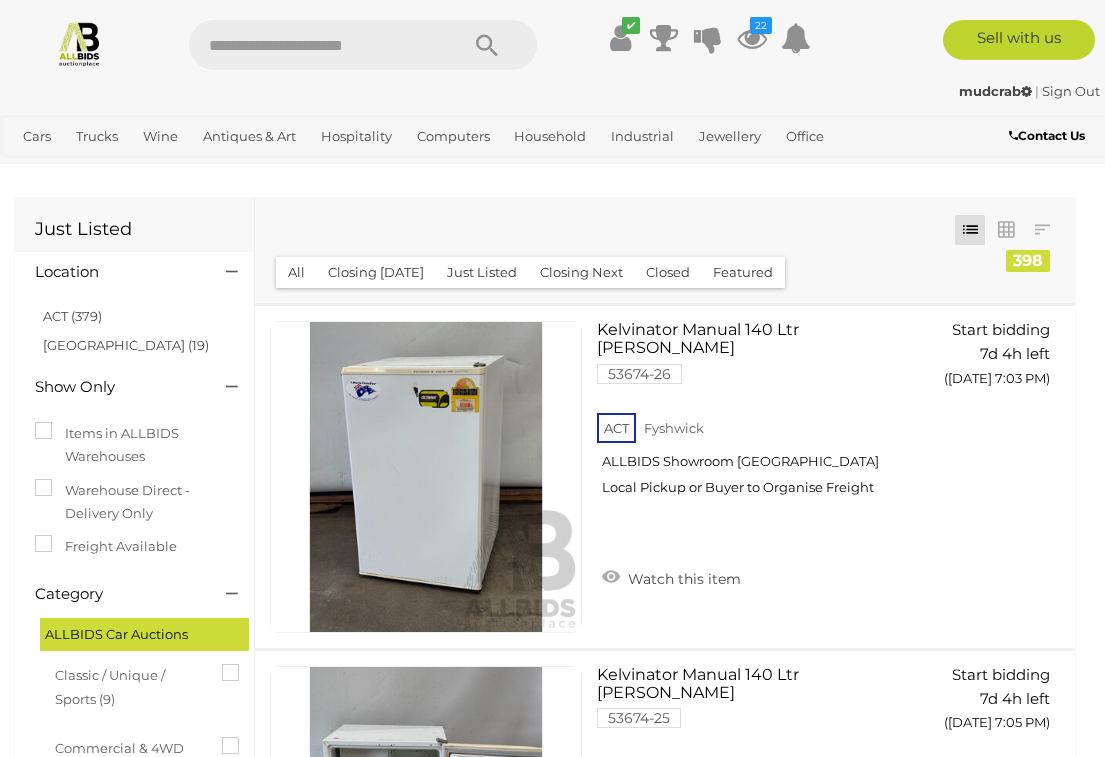 scroll, scrollTop: 2, scrollLeft: 0, axis: vertical 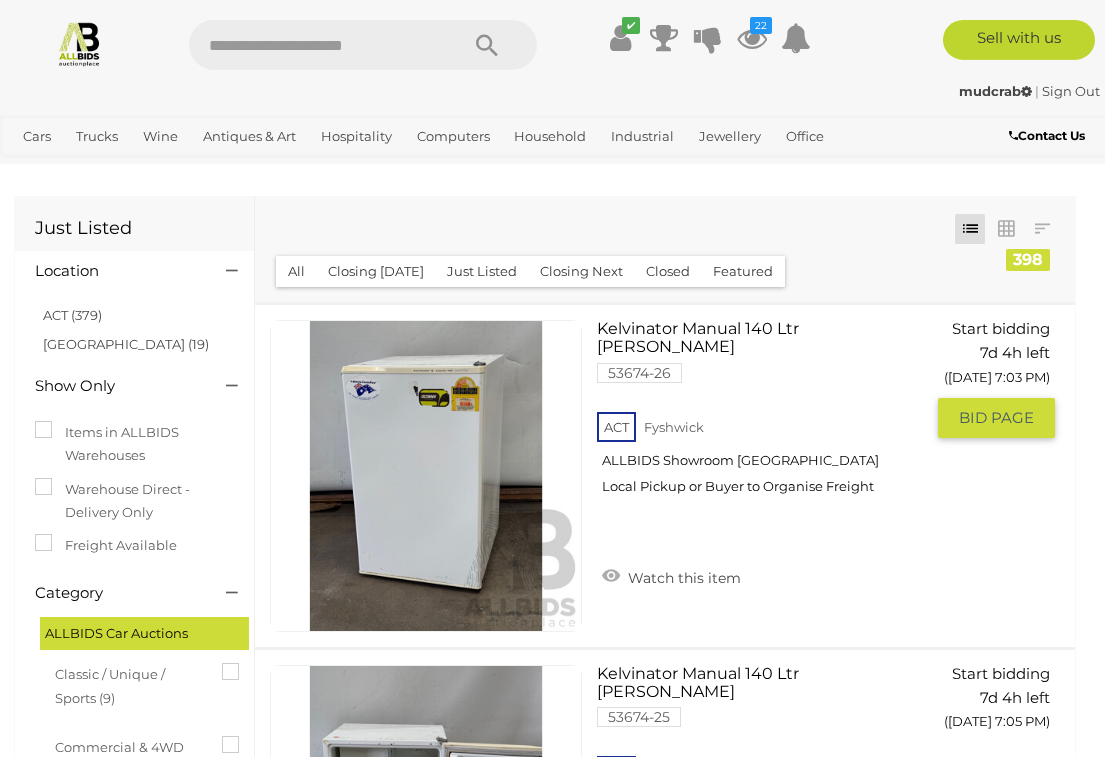 click on "Watch this item" at bounding box center (671, 576) 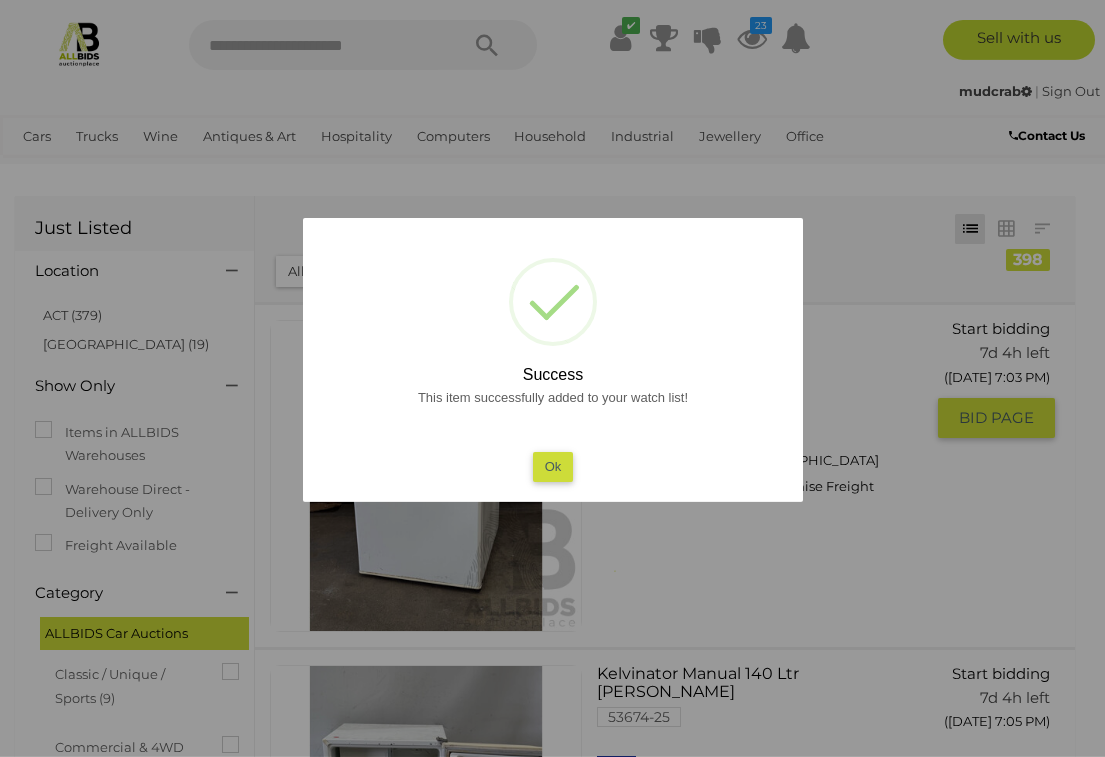 click on "Ok" at bounding box center [552, 466] 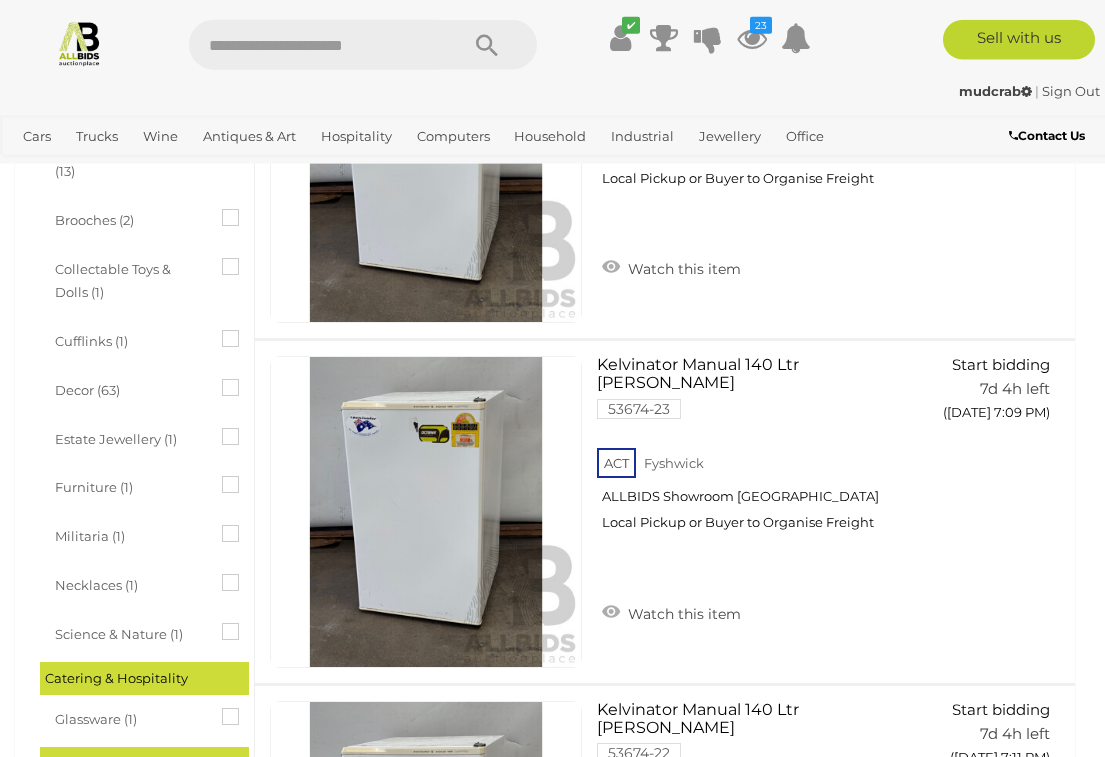 scroll, scrollTop: 1001, scrollLeft: 0, axis: vertical 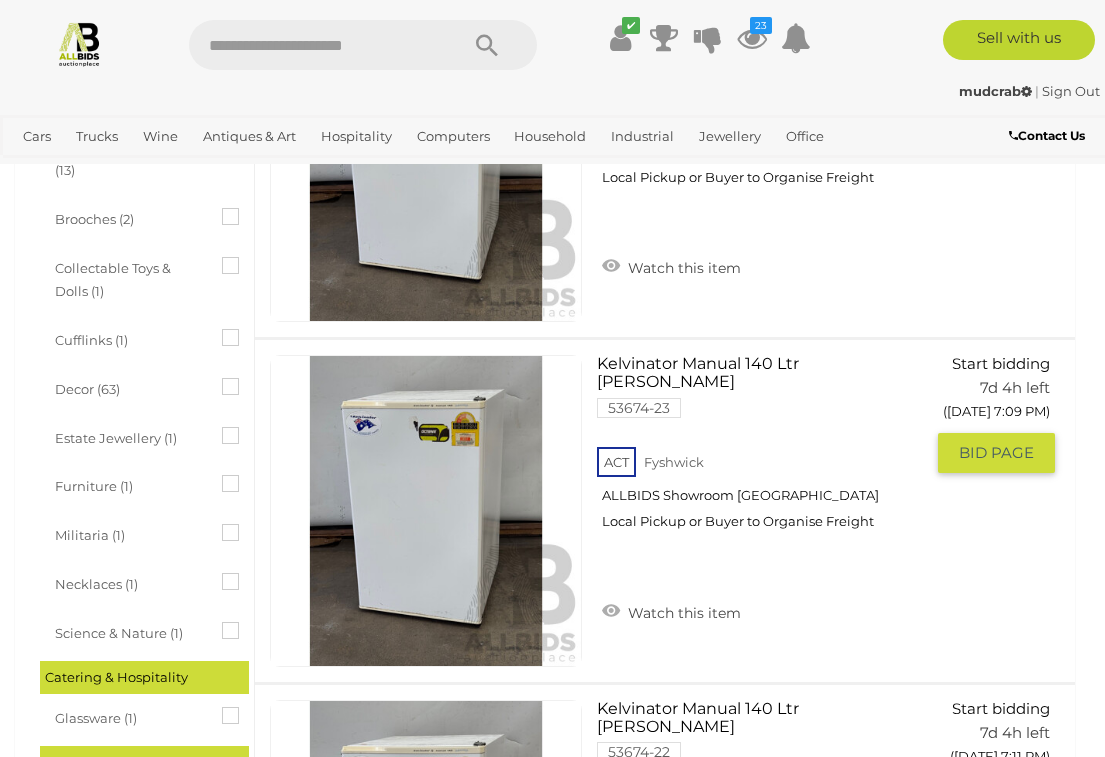 click on "Watch this item" at bounding box center (671, 611) 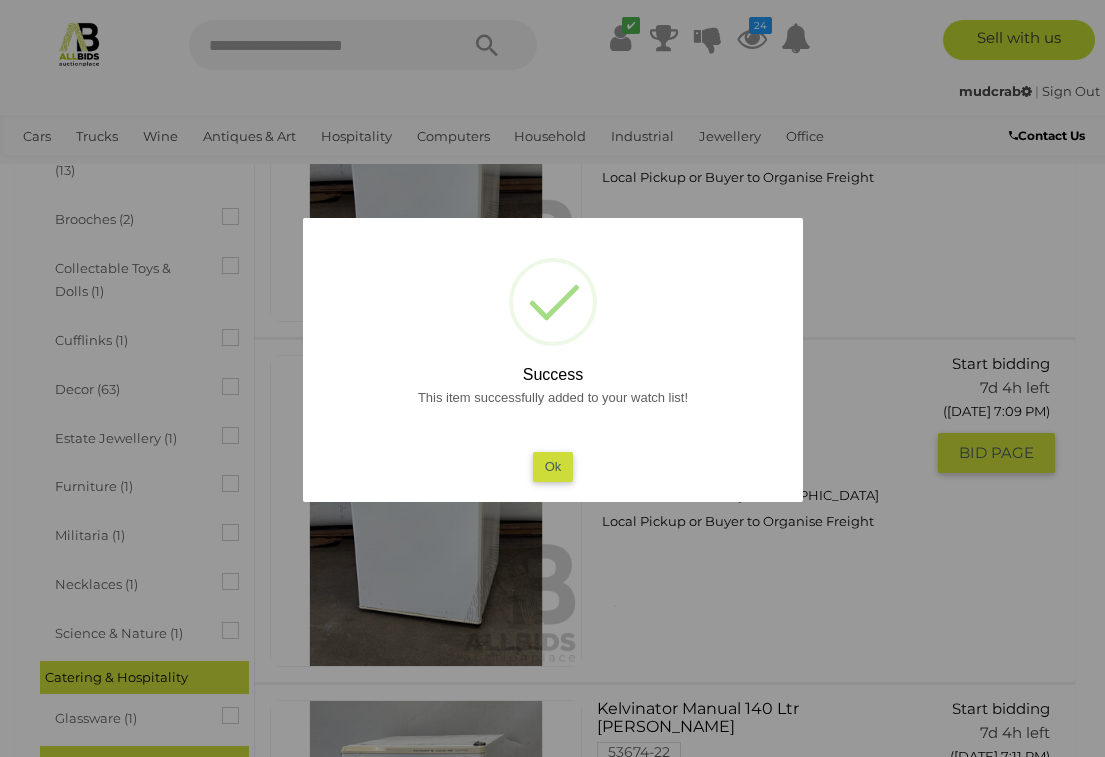 click on "Ok" at bounding box center [552, 466] 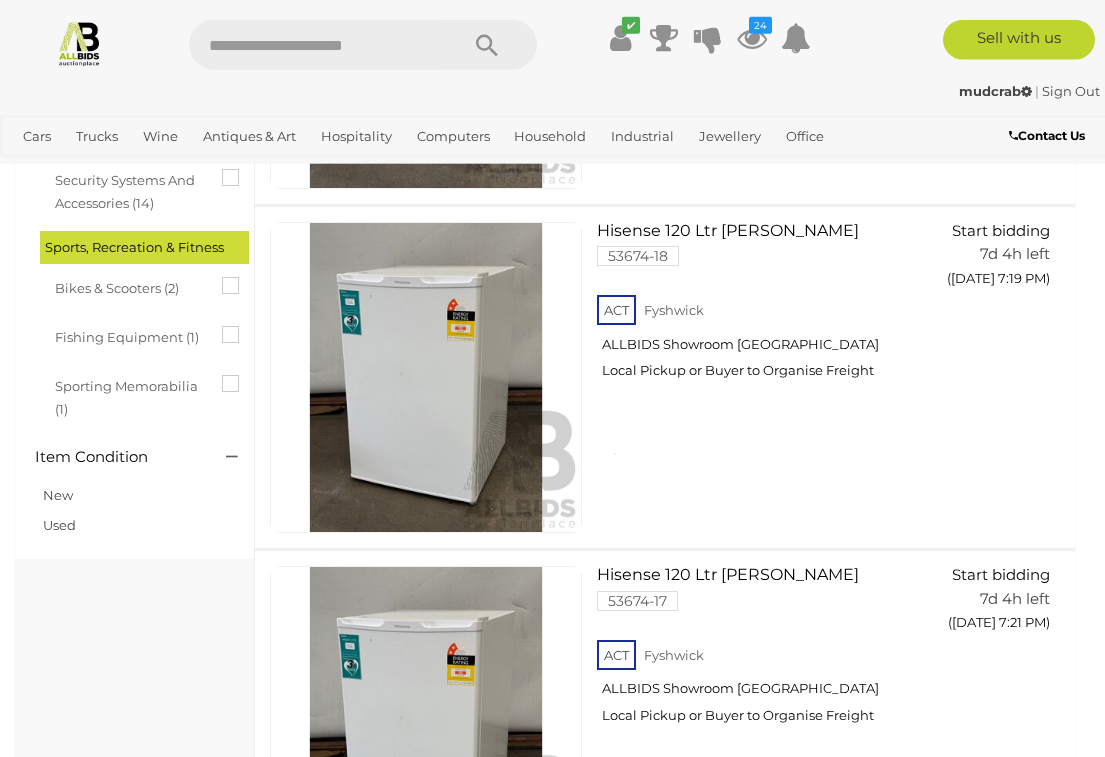 scroll, scrollTop: 2853, scrollLeft: 0, axis: vertical 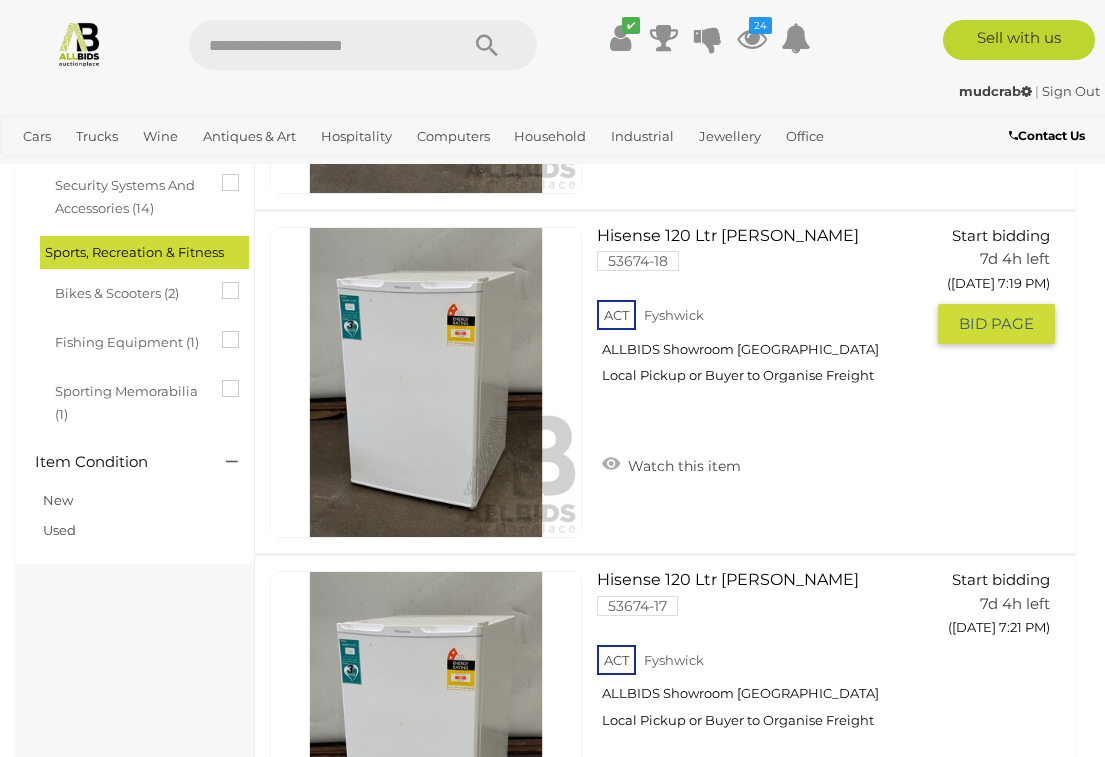 click on "Watch this item" at bounding box center [671, 464] 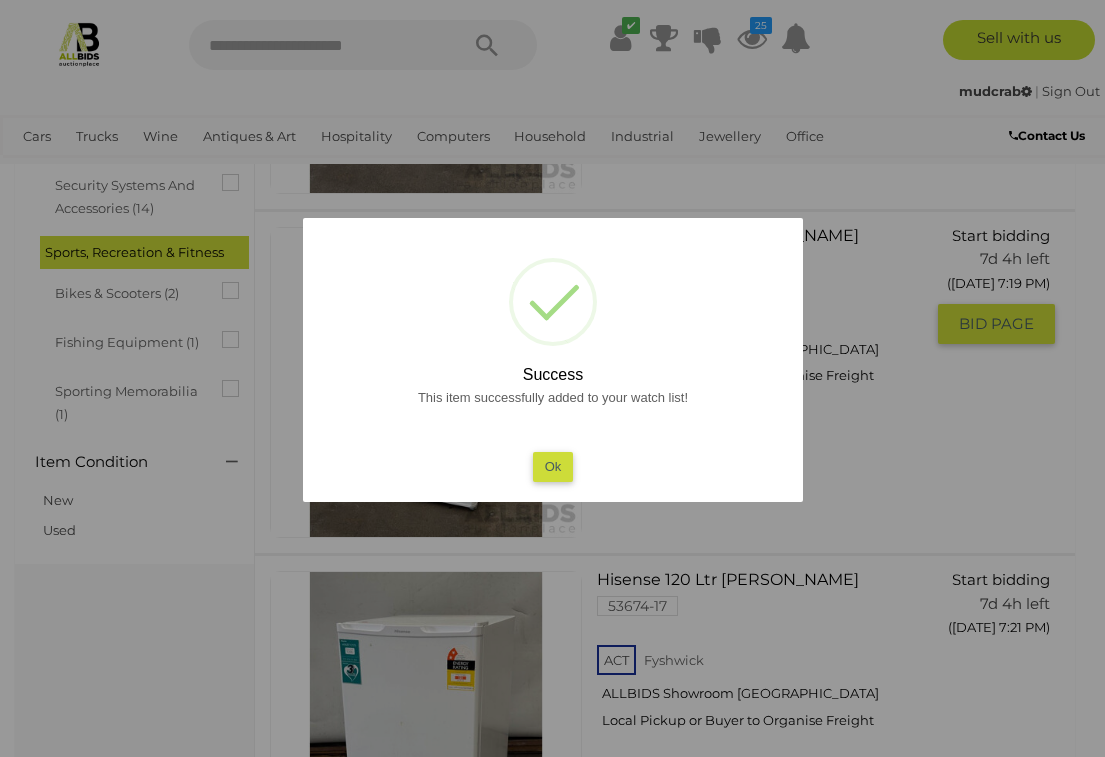 click on "Ok" at bounding box center [552, 466] 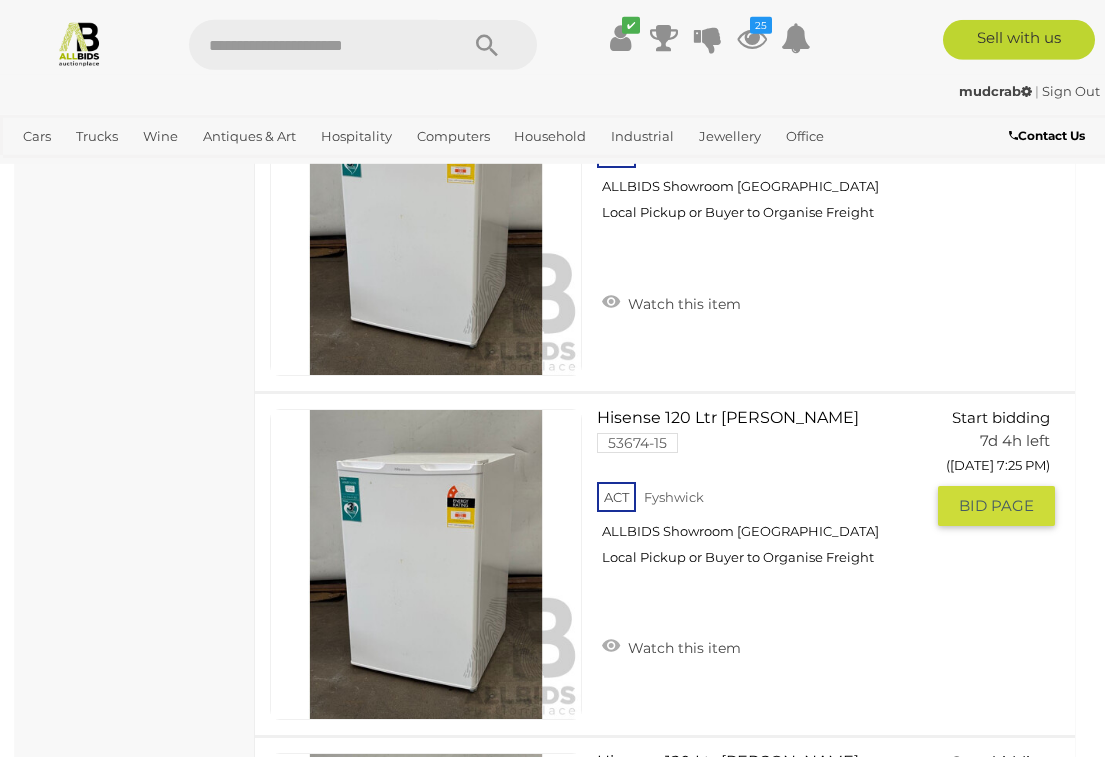 scroll, scrollTop: 3706, scrollLeft: 0, axis: vertical 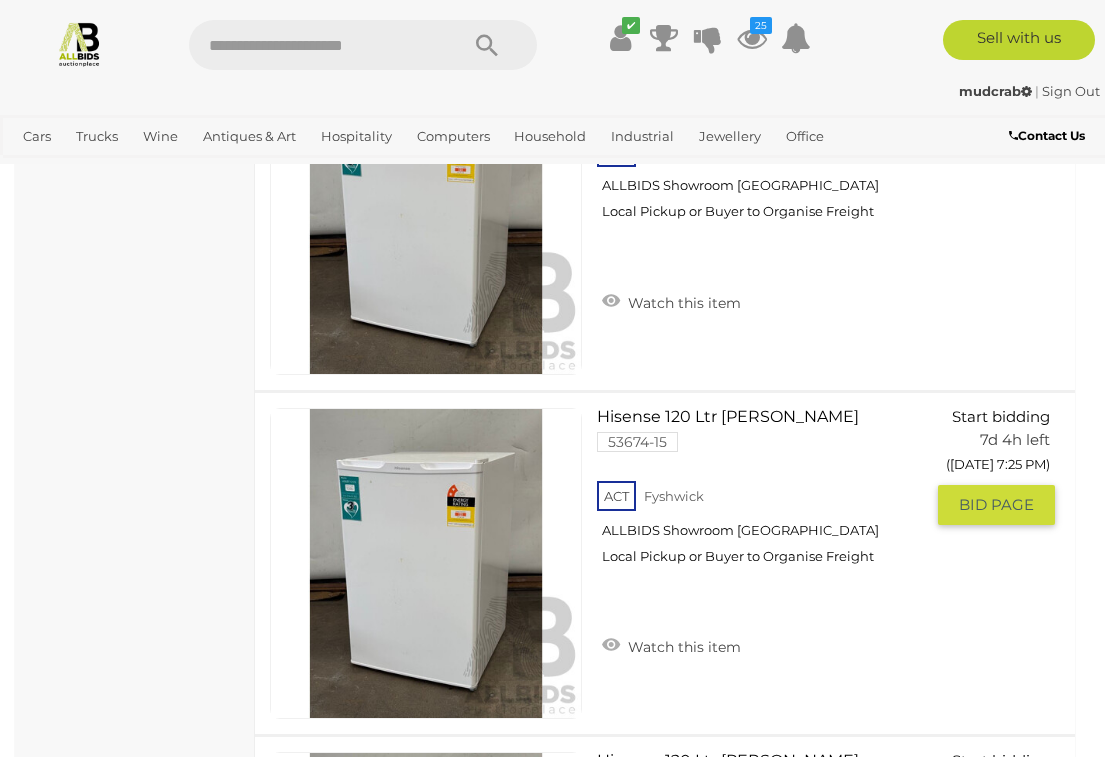 click on "Watch this item" at bounding box center [671, 645] 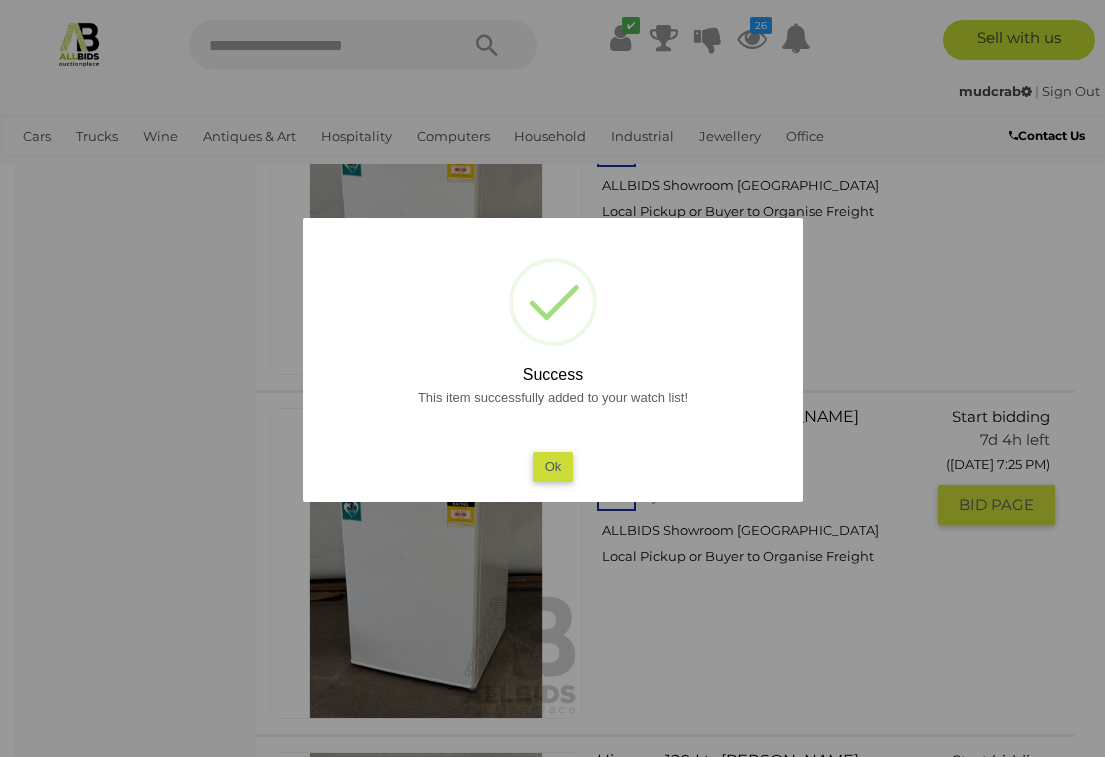 click on "Ok" at bounding box center [552, 466] 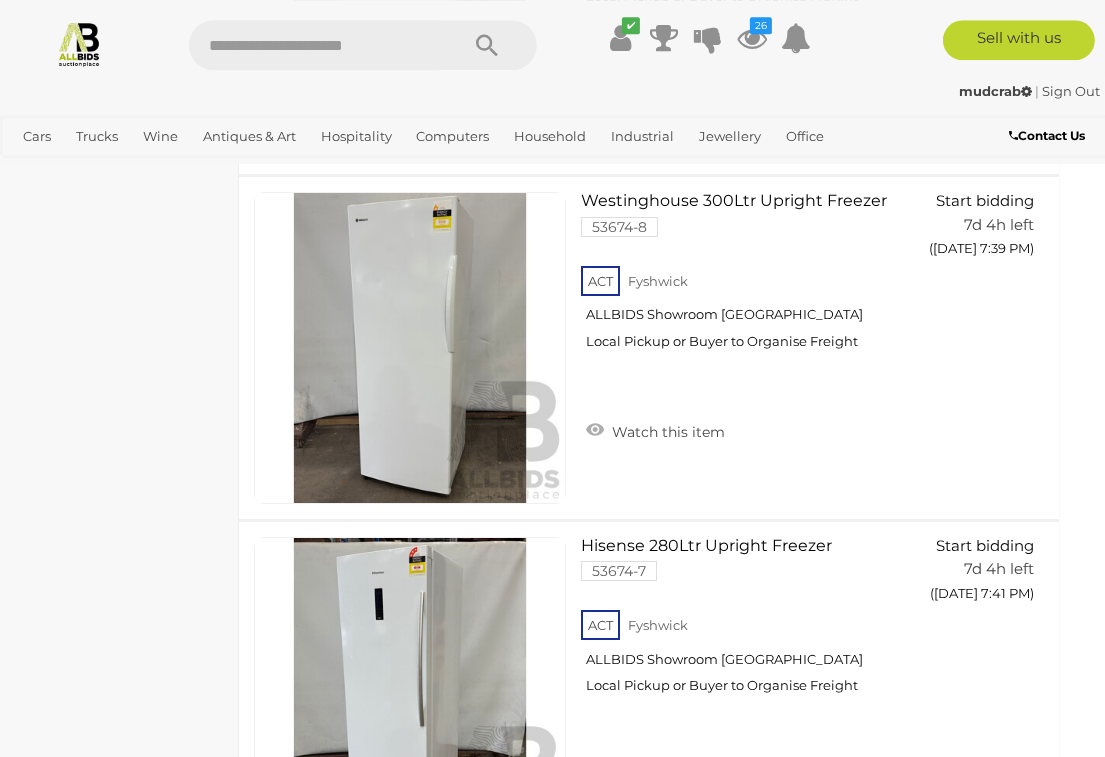 scroll, scrollTop: 6334, scrollLeft: 17, axis: both 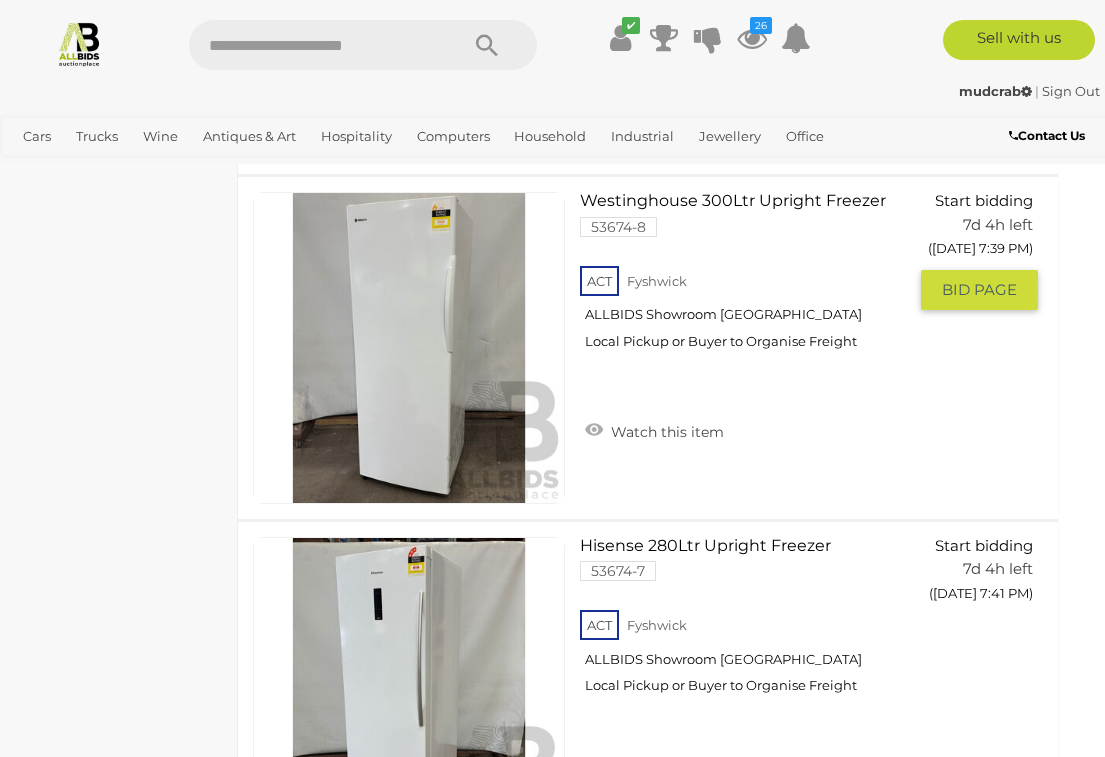 click on "Watch this item" at bounding box center [654, 430] 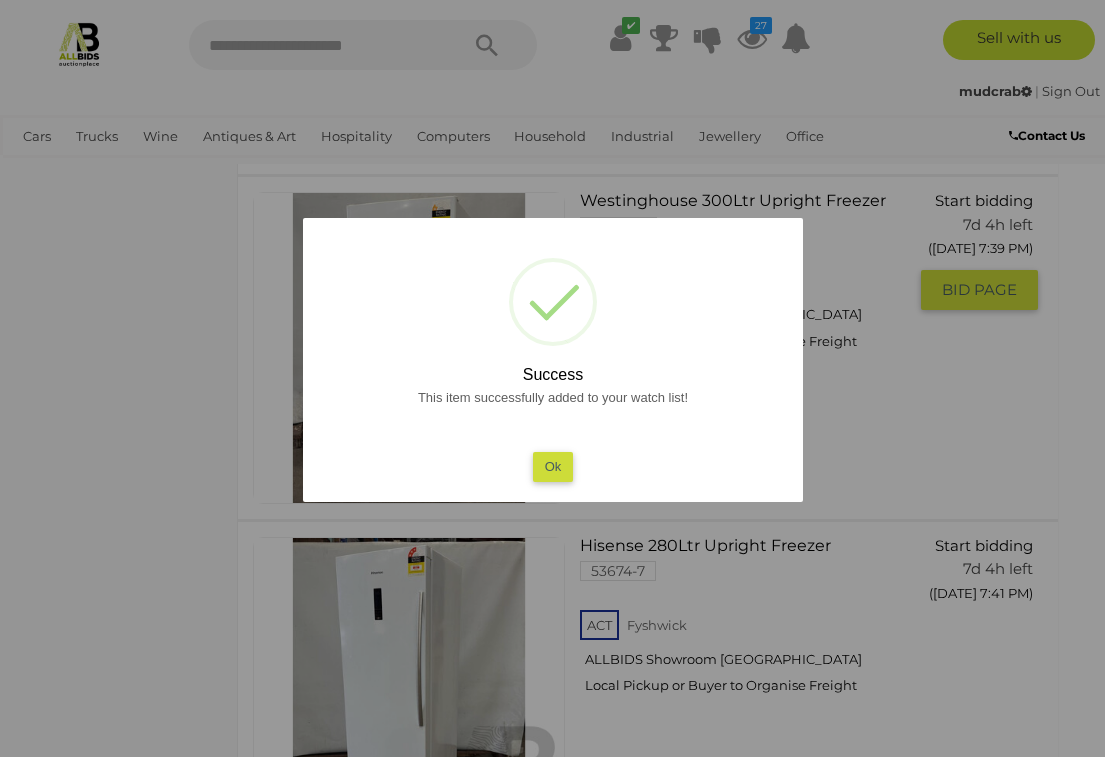 click on "Ok" at bounding box center [552, 466] 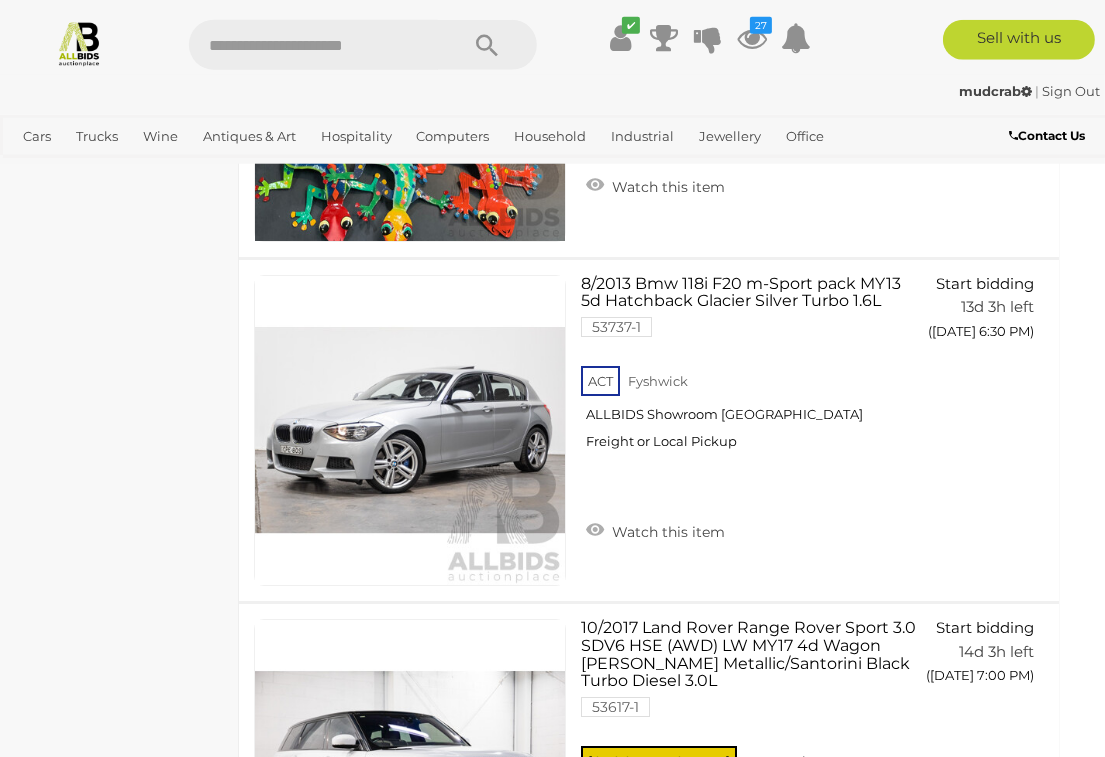 scroll, scrollTop: 11767, scrollLeft: 17, axis: both 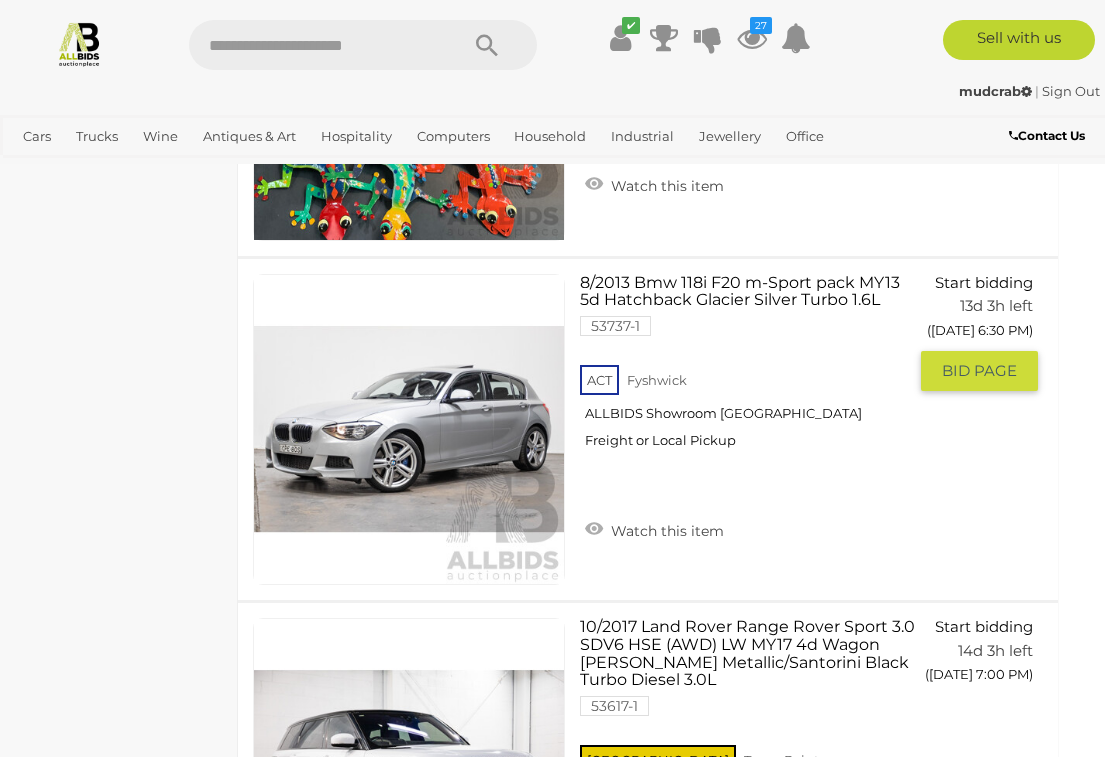 click at bounding box center [409, 430] 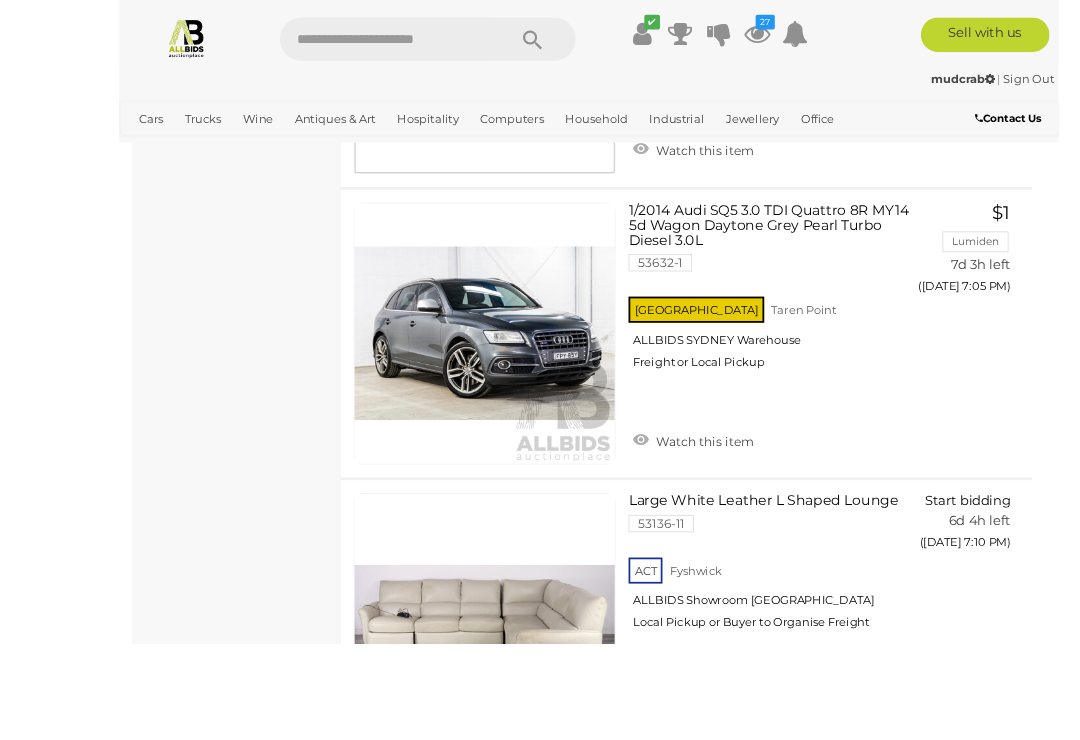 scroll, scrollTop: 15019, scrollLeft: 0, axis: vertical 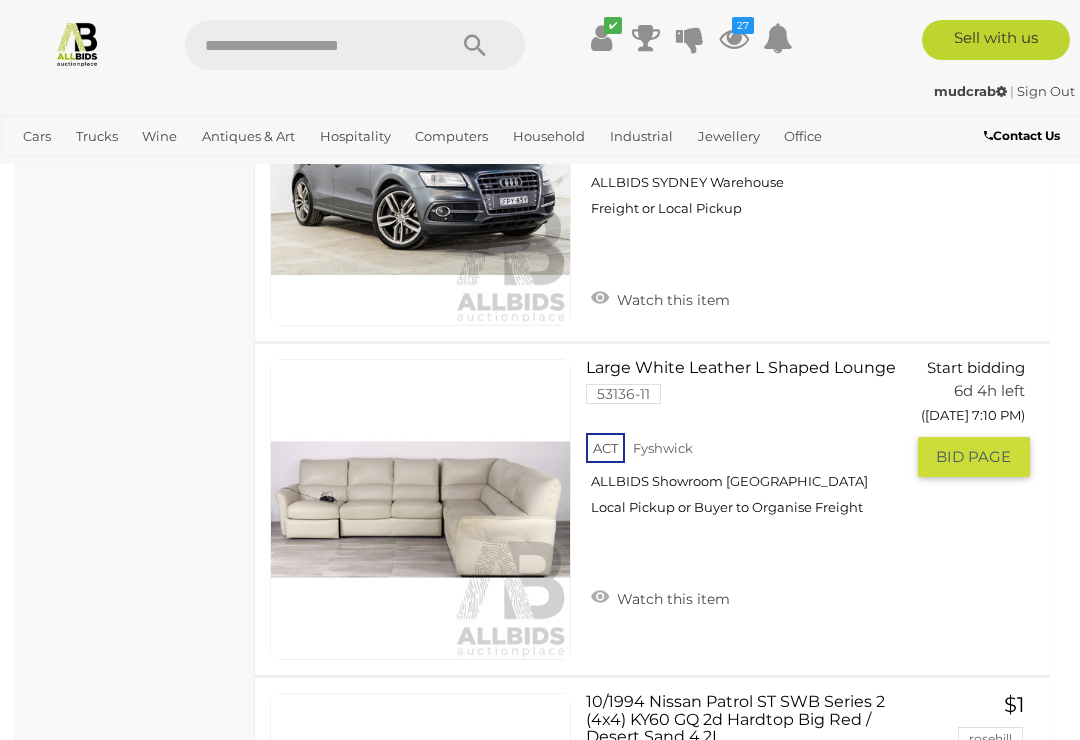 click at bounding box center (420, 509) 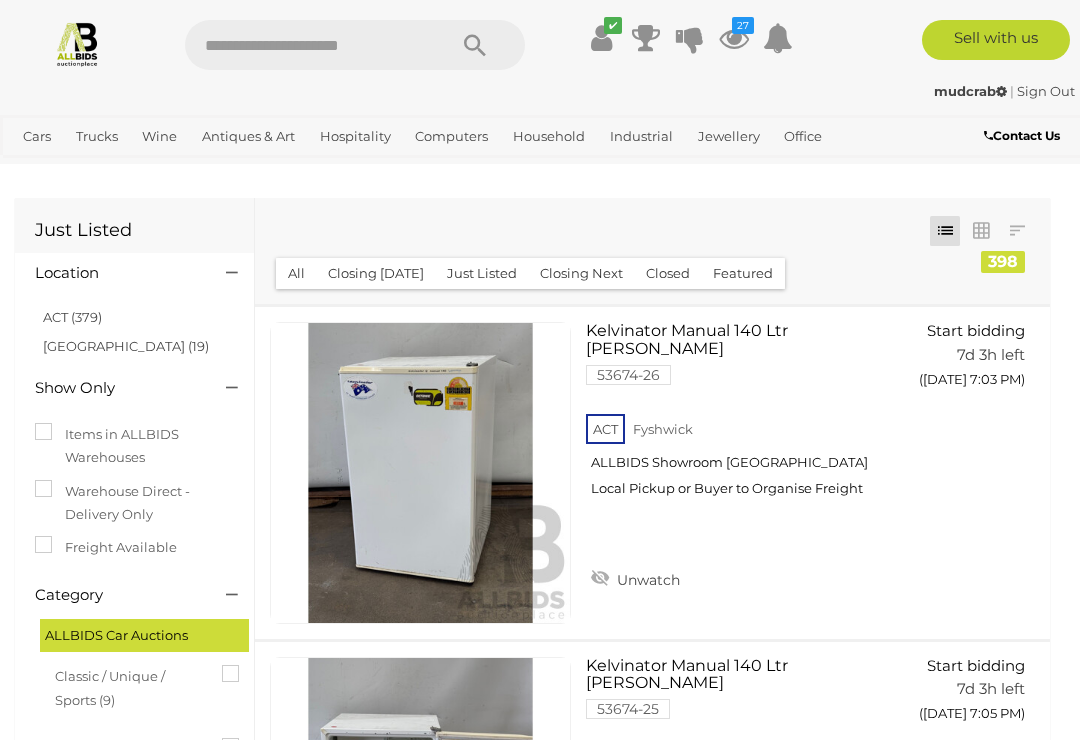 scroll, scrollTop: 15050, scrollLeft: 0, axis: vertical 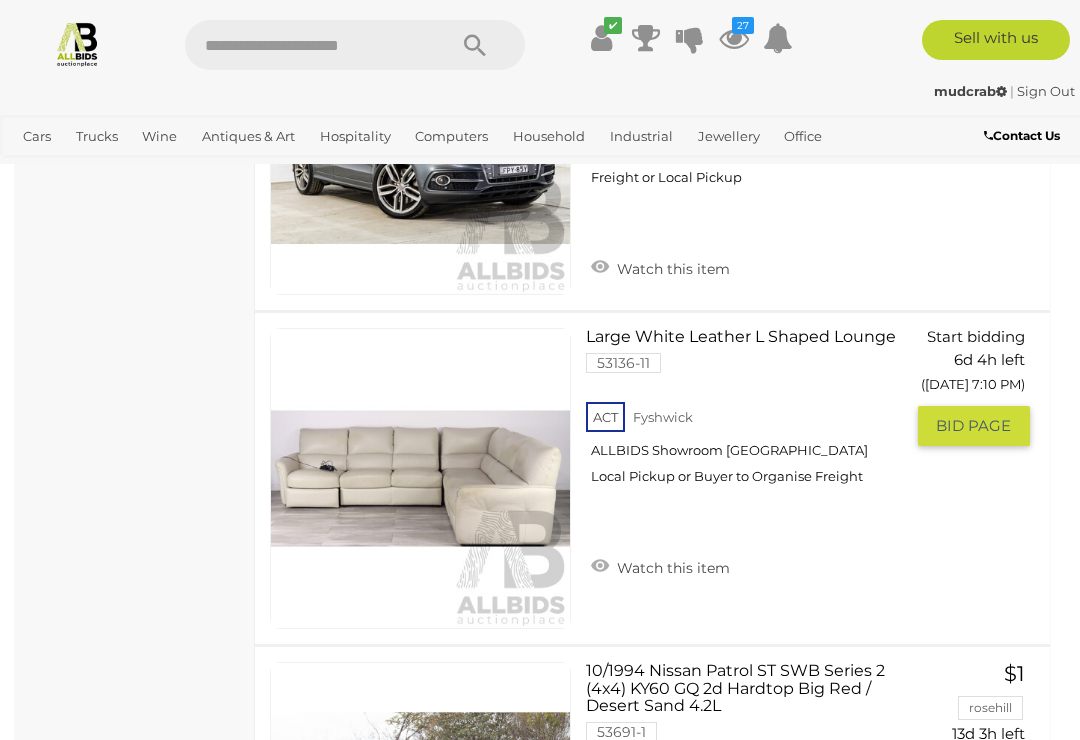 click on "Watch this item" at bounding box center [660, 566] 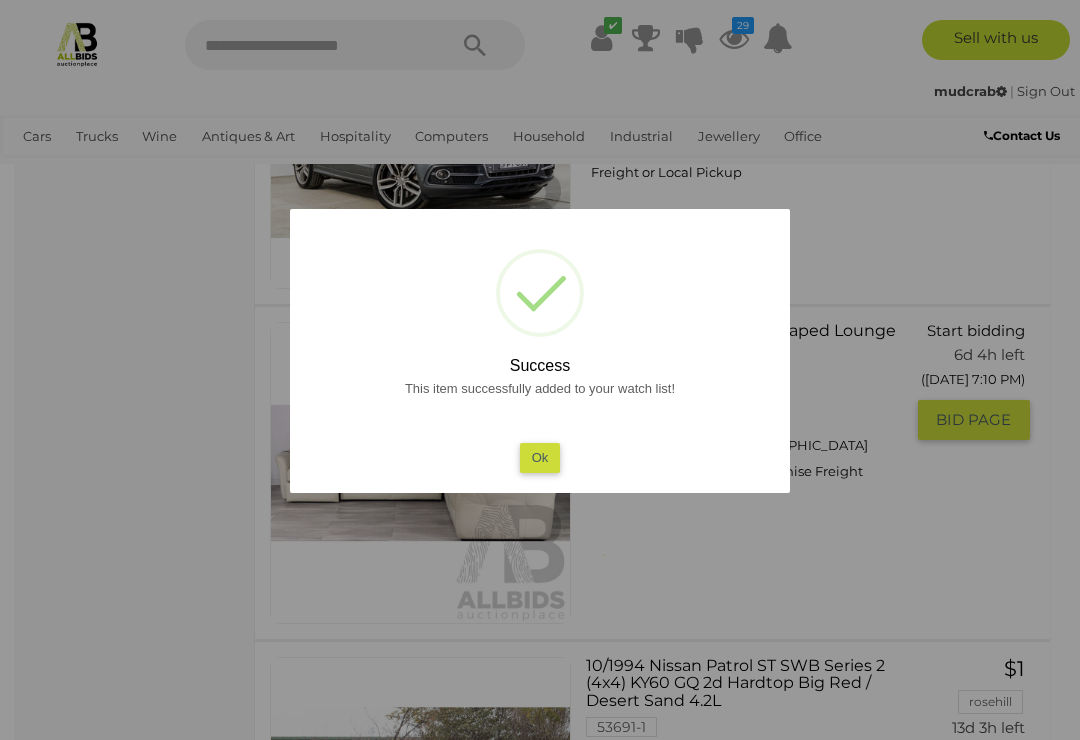 click on "Ok" at bounding box center [540, 457] 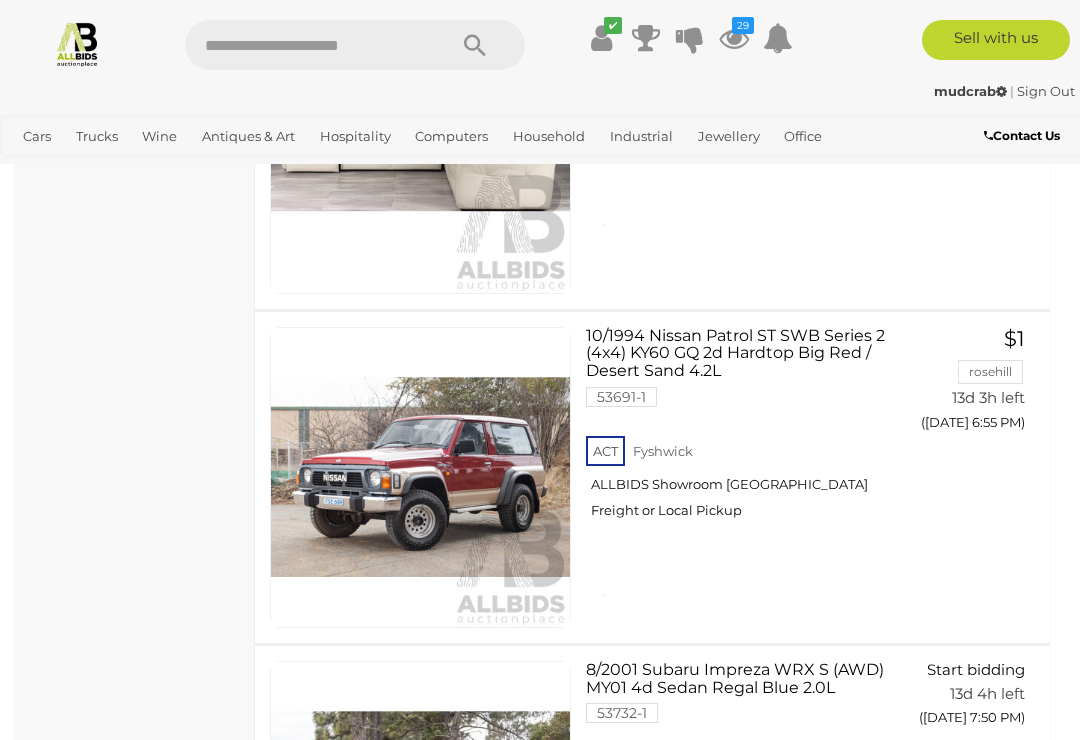scroll, scrollTop: 15381, scrollLeft: 0, axis: vertical 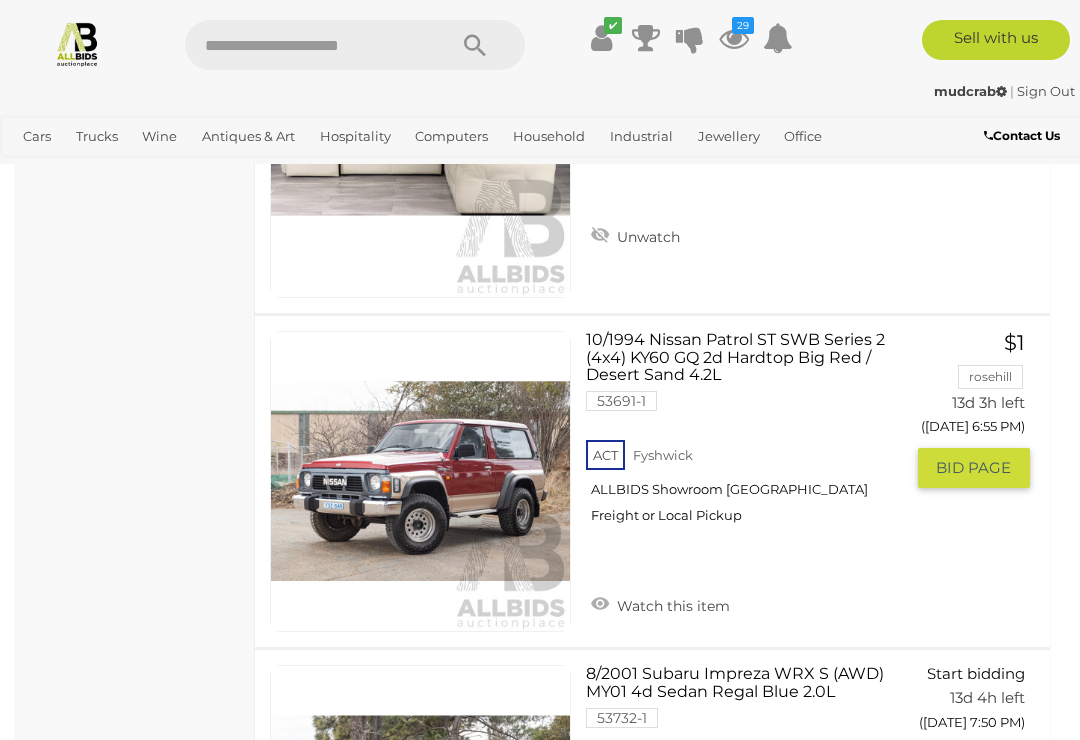 click at bounding box center (420, 481) 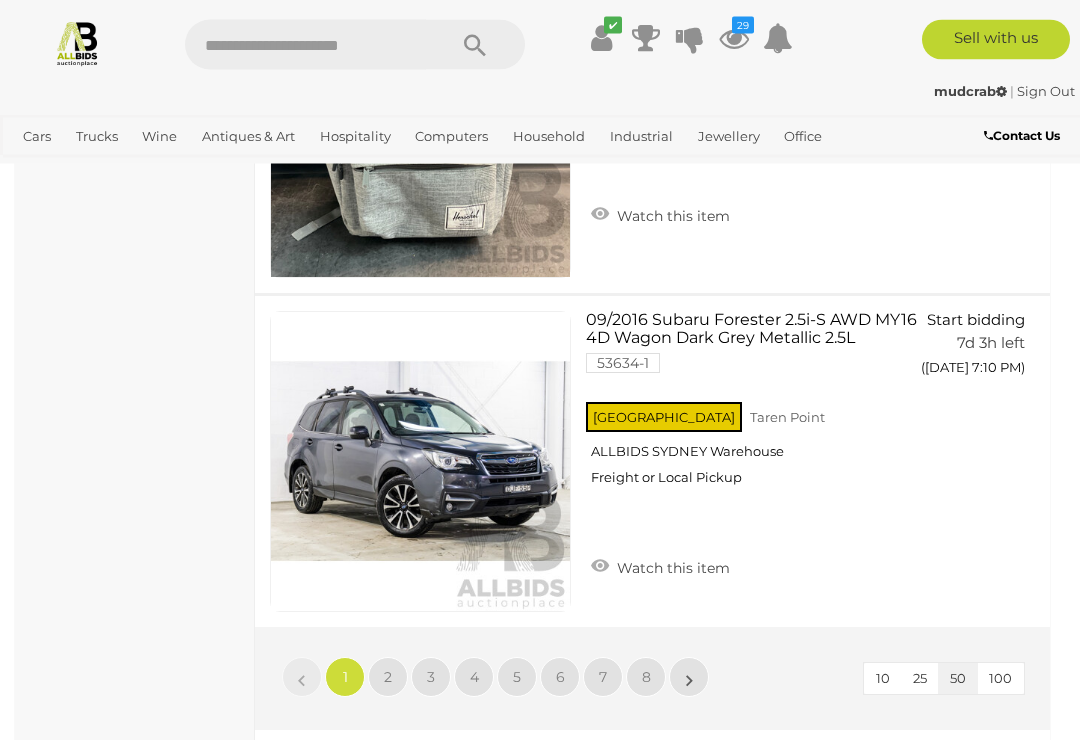 scroll, scrollTop: 16404, scrollLeft: 0, axis: vertical 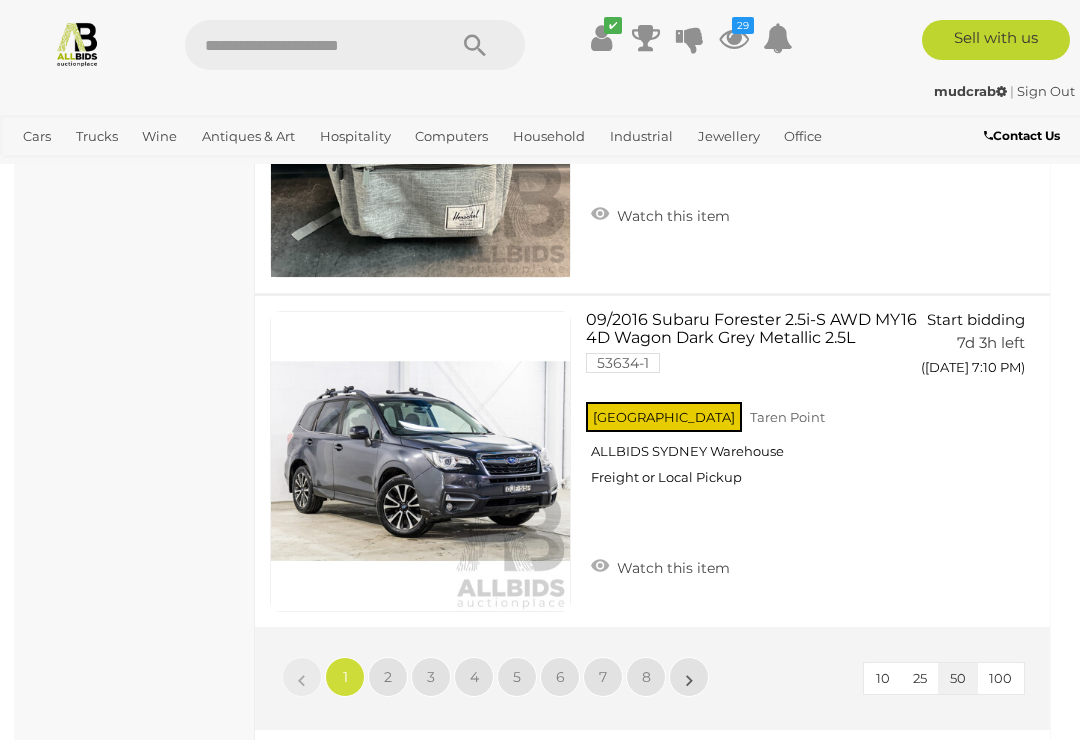 click on "2" at bounding box center [388, 677] 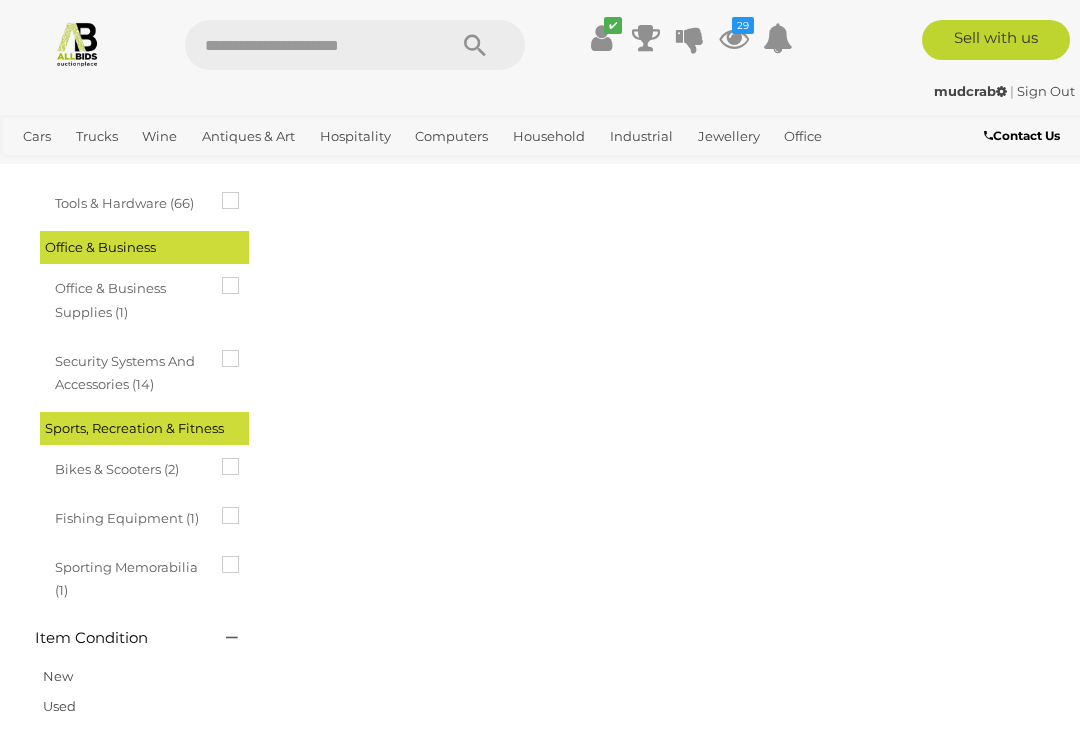 scroll, scrollTop: 0, scrollLeft: 0, axis: both 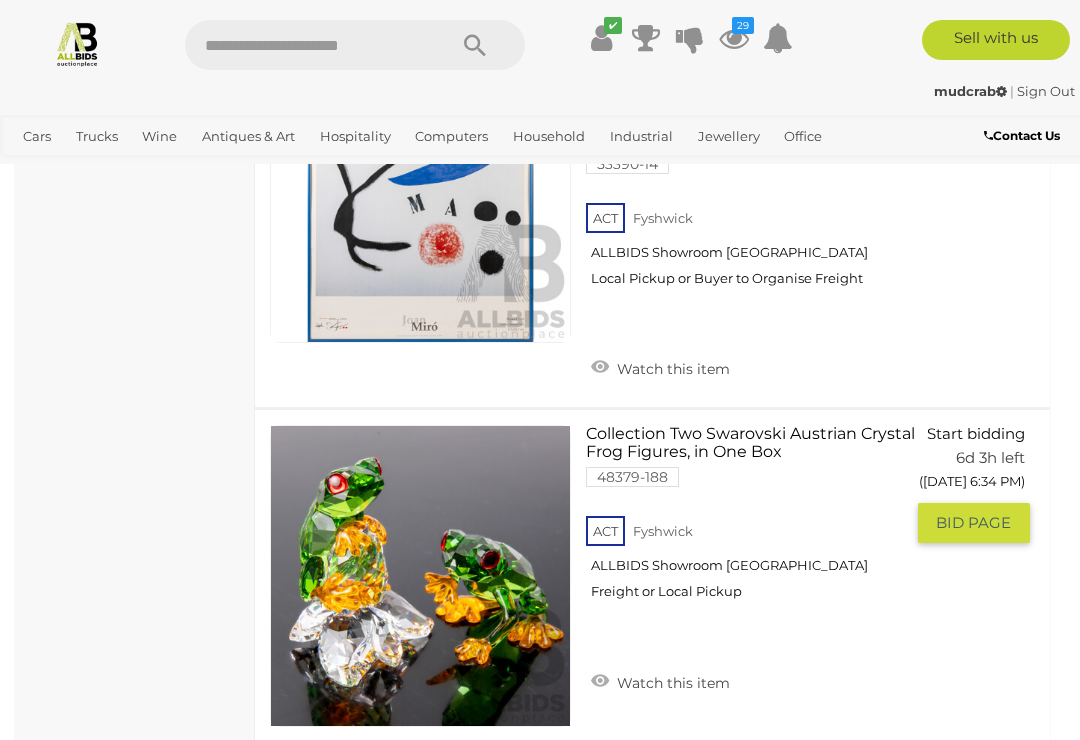 click on "Watch this item" at bounding box center [660, 681] 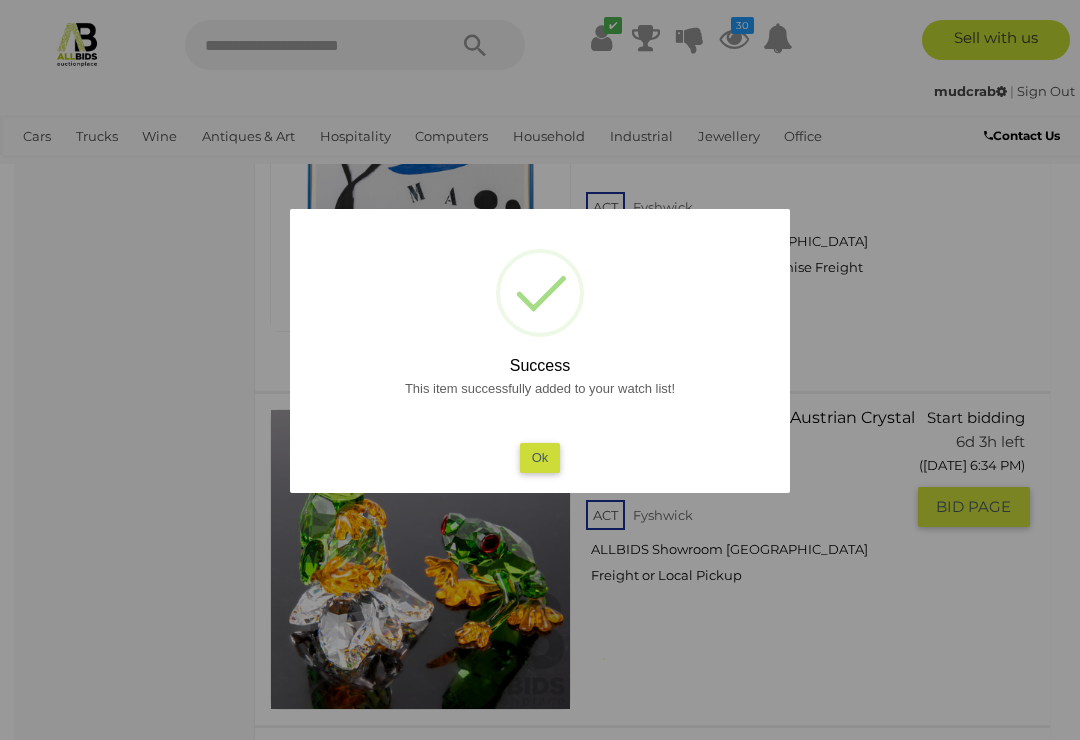 click on "Ok" at bounding box center [540, 457] 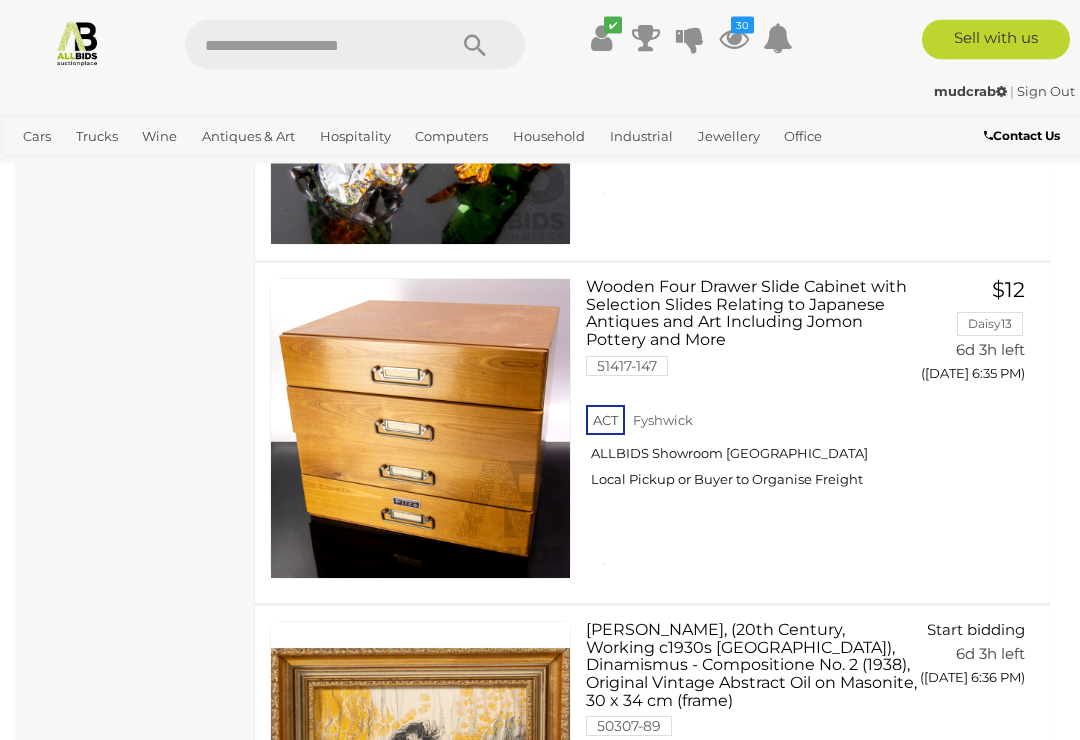 scroll, scrollTop: 6038, scrollLeft: 0, axis: vertical 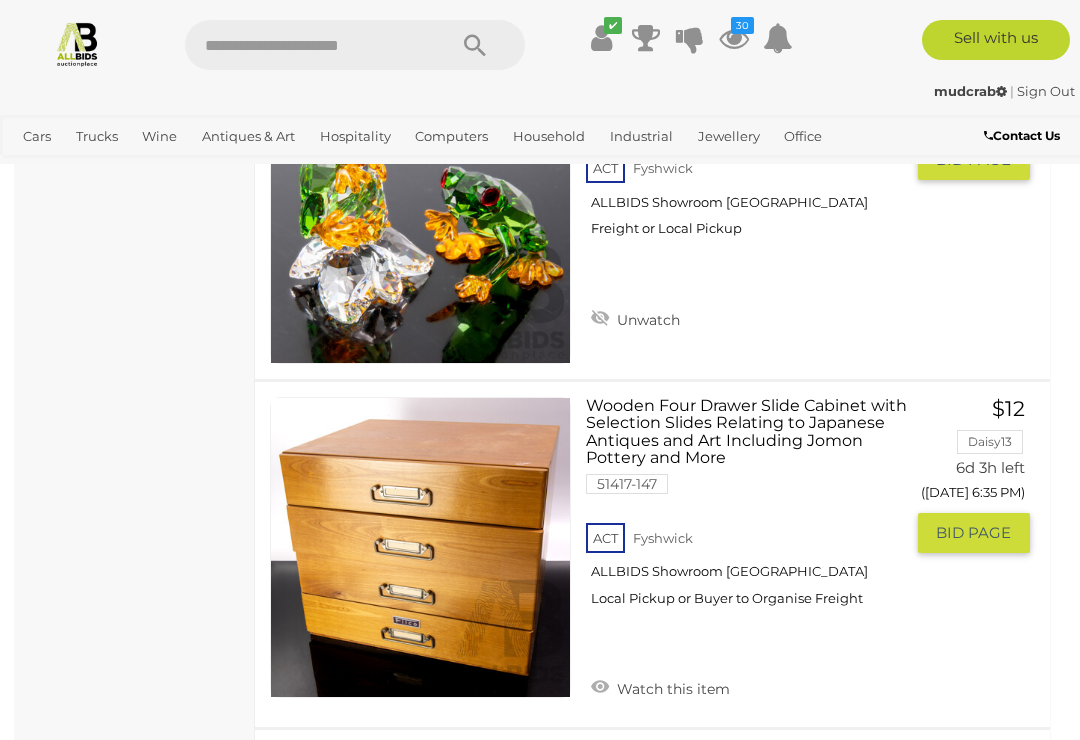 click at bounding box center [420, 547] 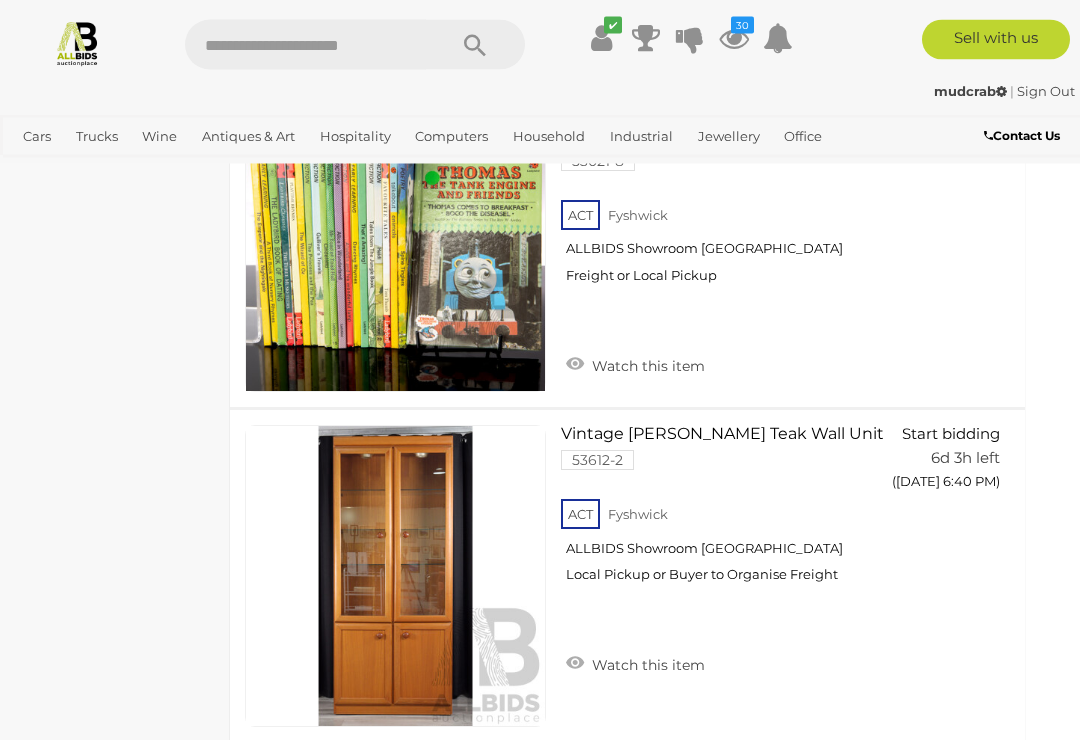scroll, scrollTop: 9124, scrollLeft: 25, axis: both 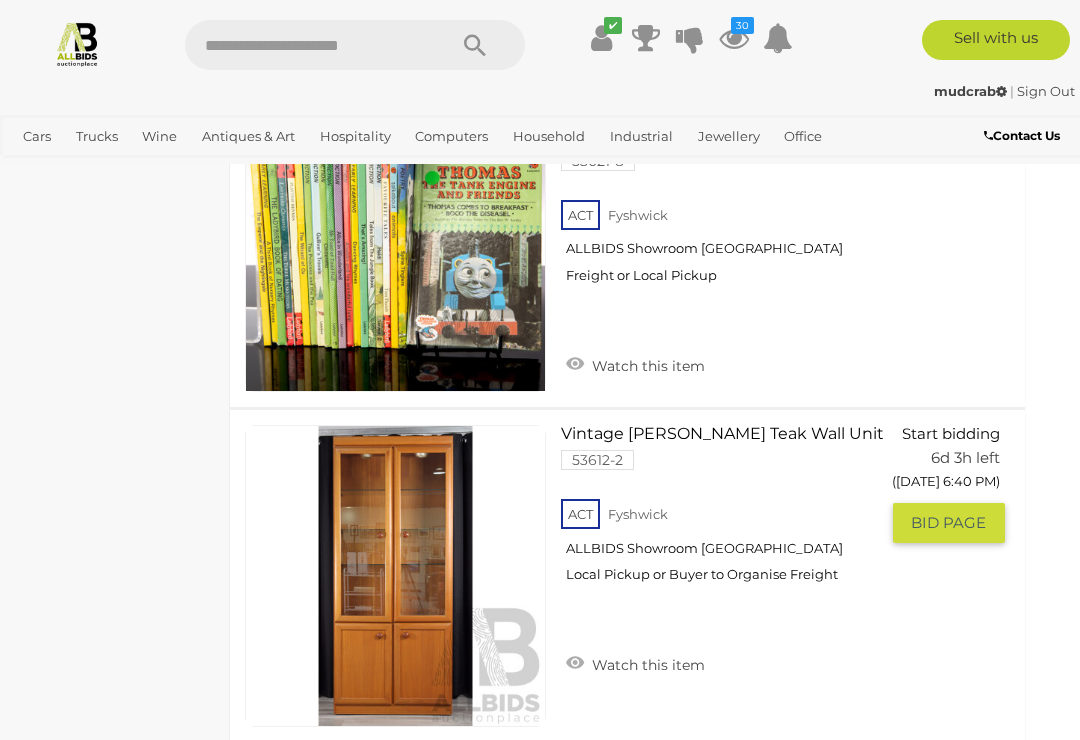 click on "Watch this item" at bounding box center (635, 663) 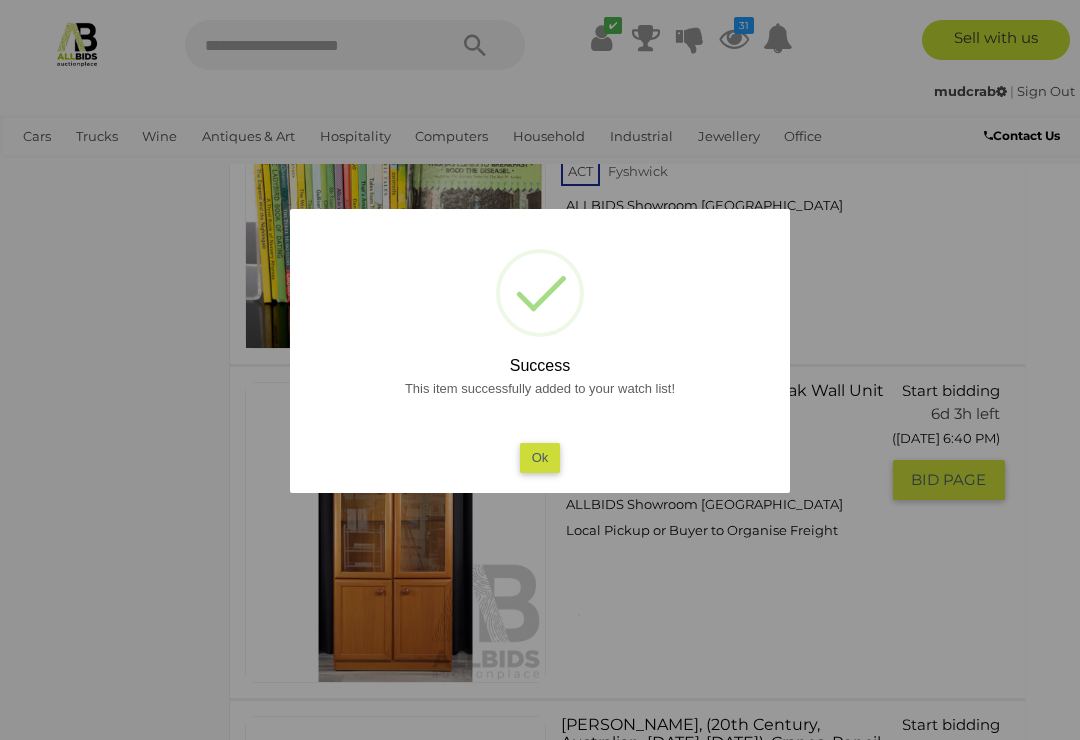 click on "Ok" at bounding box center (540, 457) 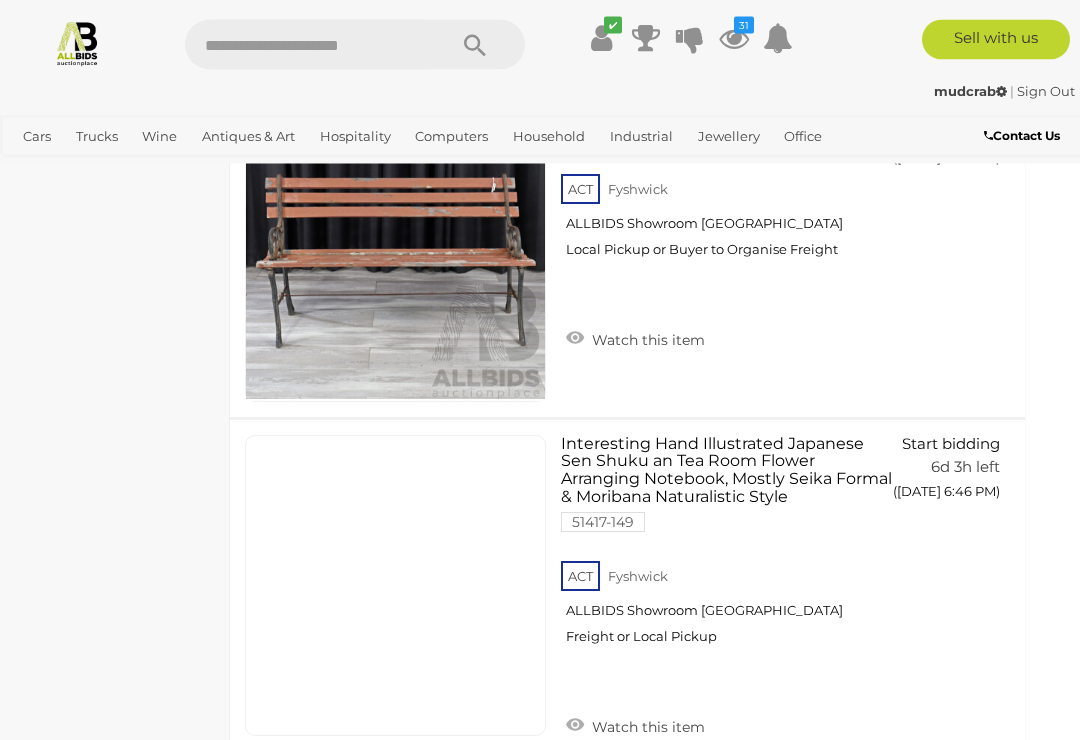 scroll, scrollTop: 13186, scrollLeft: 25, axis: both 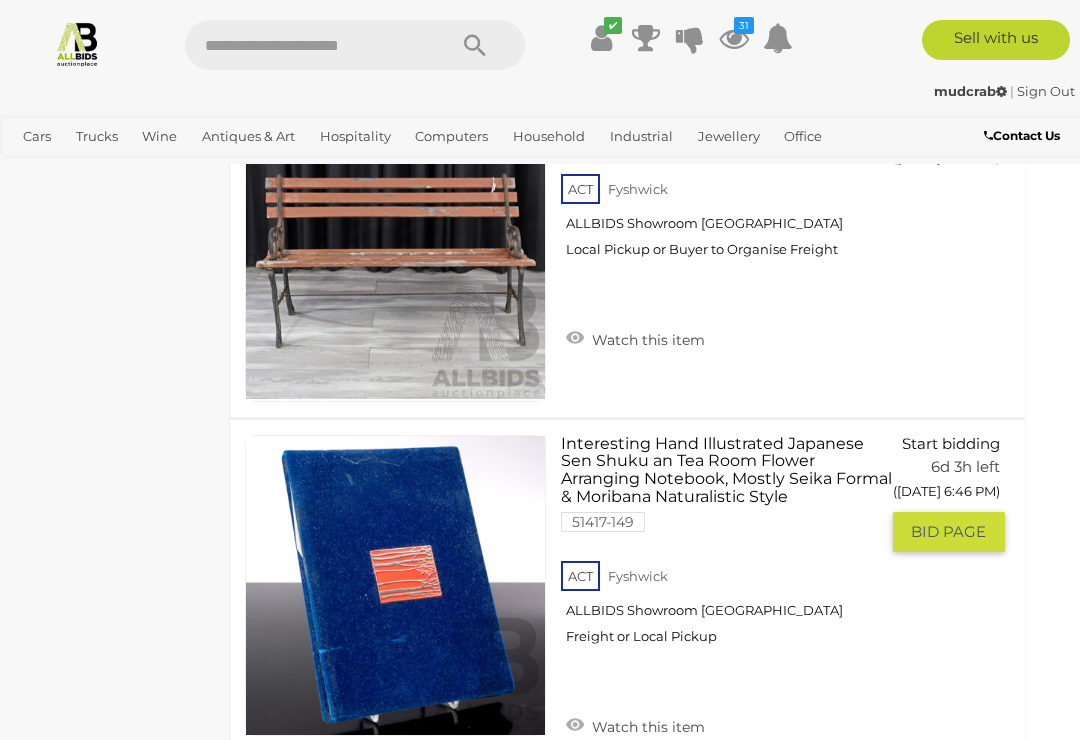 click at bounding box center (395, 585) 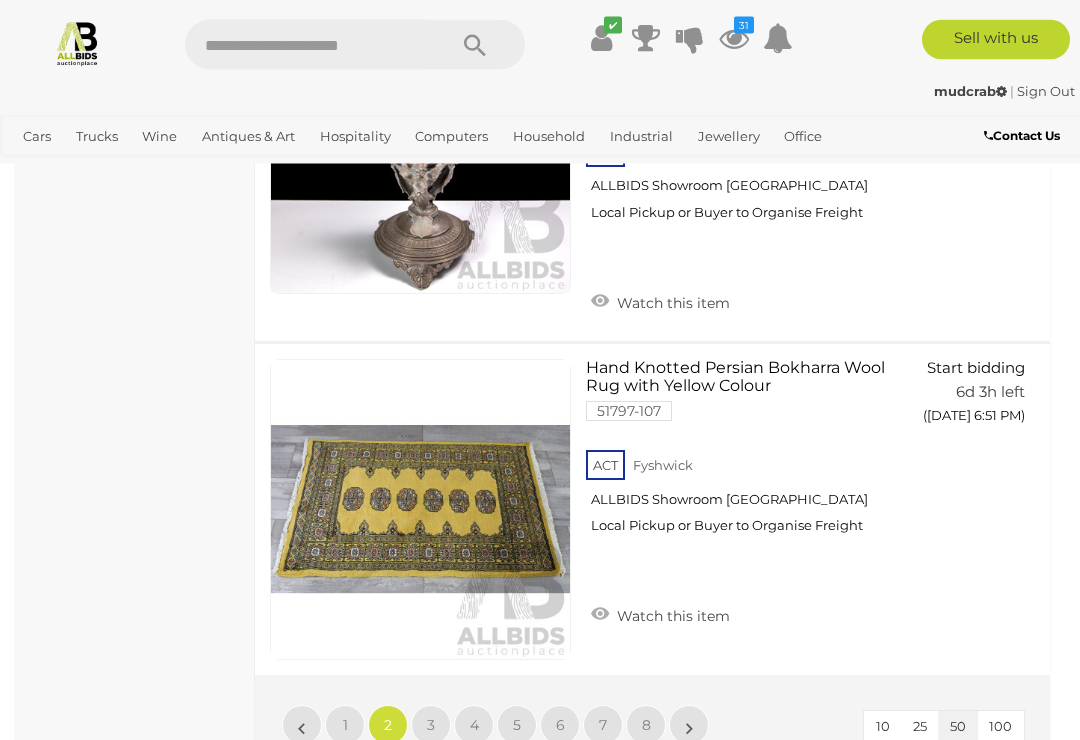 scroll, scrollTop: 16679, scrollLeft: 0, axis: vertical 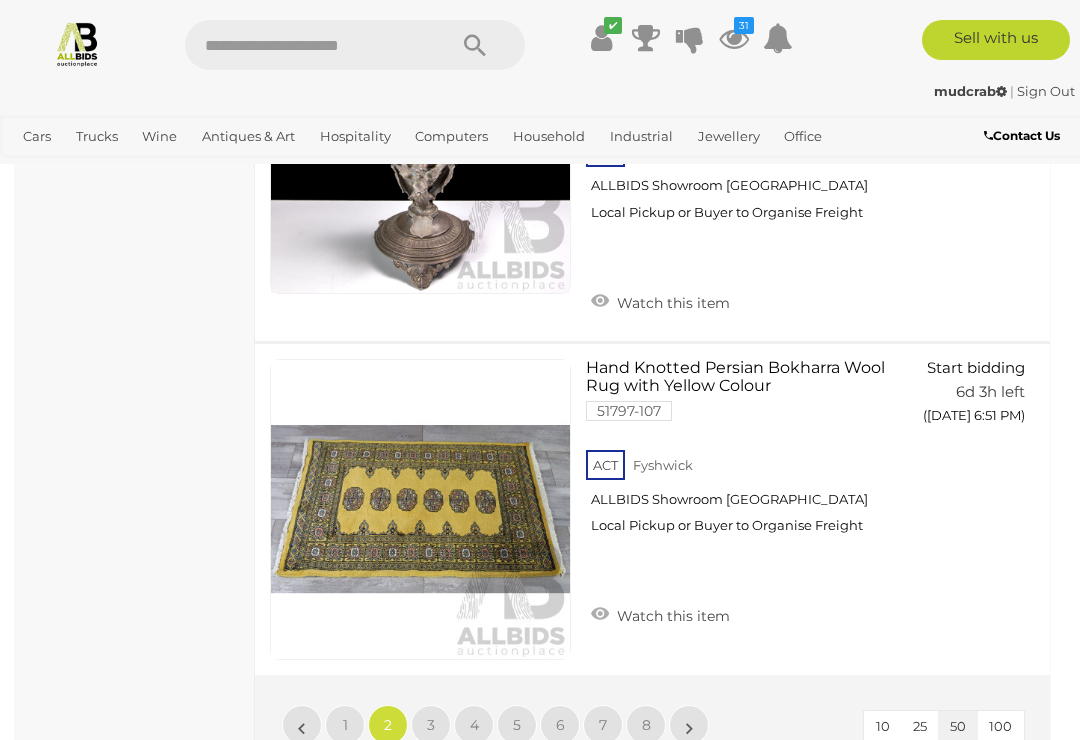 click on "3" at bounding box center (431, 725) 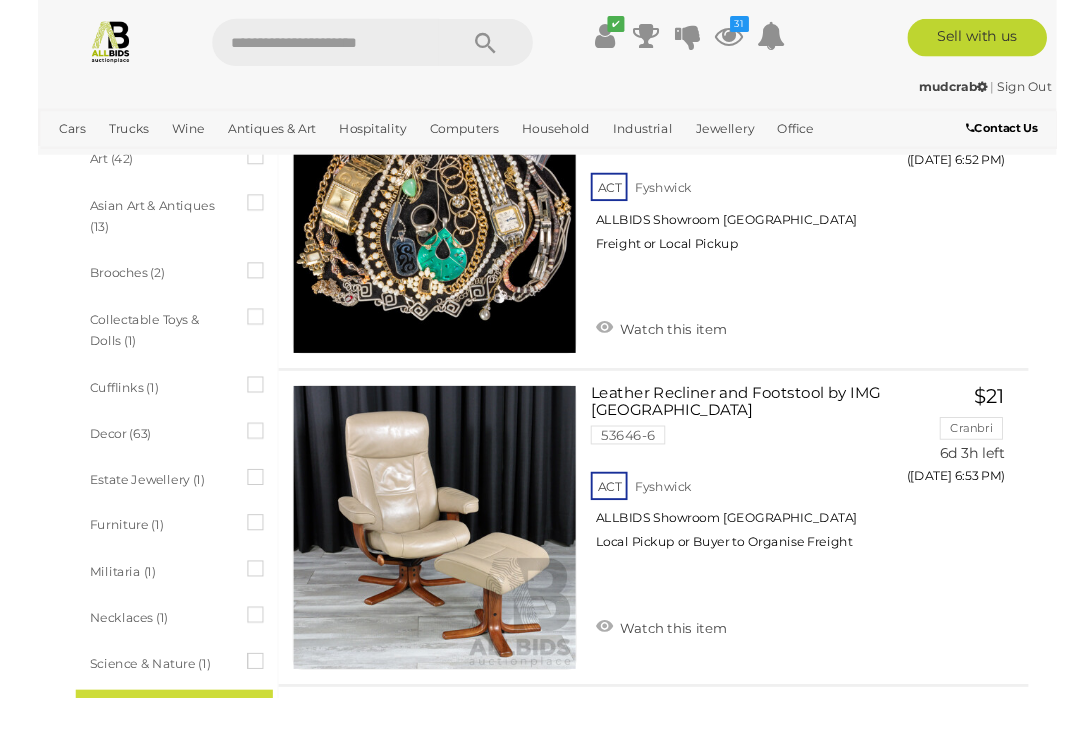 scroll, scrollTop: 988, scrollLeft: 0, axis: vertical 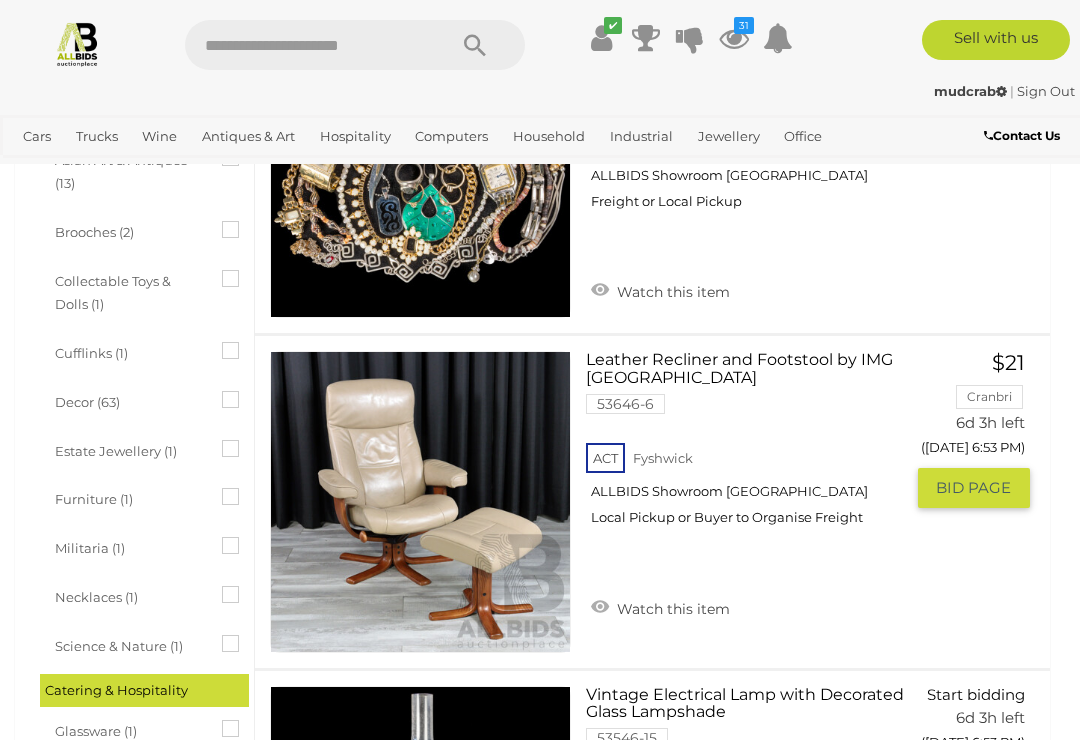 click on "Watch this item" at bounding box center (660, 607) 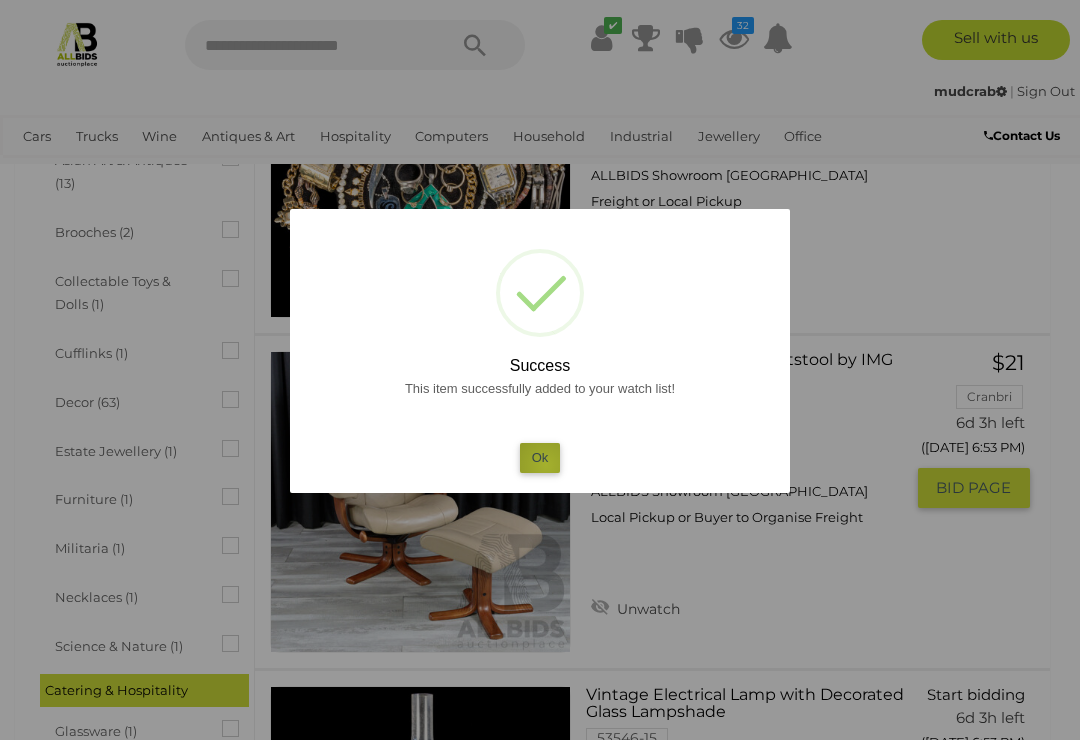 click on "Ok" at bounding box center [540, 457] 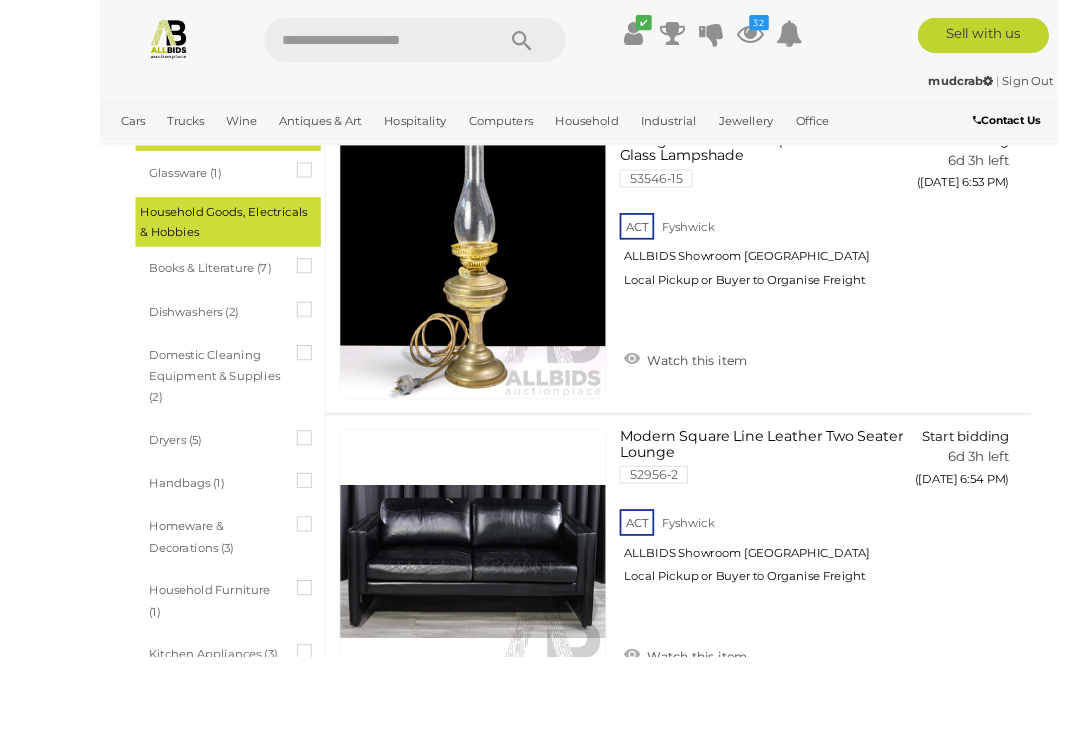 scroll, scrollTop: 1651, scrollLeft: 0, axis: vertical 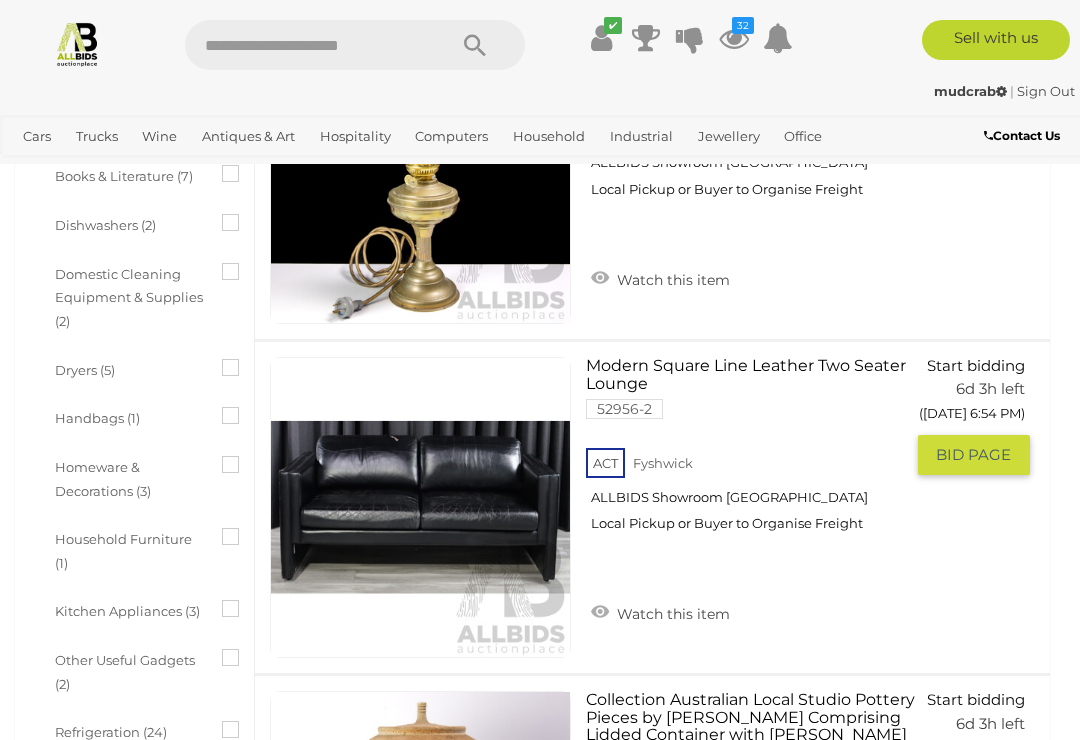 click at bounding box center [420, 507] 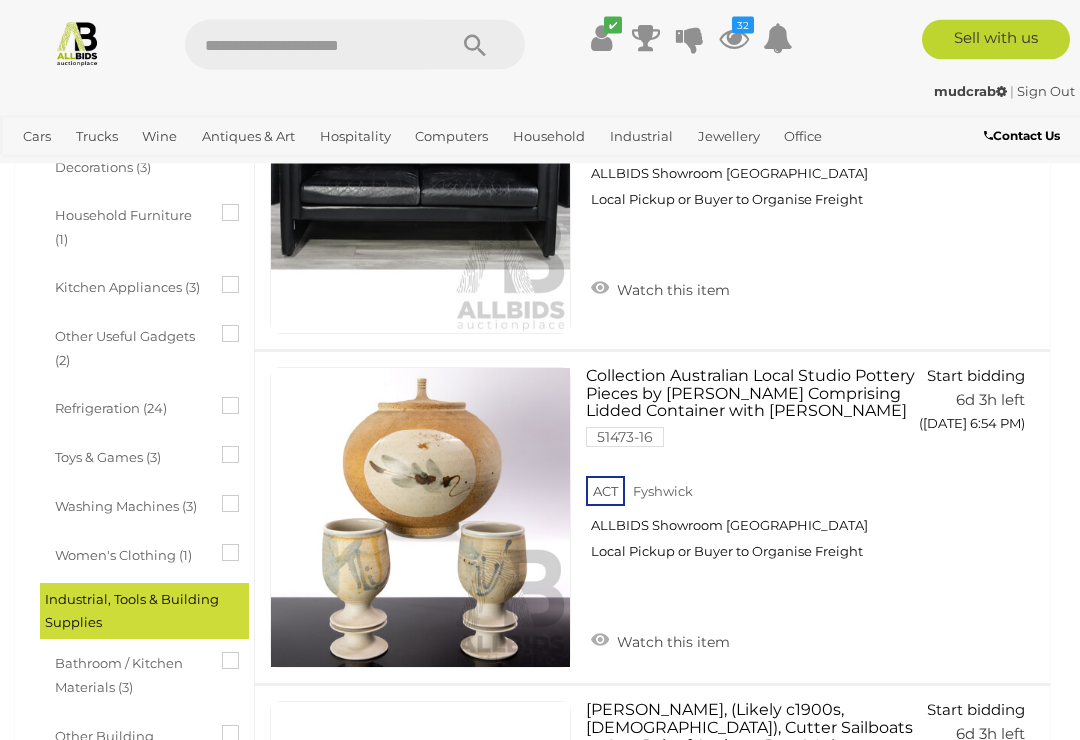 scroll, scrollTop: 1979, scrollLeft: 0, axis: vertical 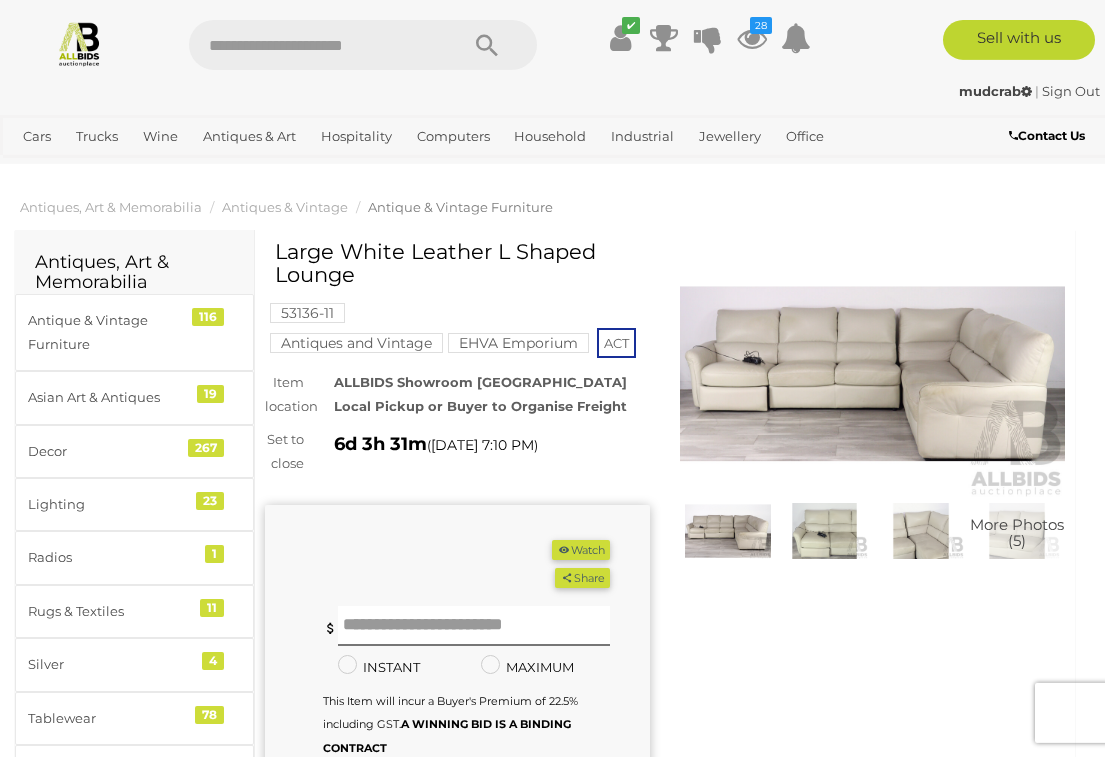 click at bounding box center (872, 374) 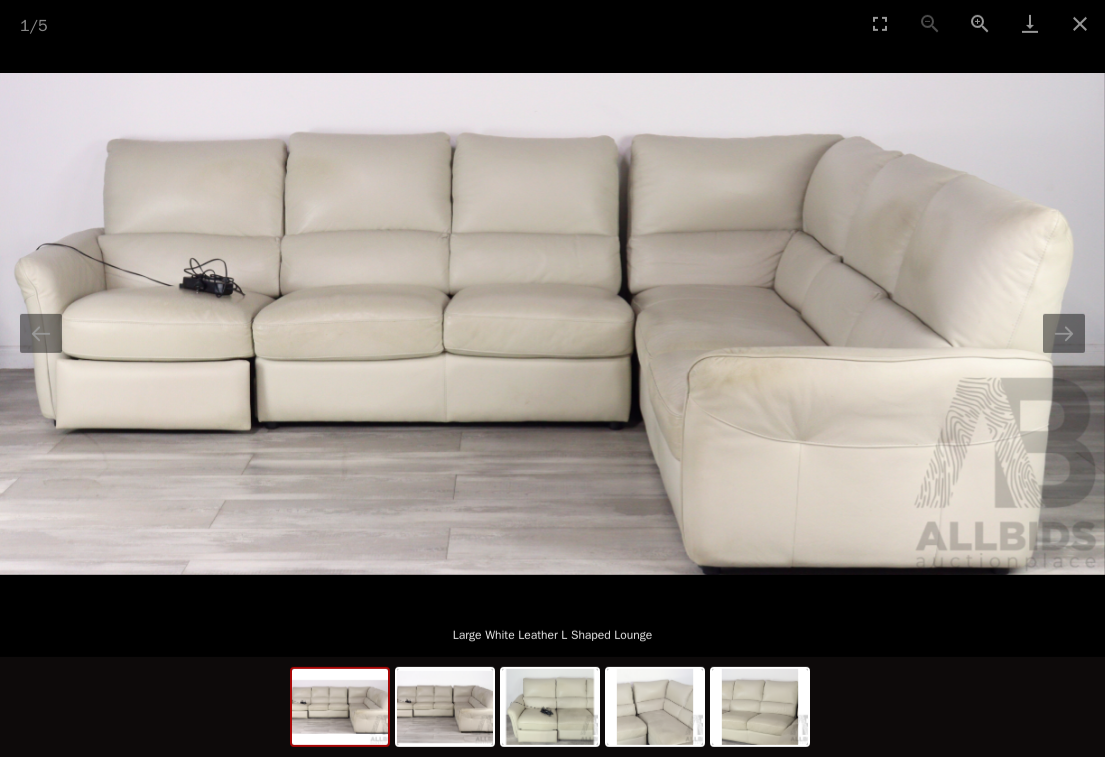 click at bounding box center [1064, 333] 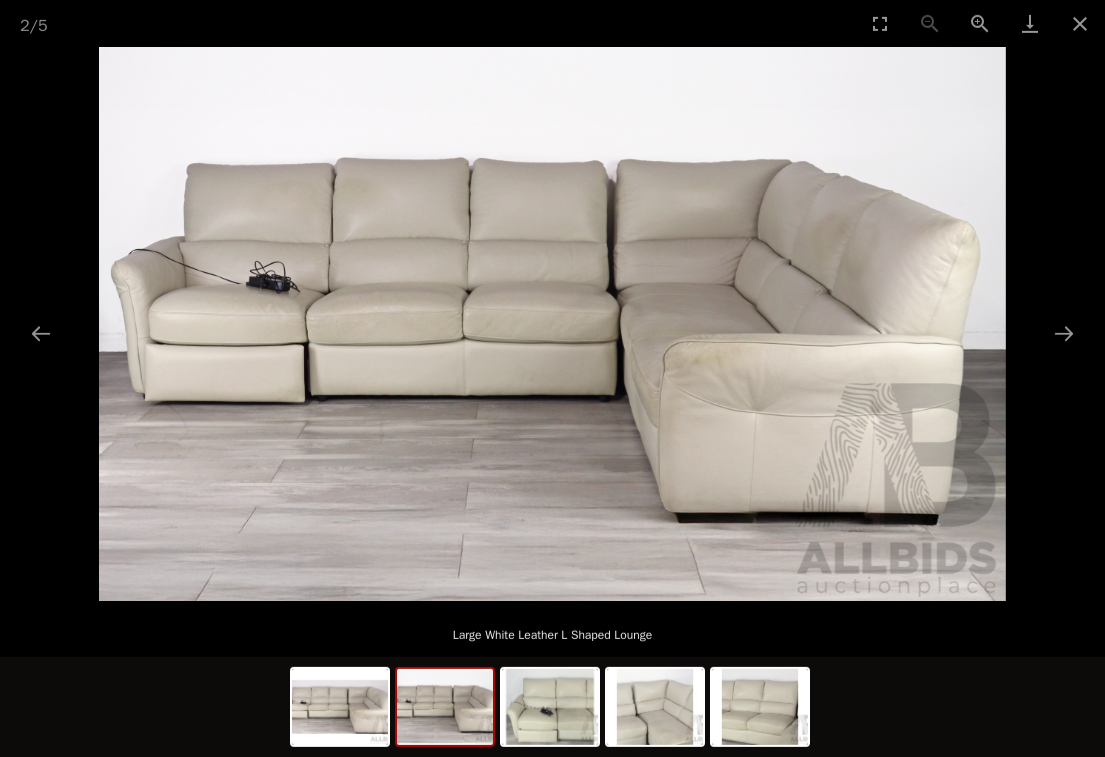 click at bounding box center (1064, 333) 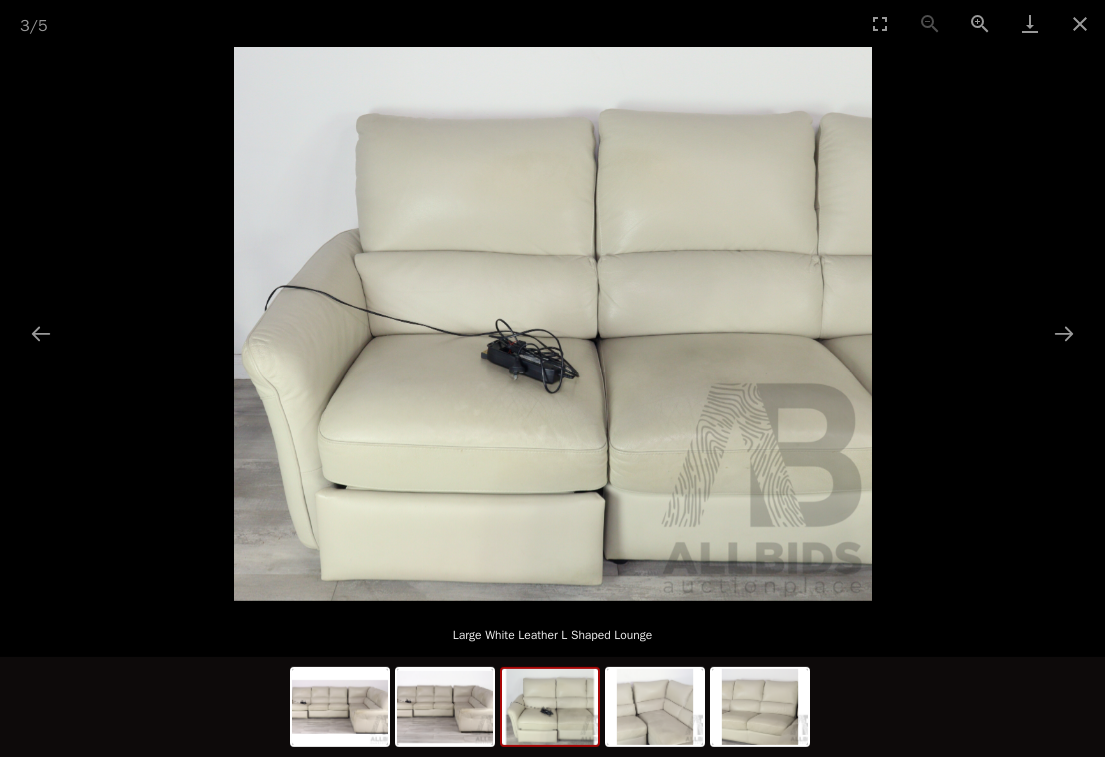 click at bounding box center (1064, 333) 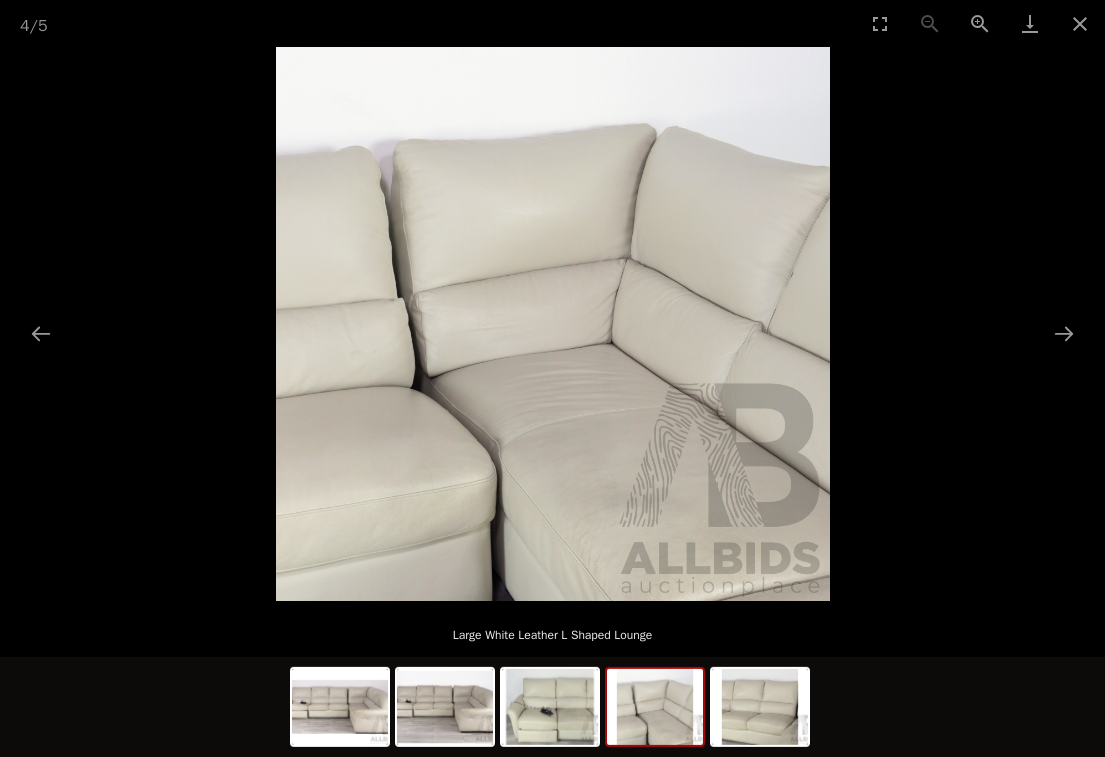 click at bounding box center (1064, 333) 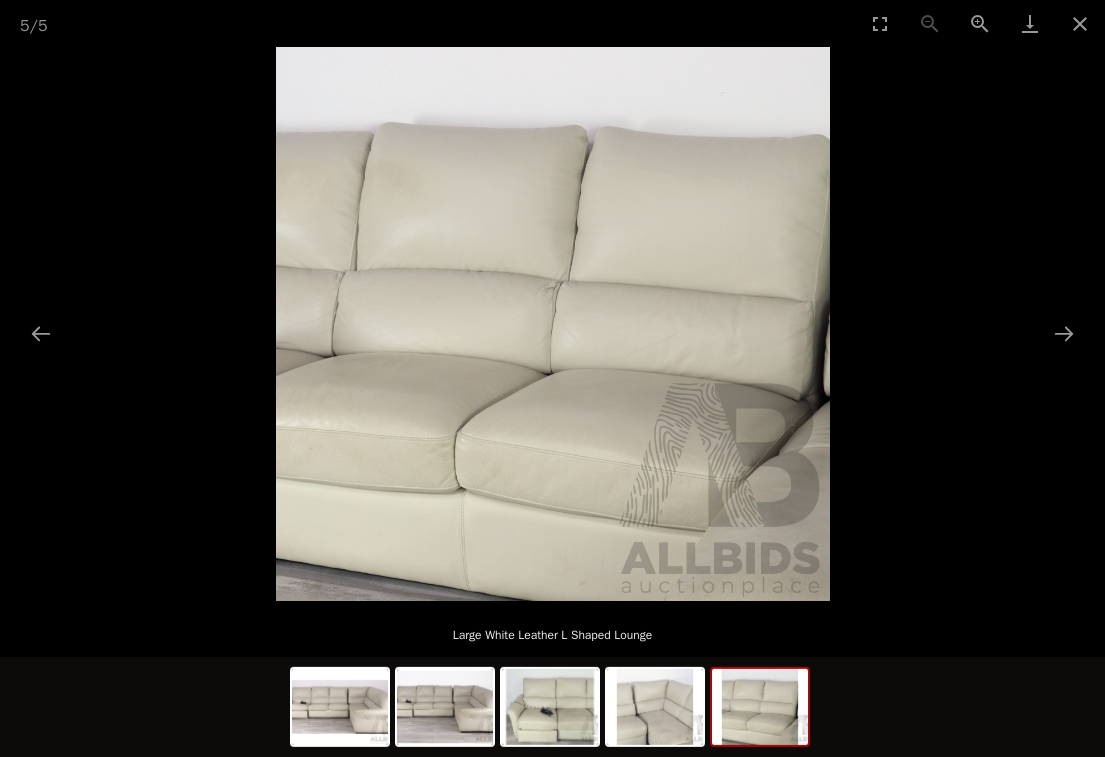 click at bounding box center [1064, 333] 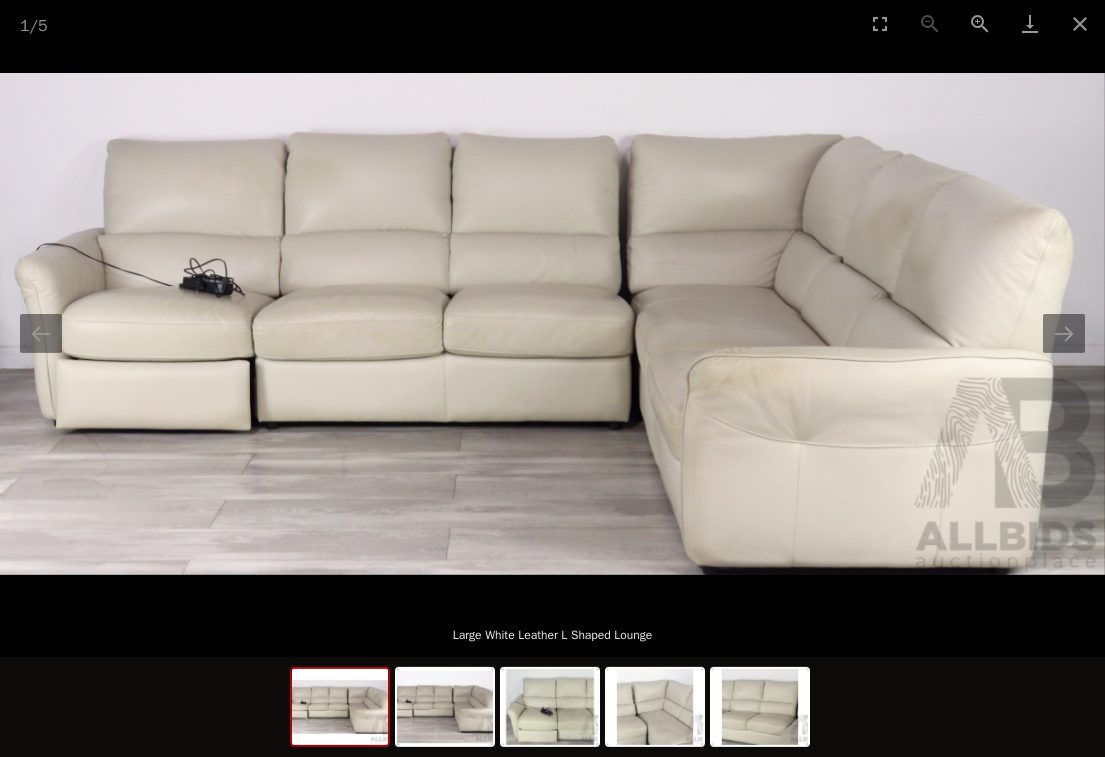 click at bounding box center [1064, 333] 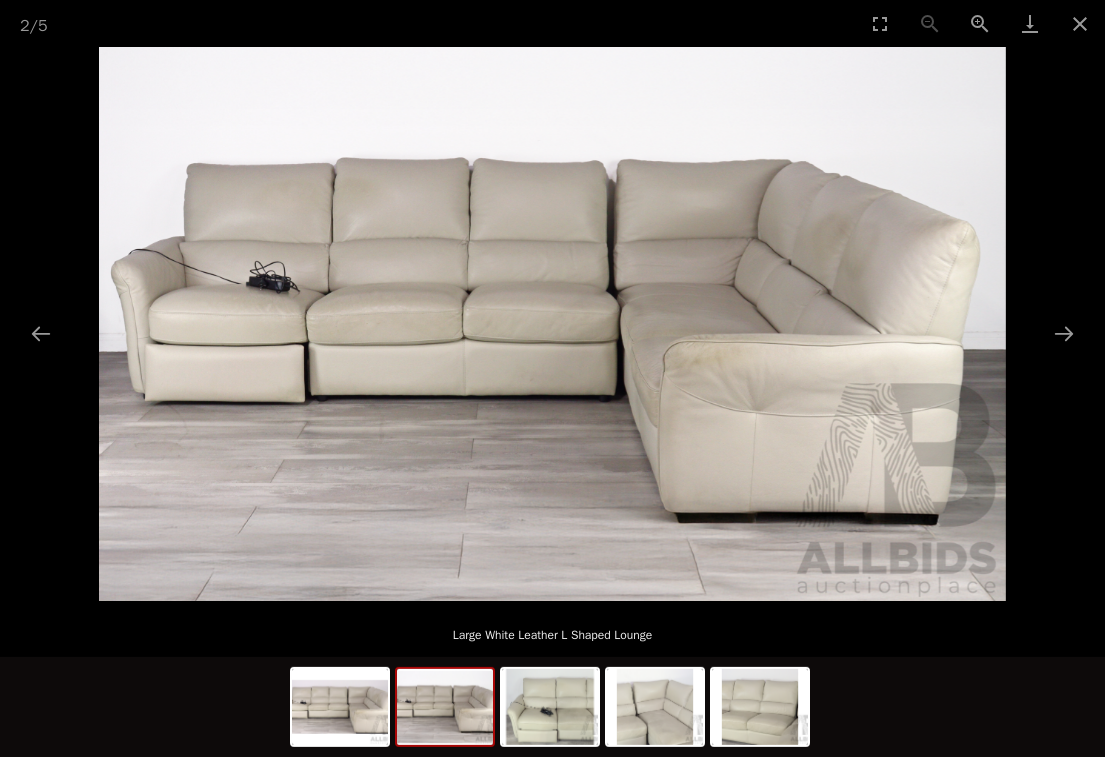 click at bounding box center (1080, 23) 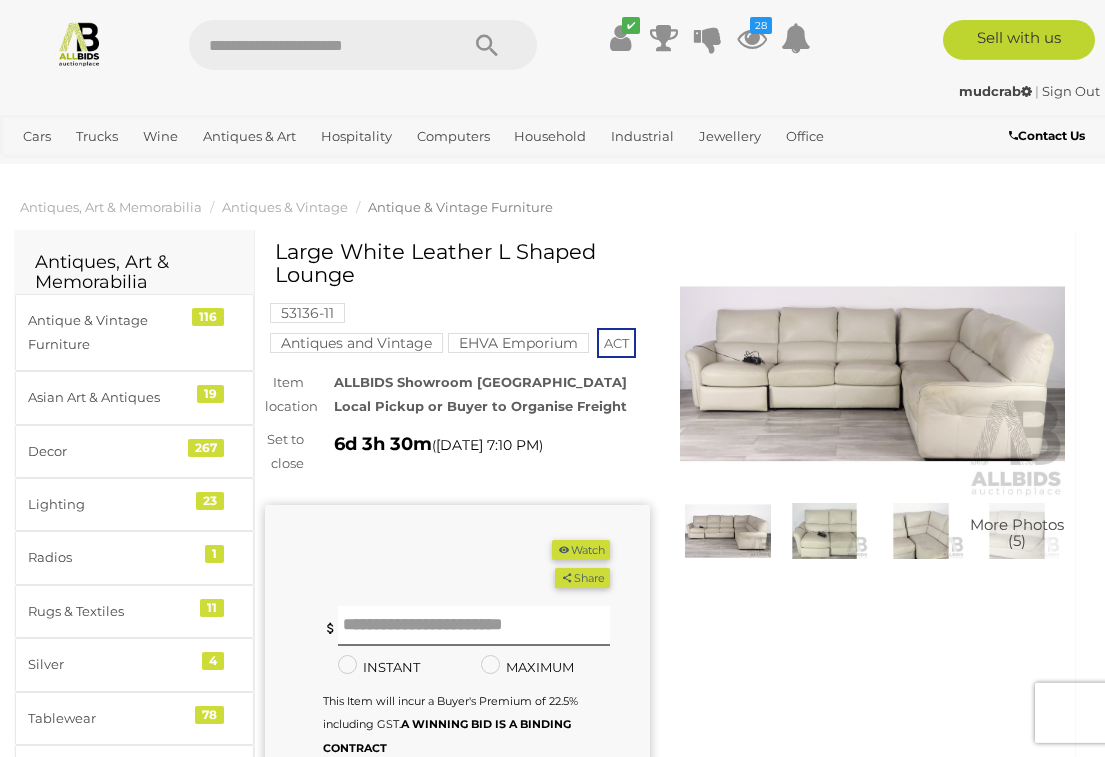 scroll, scrollTop: 2, scrollLeft: 0, axis: vertical 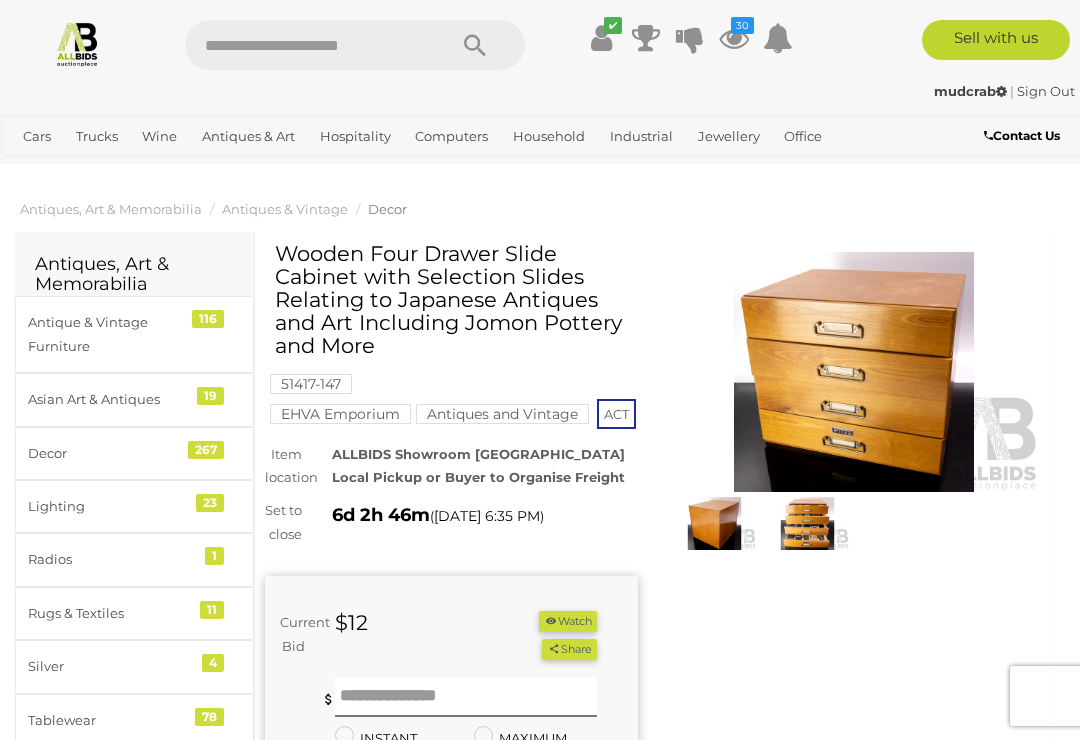 click at bounding box center [807, 524] 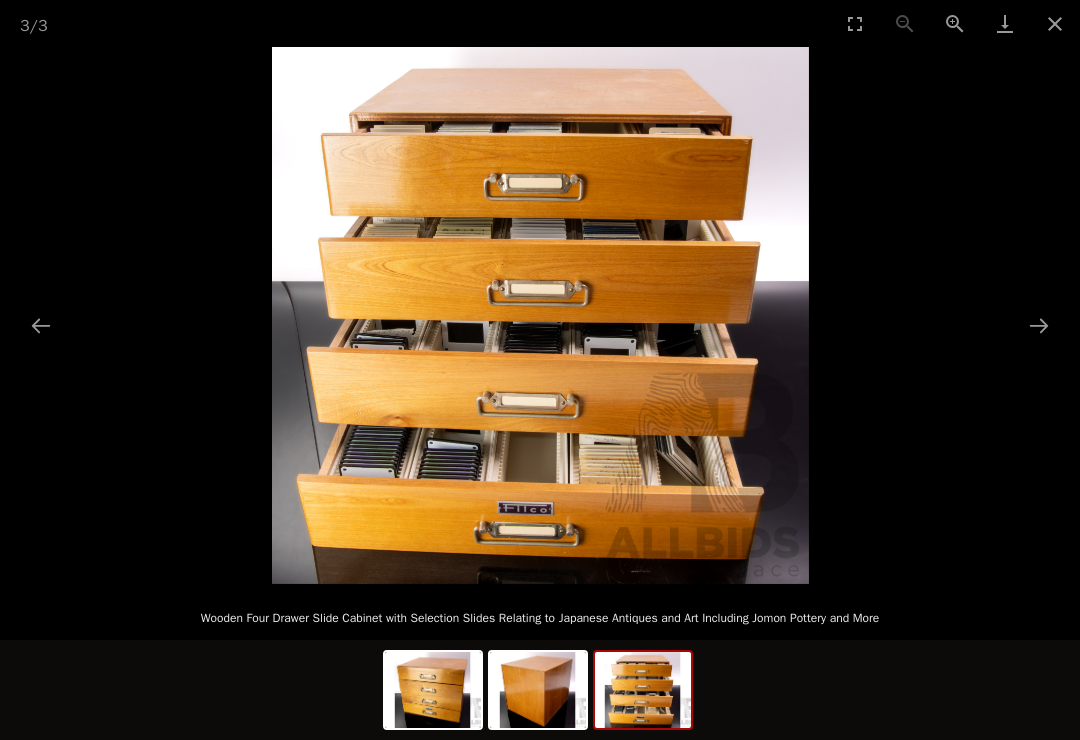 click at bounding box center (1055, 23) 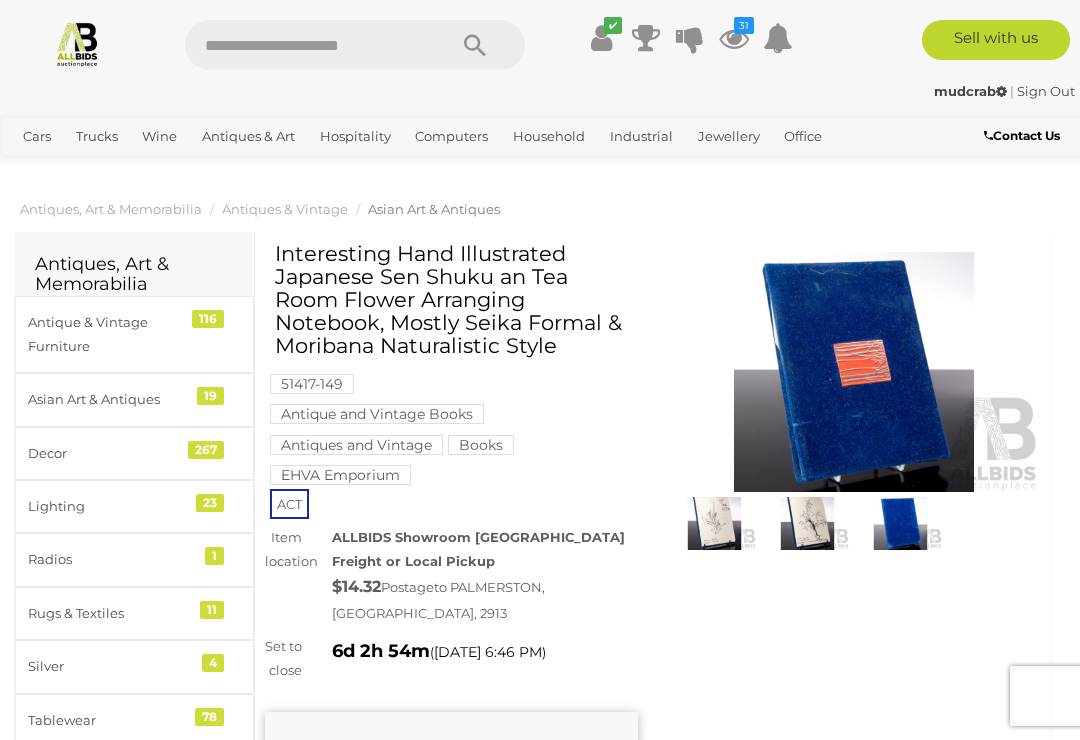 scroll, scrollTop: 0, scrollLeft: 0, axis: both 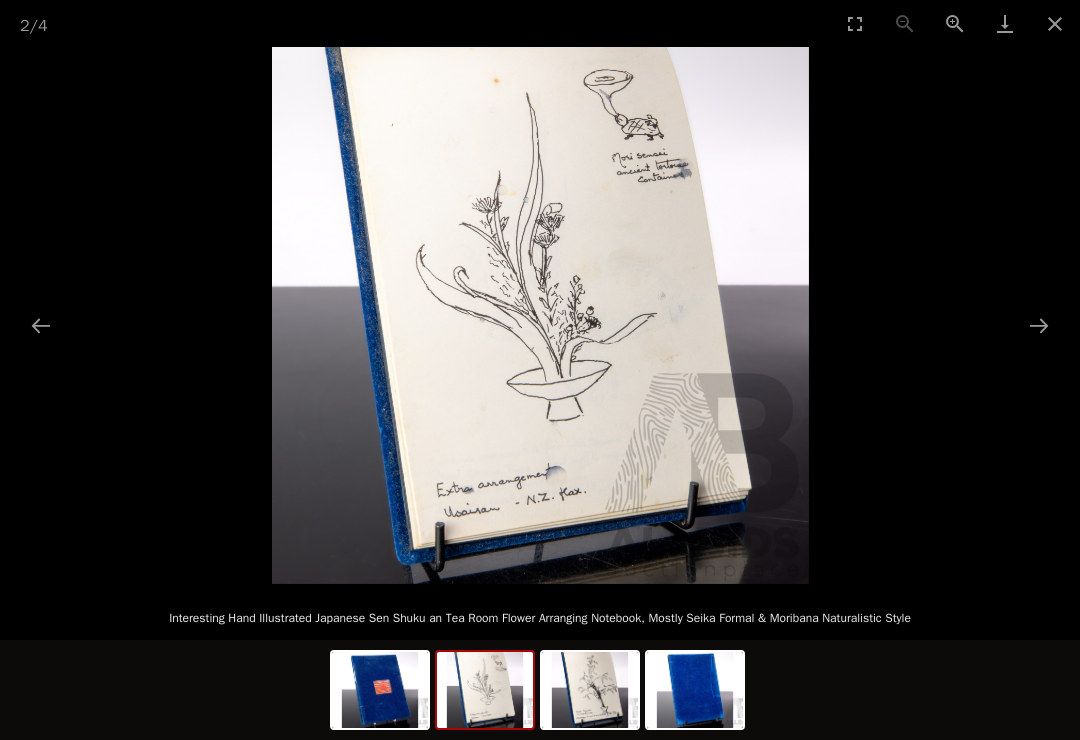 click at bounding box center (590, 690) 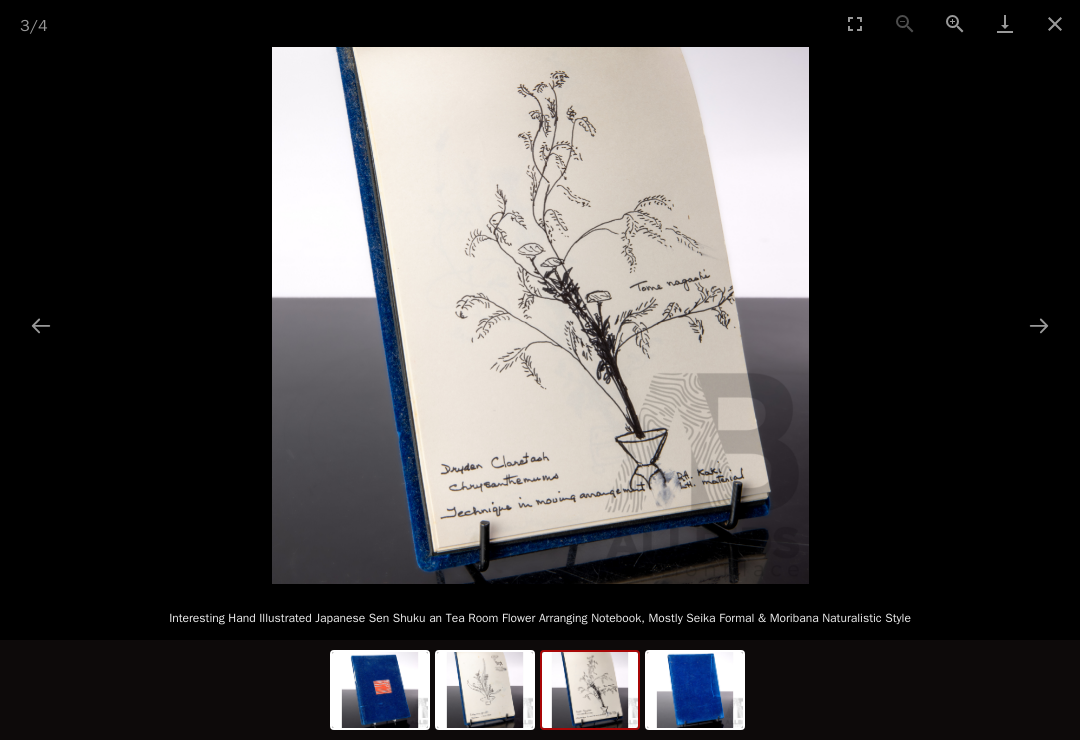click at bounding box center [1055, 23] 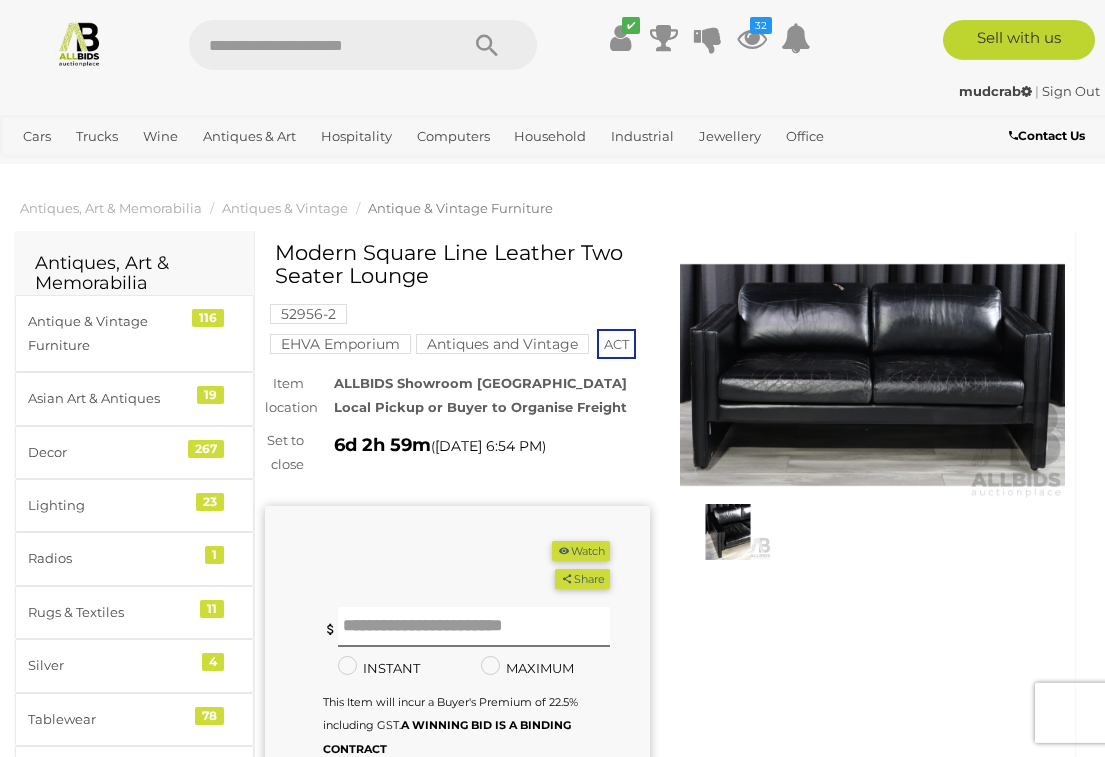 scroll, scrollTop: 2, scrollLeft: 0, axis: vertical 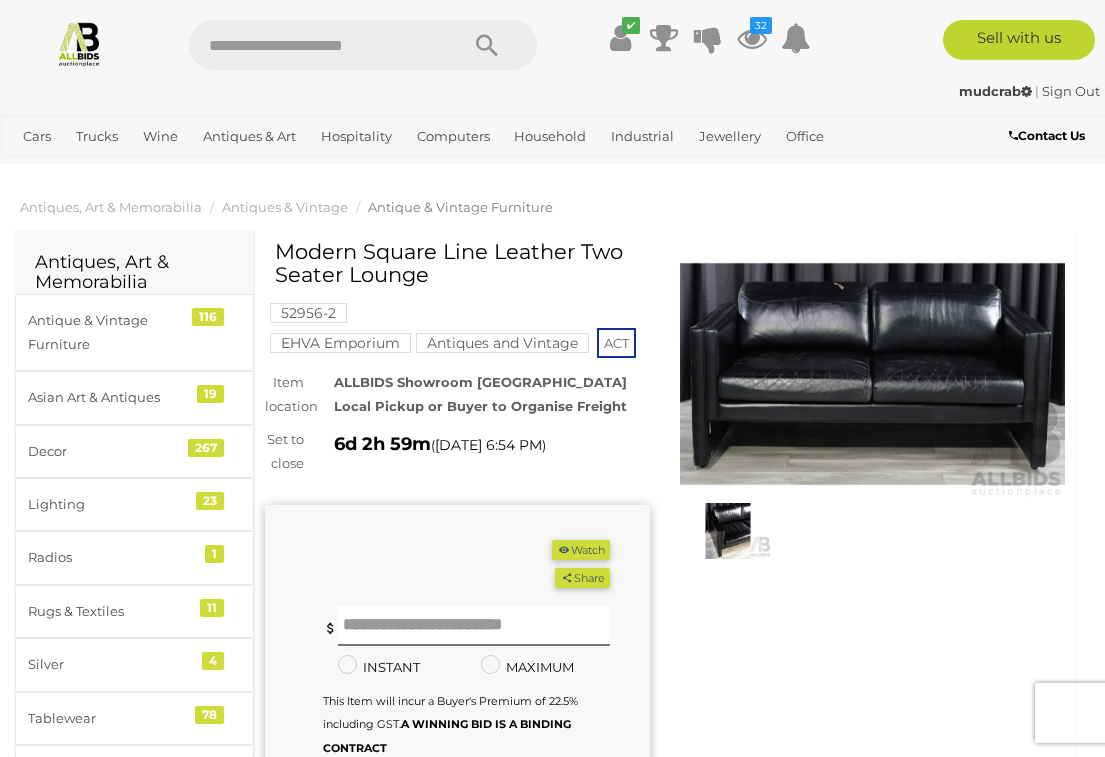 click at bounding box center (728, 531) 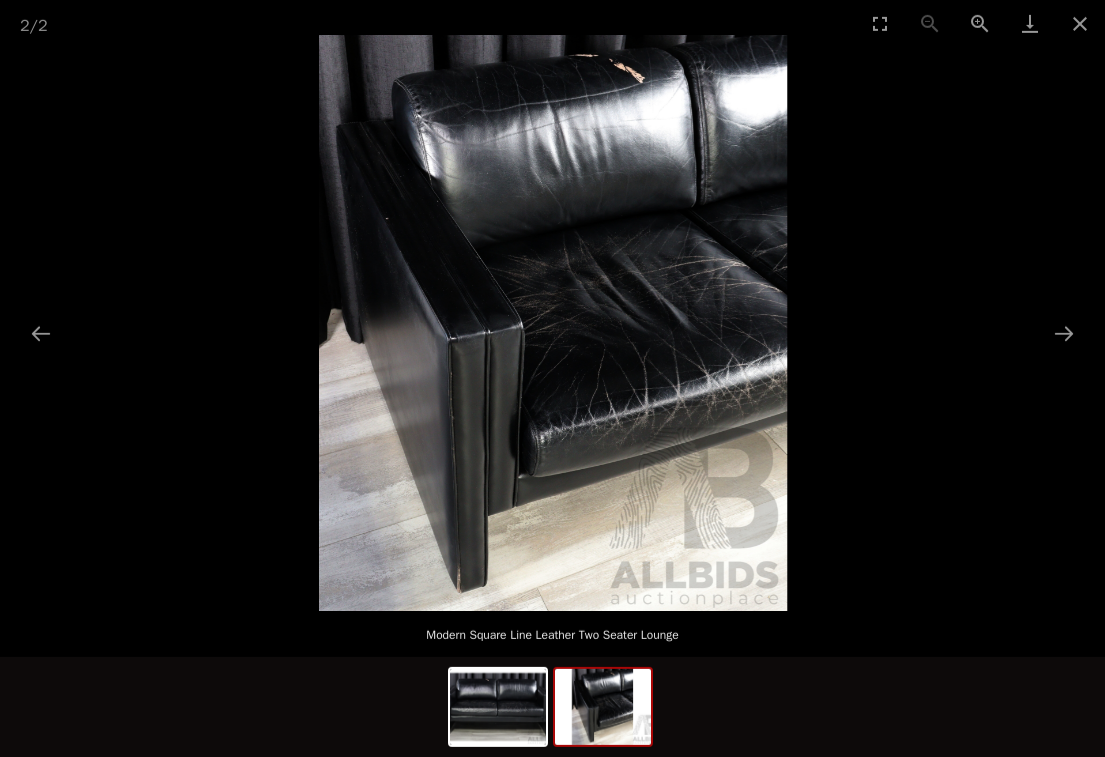 scroll, scrollTop: 0, scrollLeft: 0, axis: both 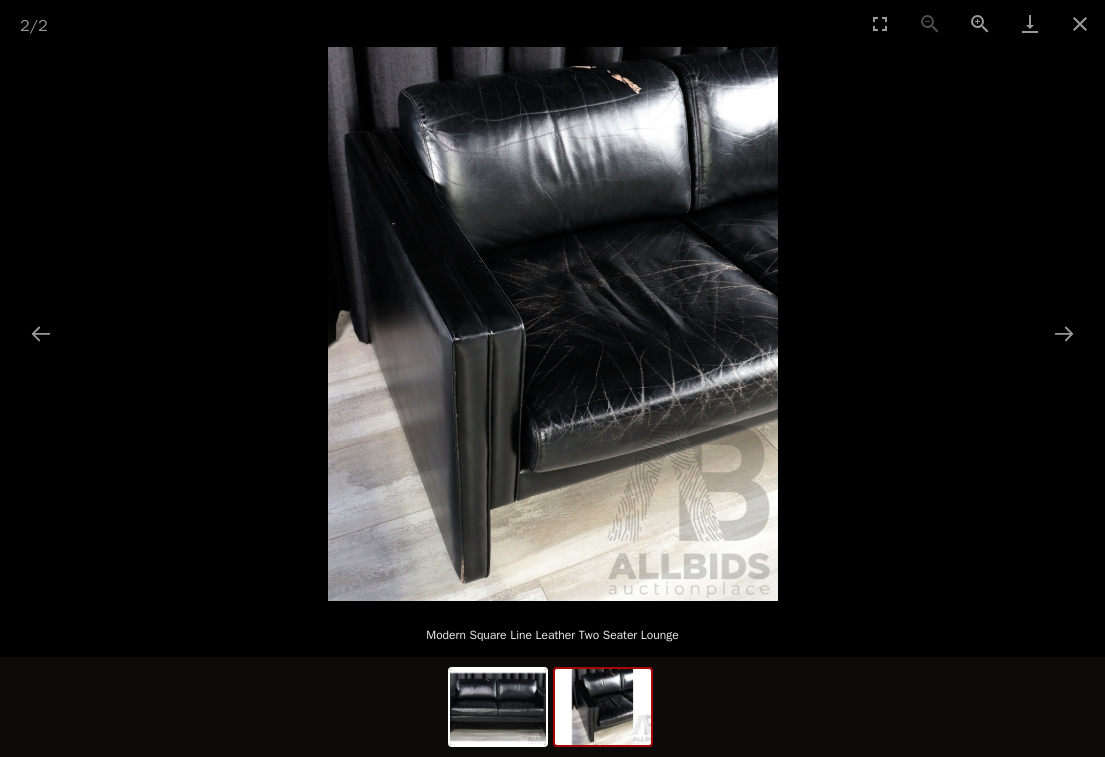 click at bounding box center [498, 707] 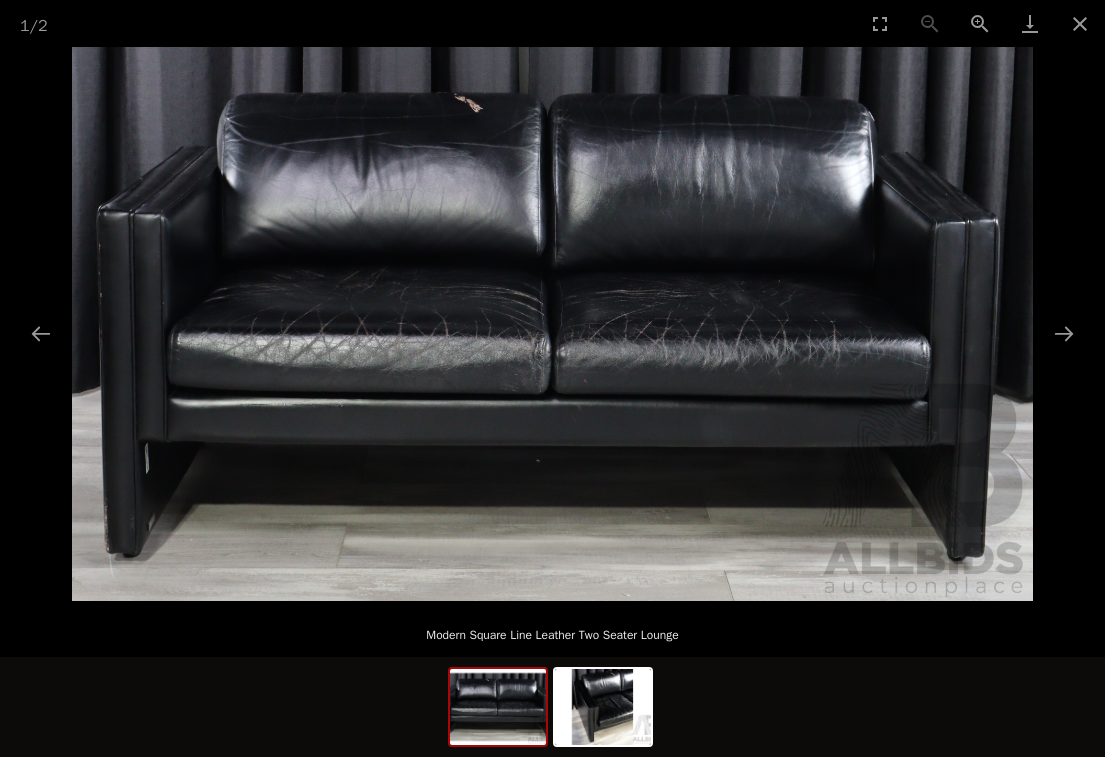 click at bounding box center (1080, 23) 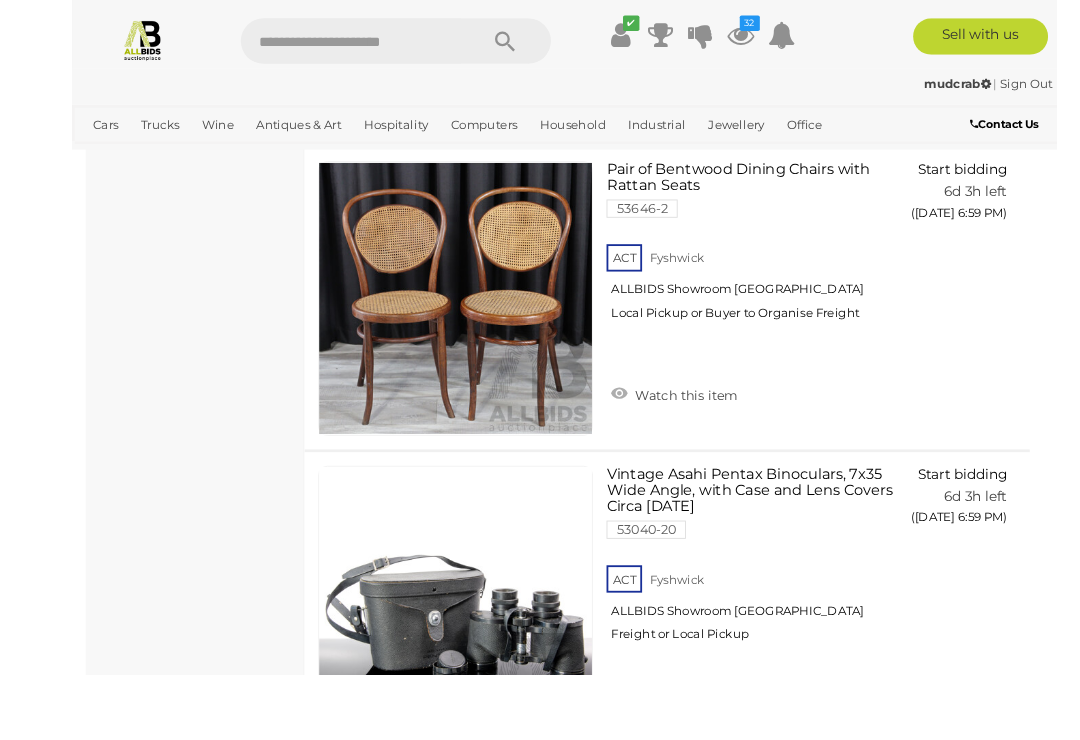 scroll, scrollTop: 6392, scrollLeft: 25, axis: both 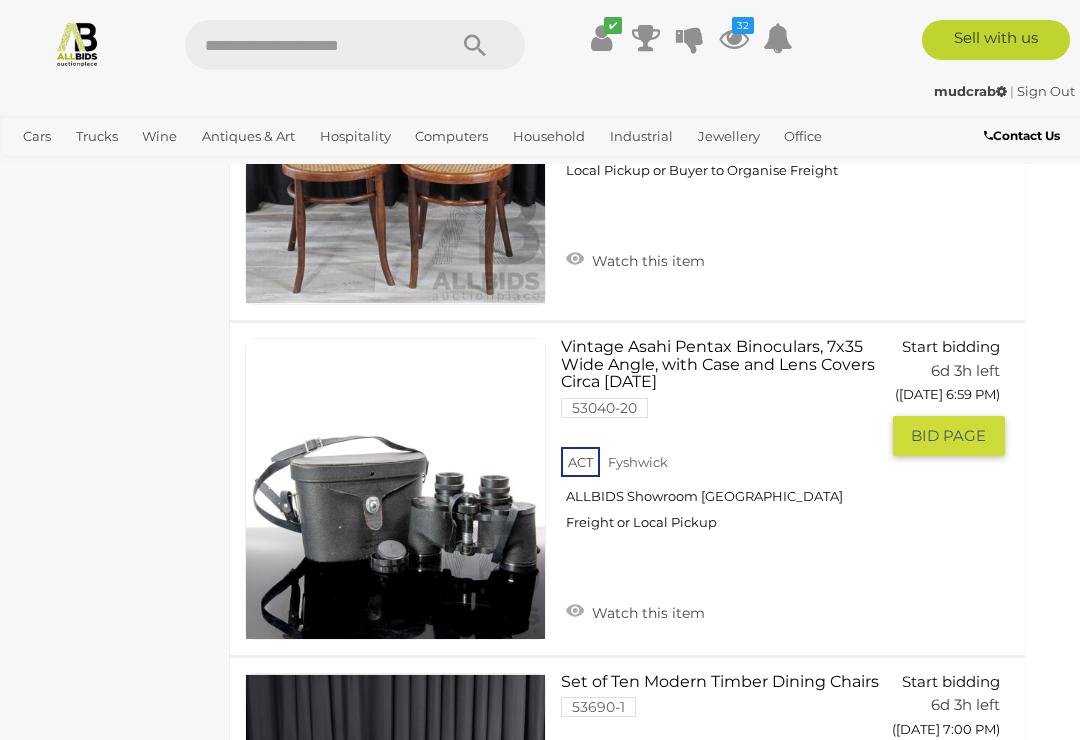 click on "Watch this item" at bounding box center [635, 611] 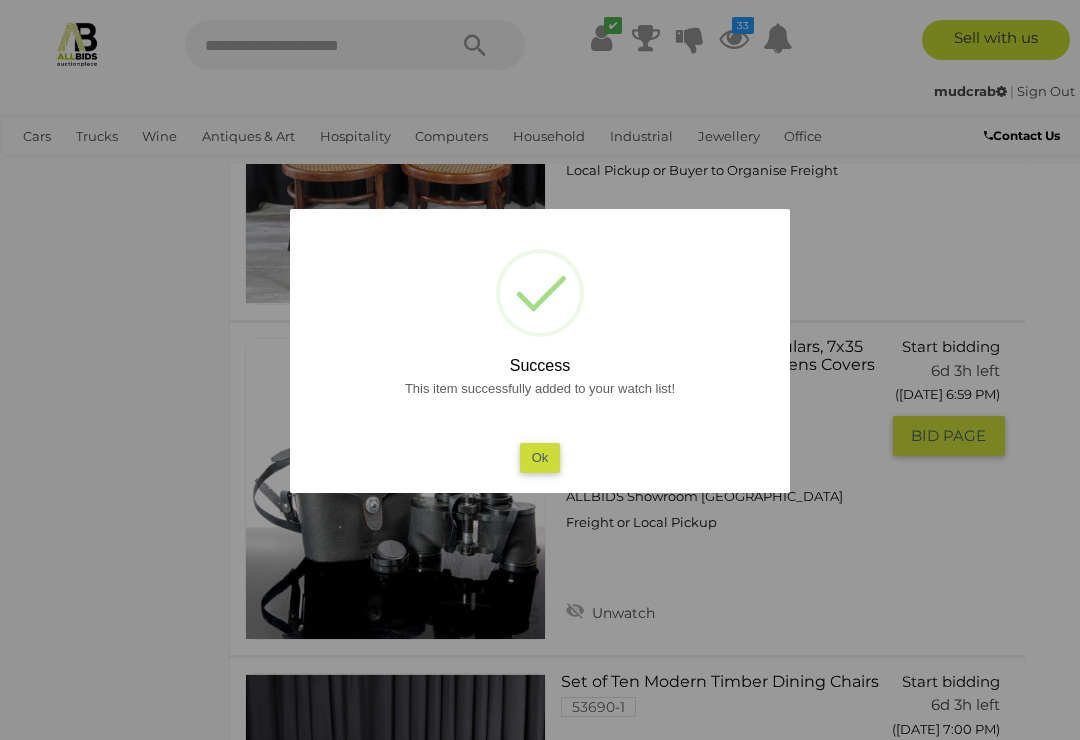 click on "Ok" at bounding box center [540, 457] 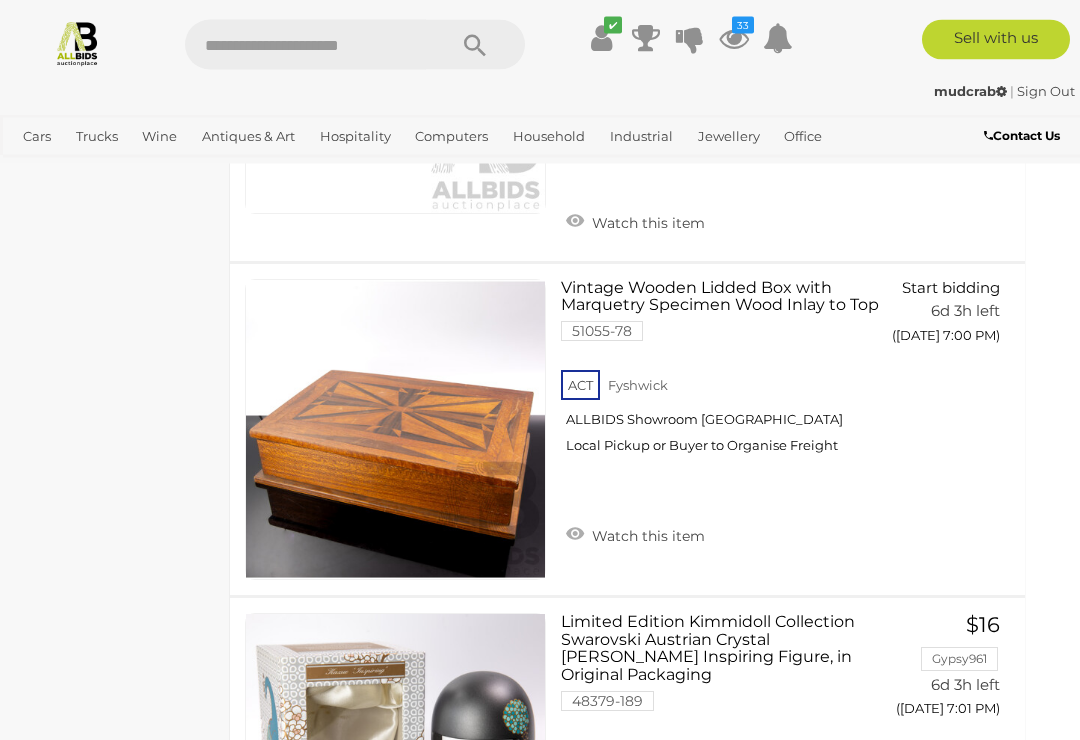 scroll, scrollTop: 7487, scrollLeft: 25, axis: both 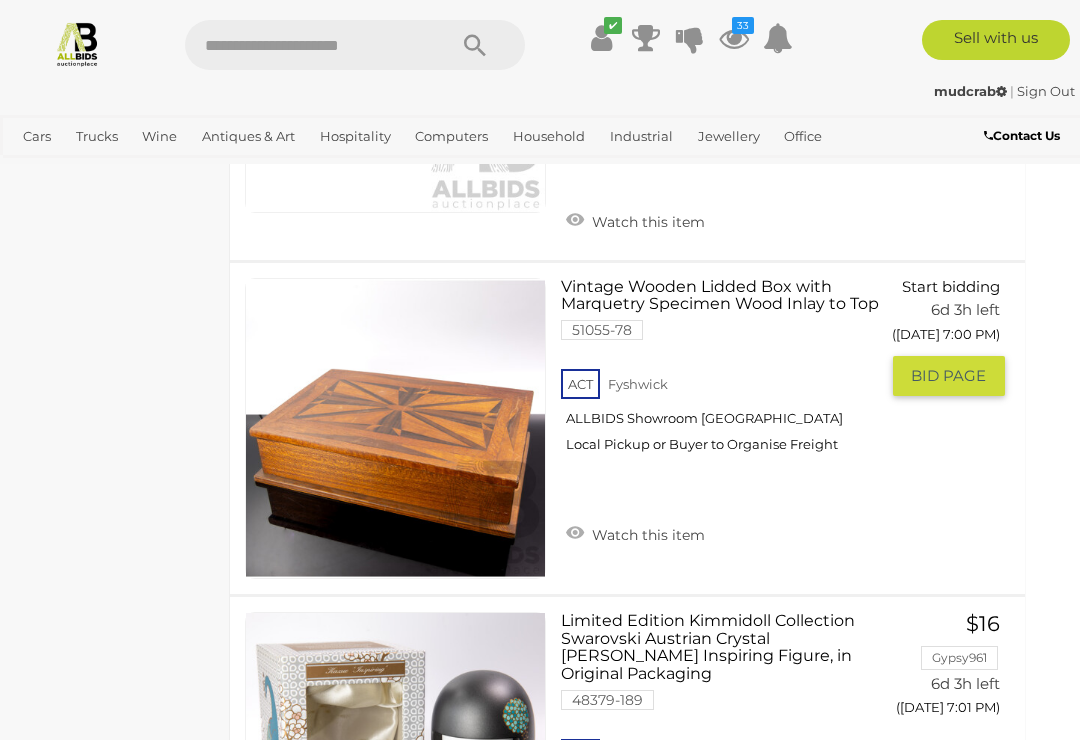 click at bounding box center [395, 428] 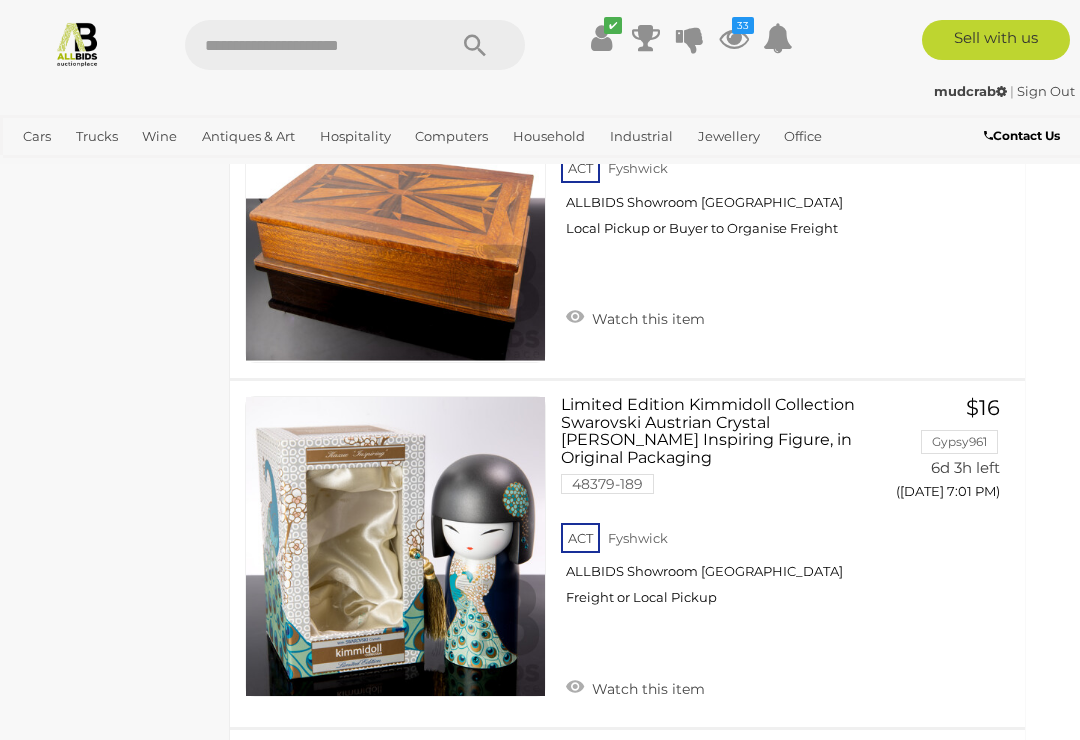 scroll, scrollTop: 7722, scrollLeft: 25, axis: both 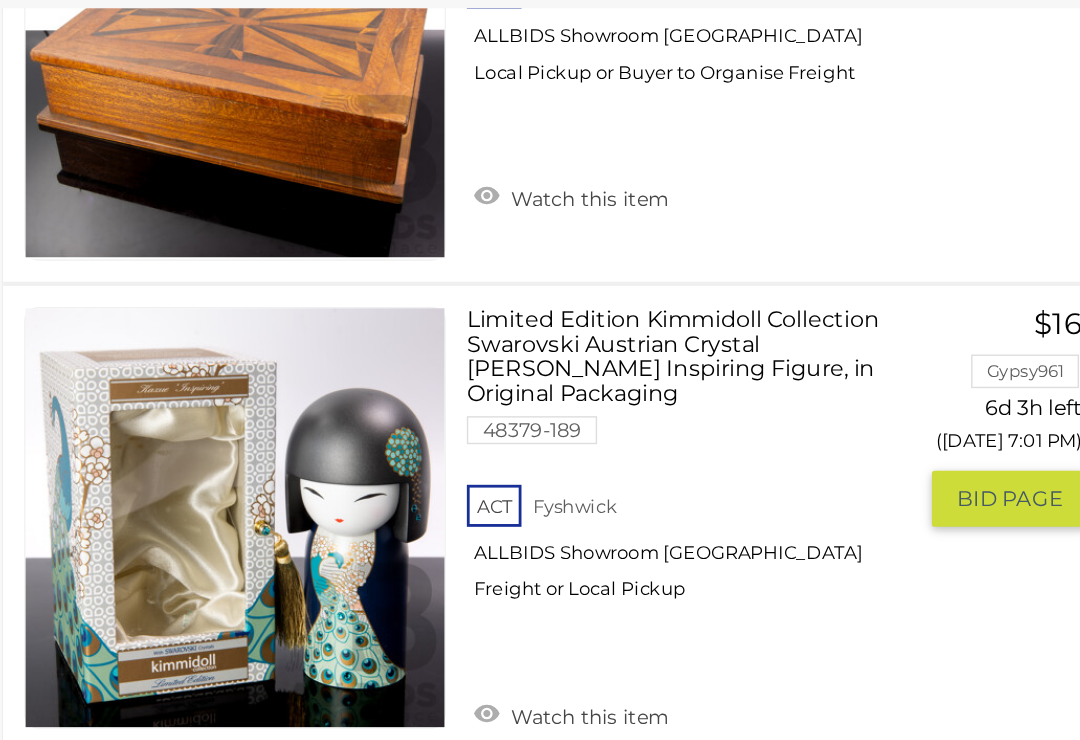 click on "Watch this item" at bounding box center [635, 668] 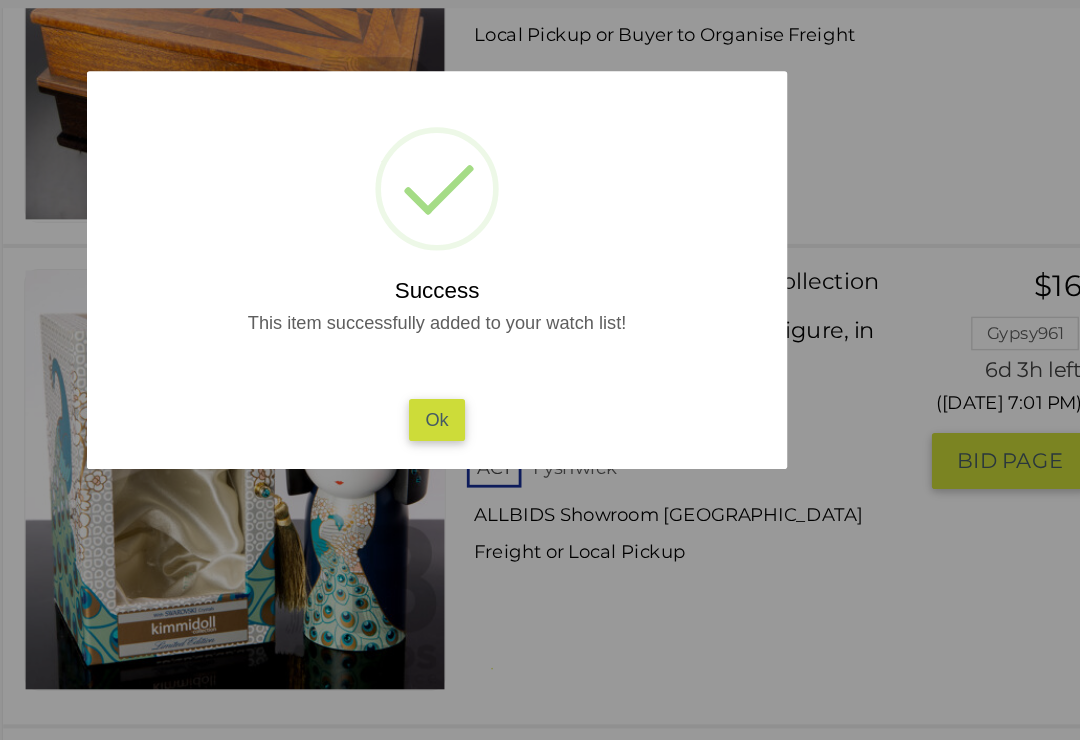 click on "Ok" at bounding box center [540, 457] 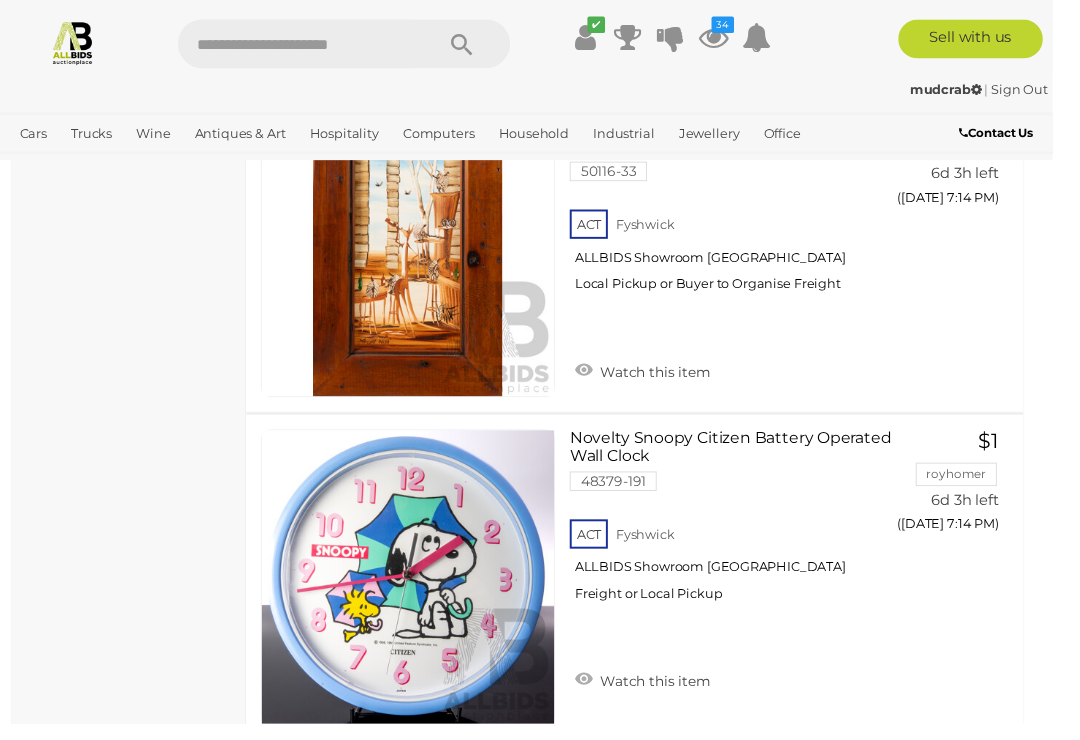 scroll, scrollTop: 15586, scrollLeft: 25, axis: both 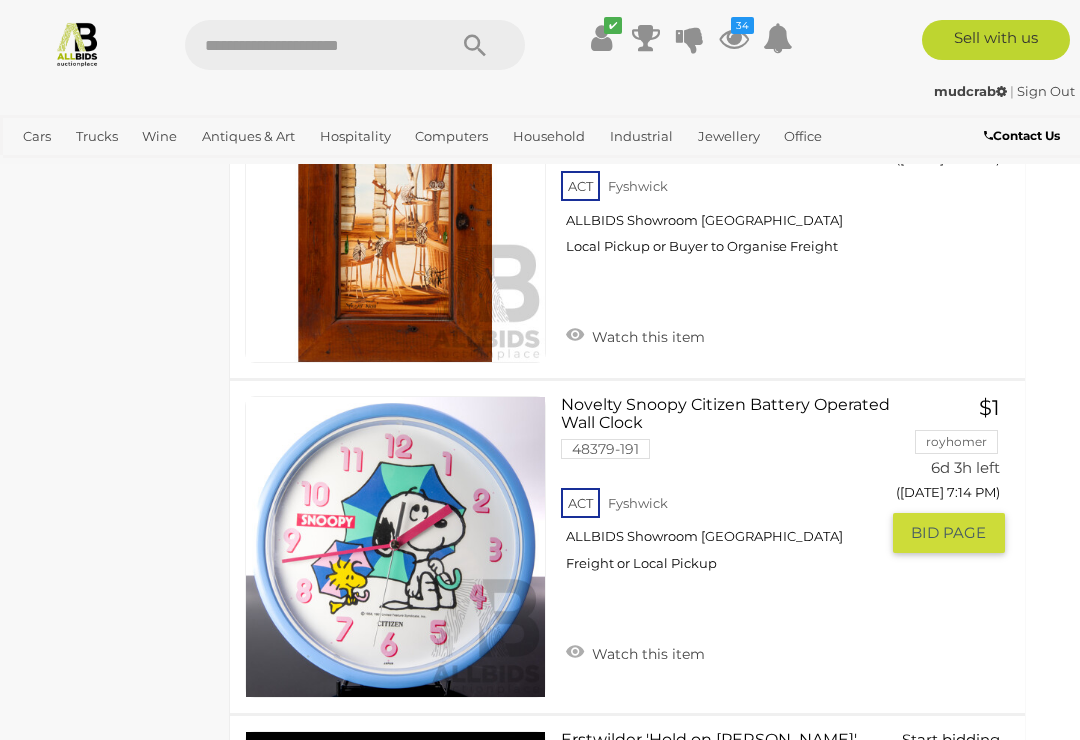 click on "Watch this item" at bounding box center (635, 652) 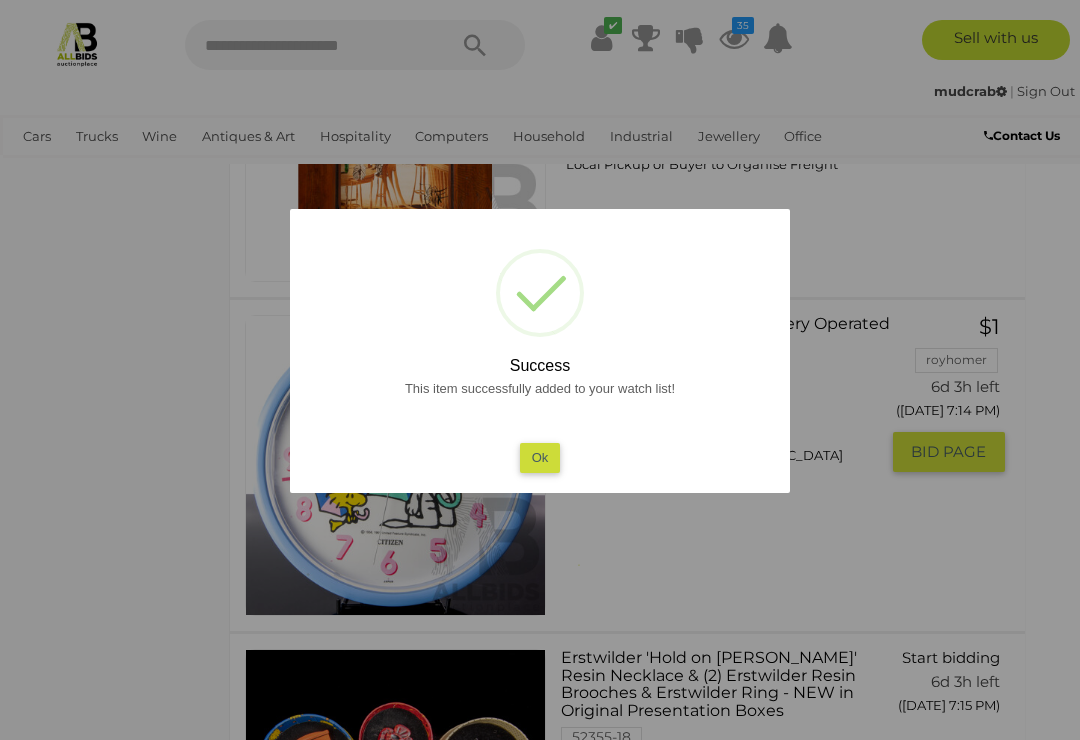 click on "Ok" at bounding box center [540, 457] 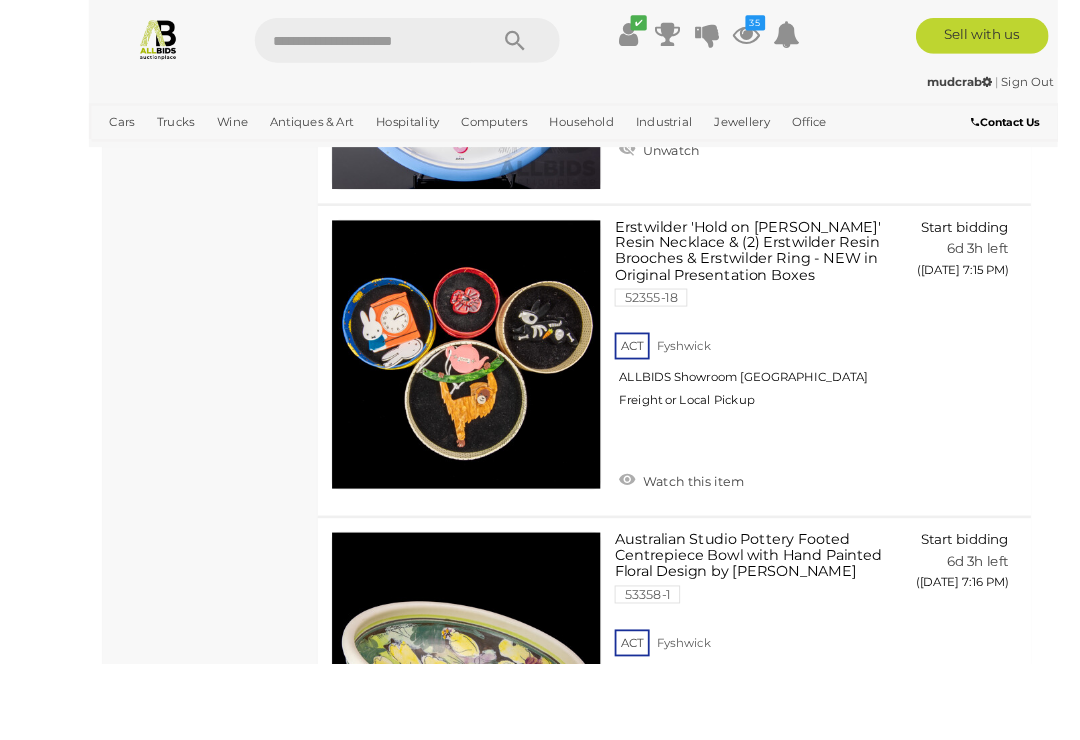 scroll, scrollTop: 16256, scrollLeft: 23, axis: both 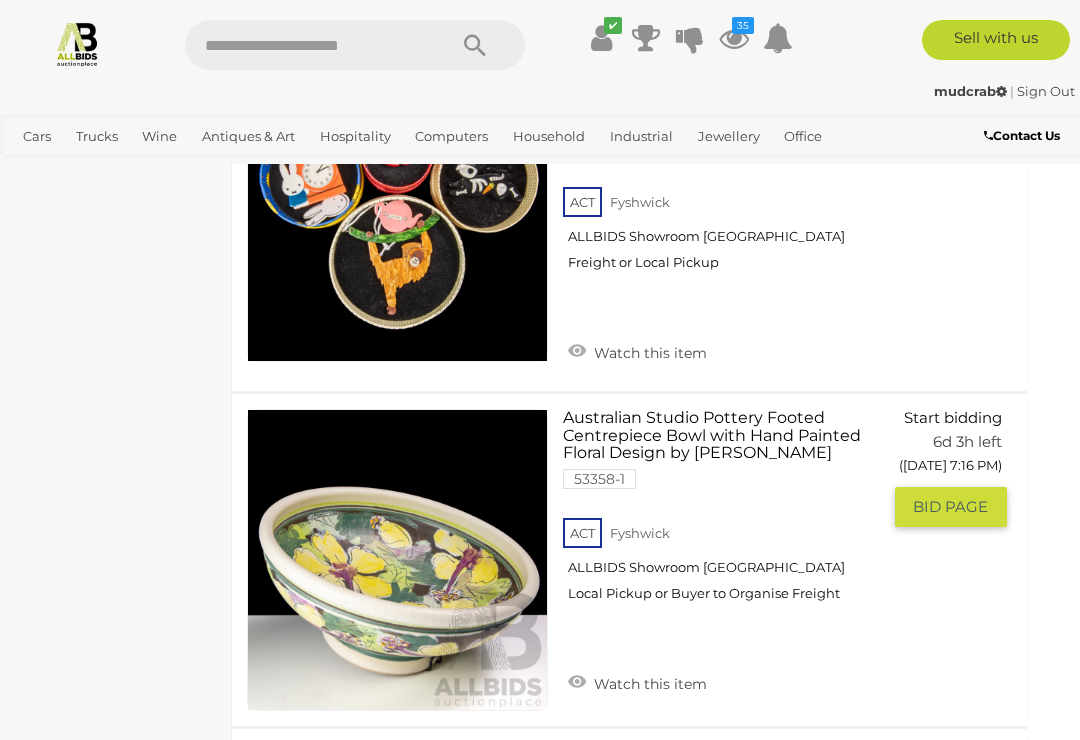 click on "Watch this item" at bounding box center (637, 682) 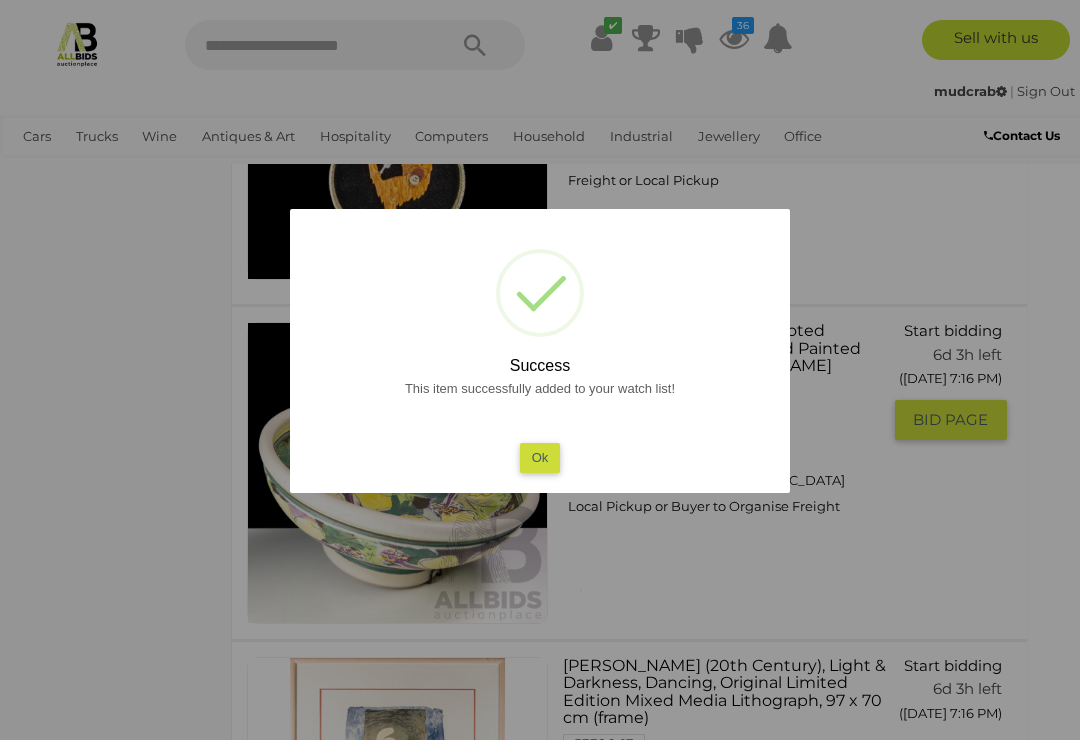 click on "Ok" at bounding box center [540, 457] 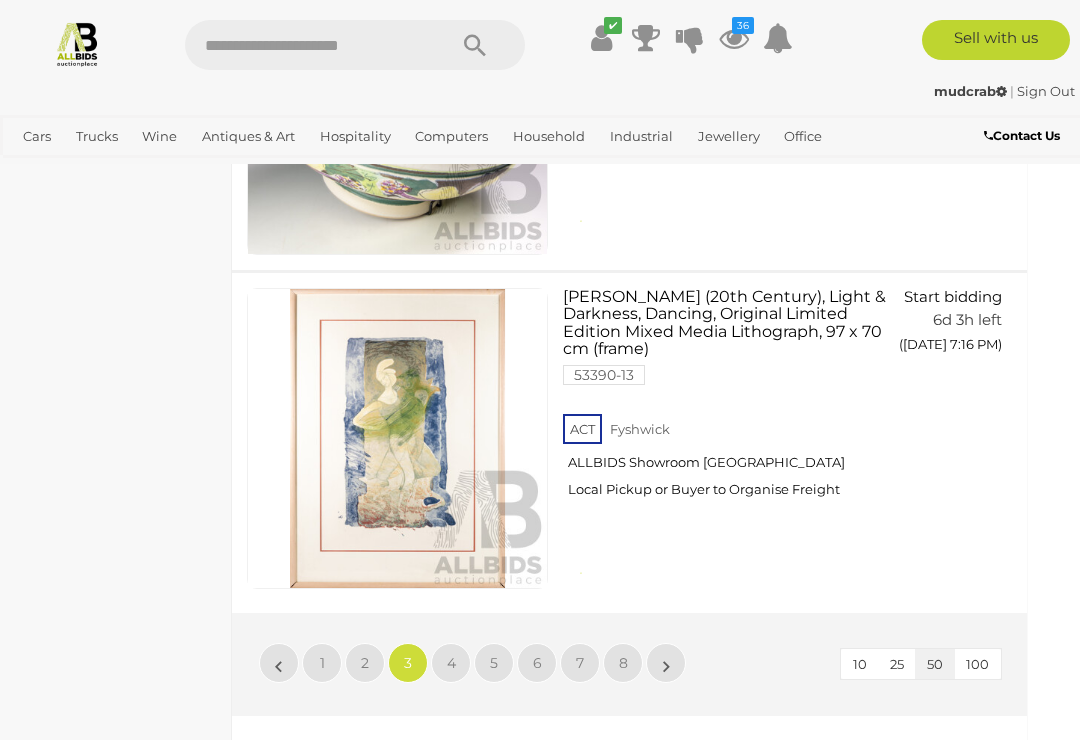 scroll, scrollTop: 16664, scrollLeft: 23, axis: both 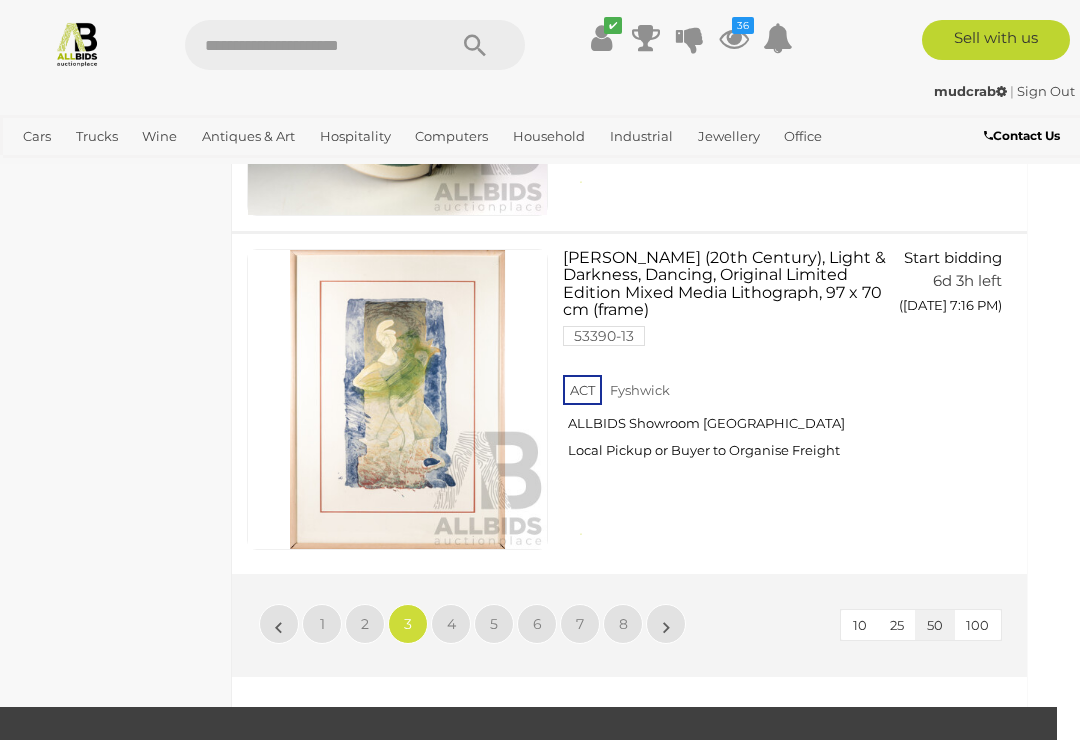 click on "4" at bounding box center [451, 624] 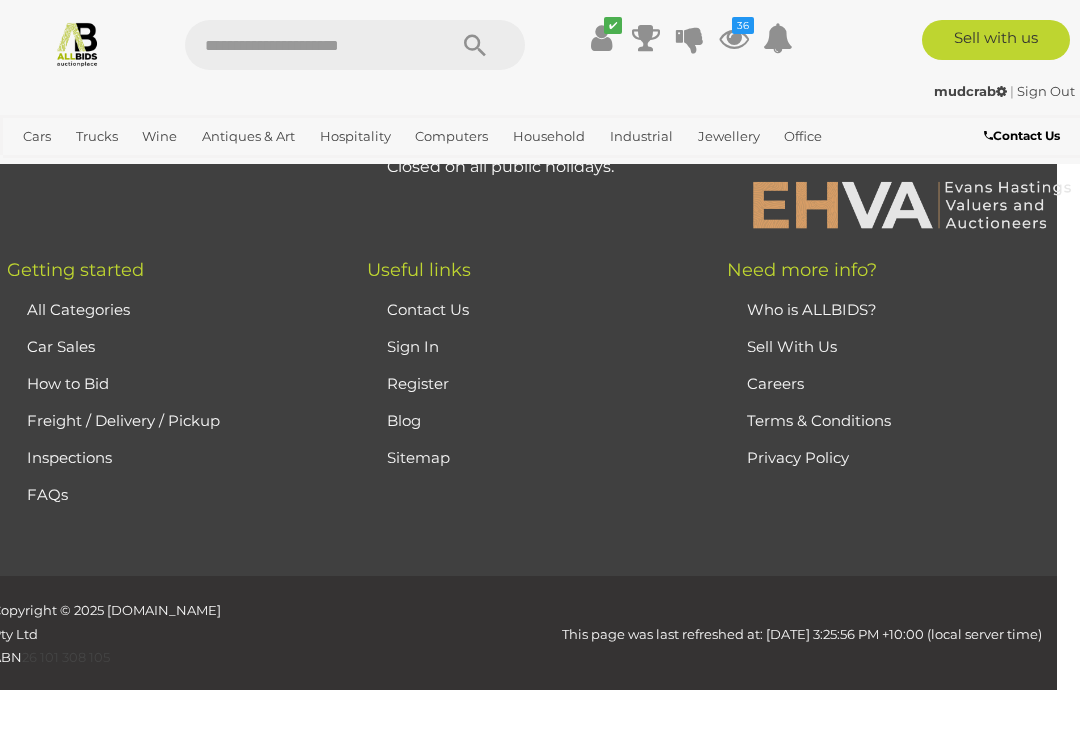 scroll, scrollTop: 0, scrollLeft: 0, axis: both 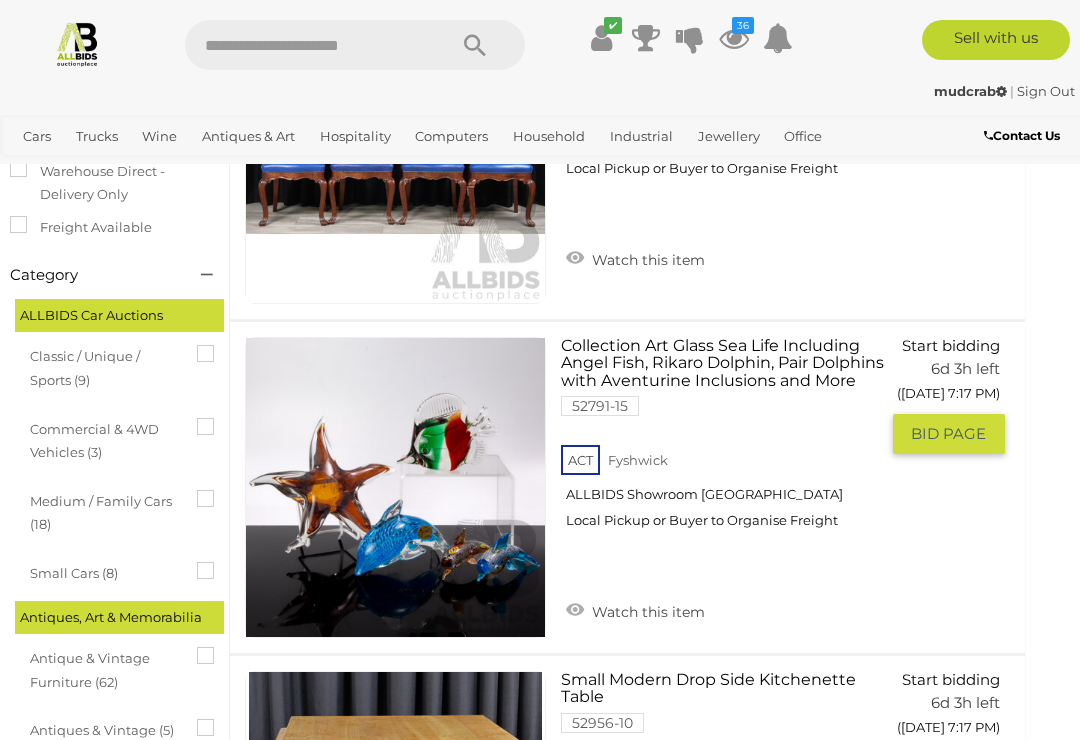 click on "Watch this item" at bounding box center [635, 610] 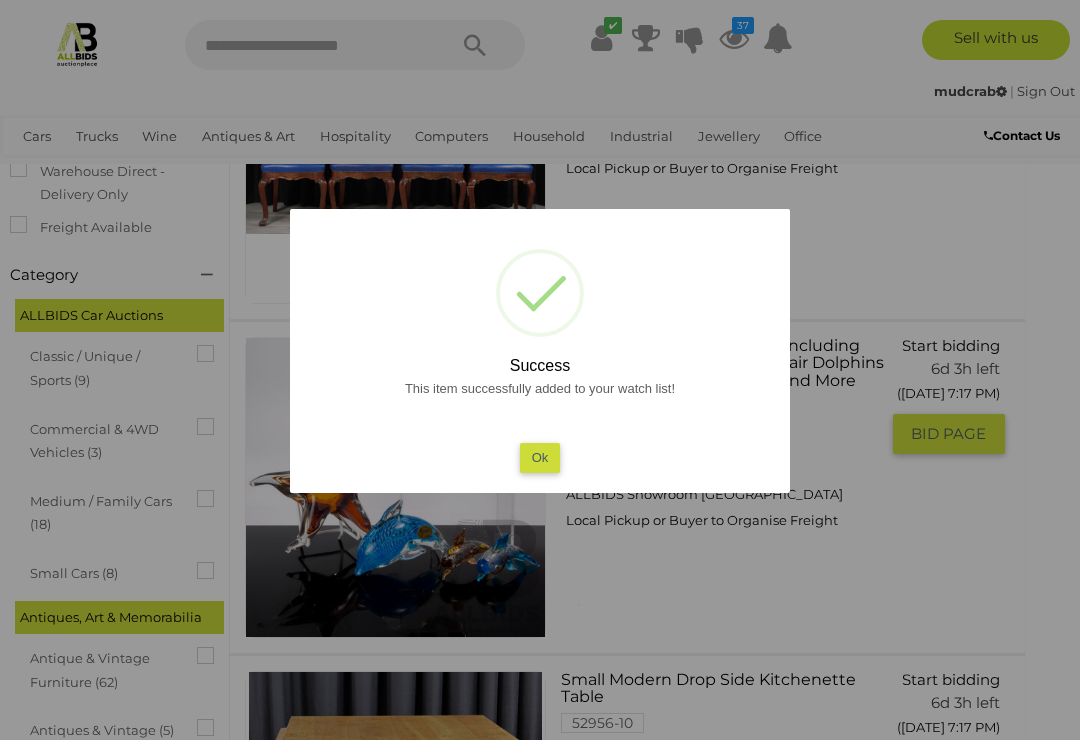 click on "Ok" at bounding box center (540, 457) 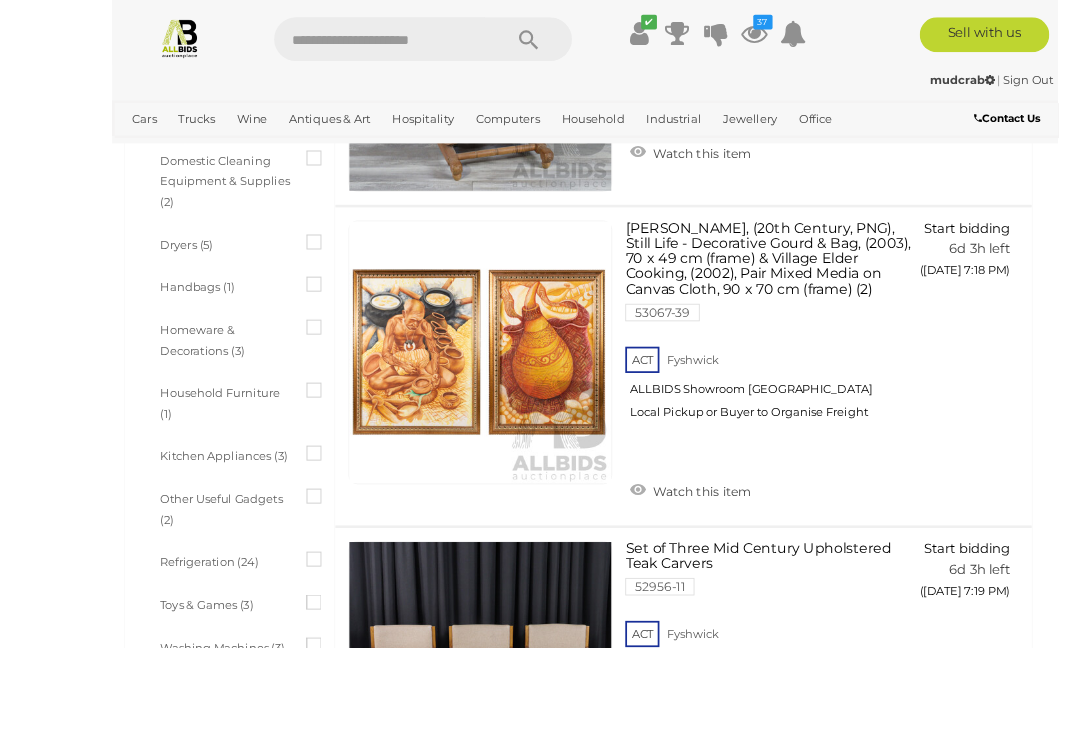 scroll, scrollTop: 1996, scrollLeft: 10, axis: both 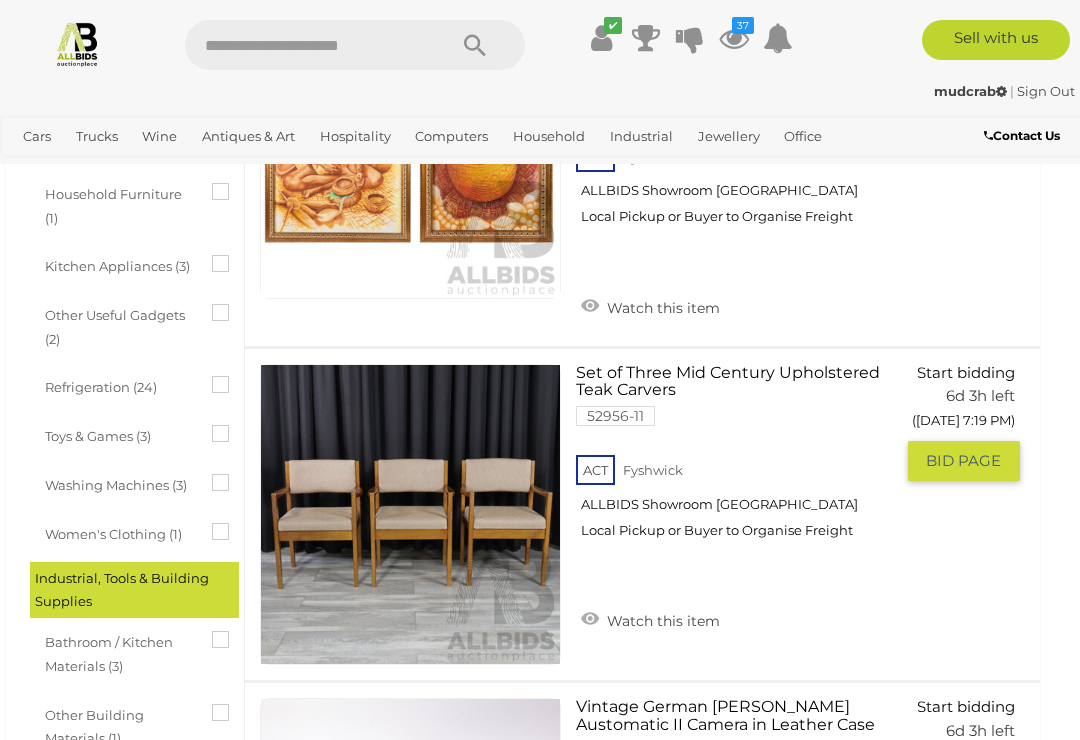 click on "Watch this item" at bounding box center (650, 619) 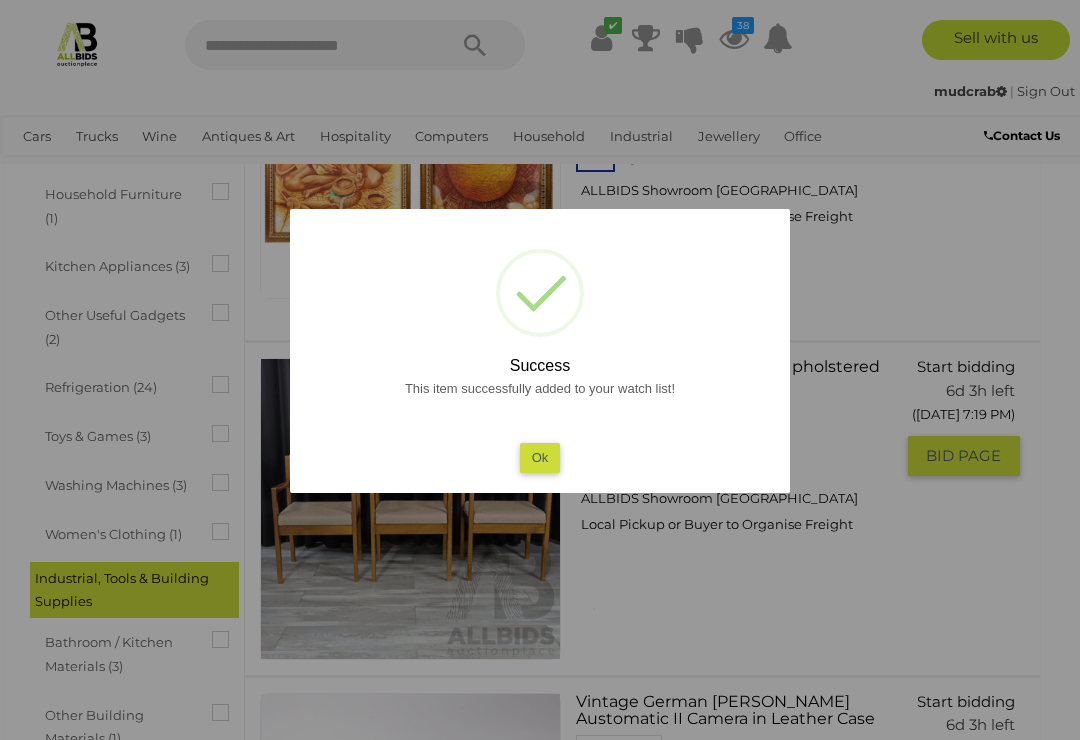 click on "Ok" at bounding box center [540, 457] 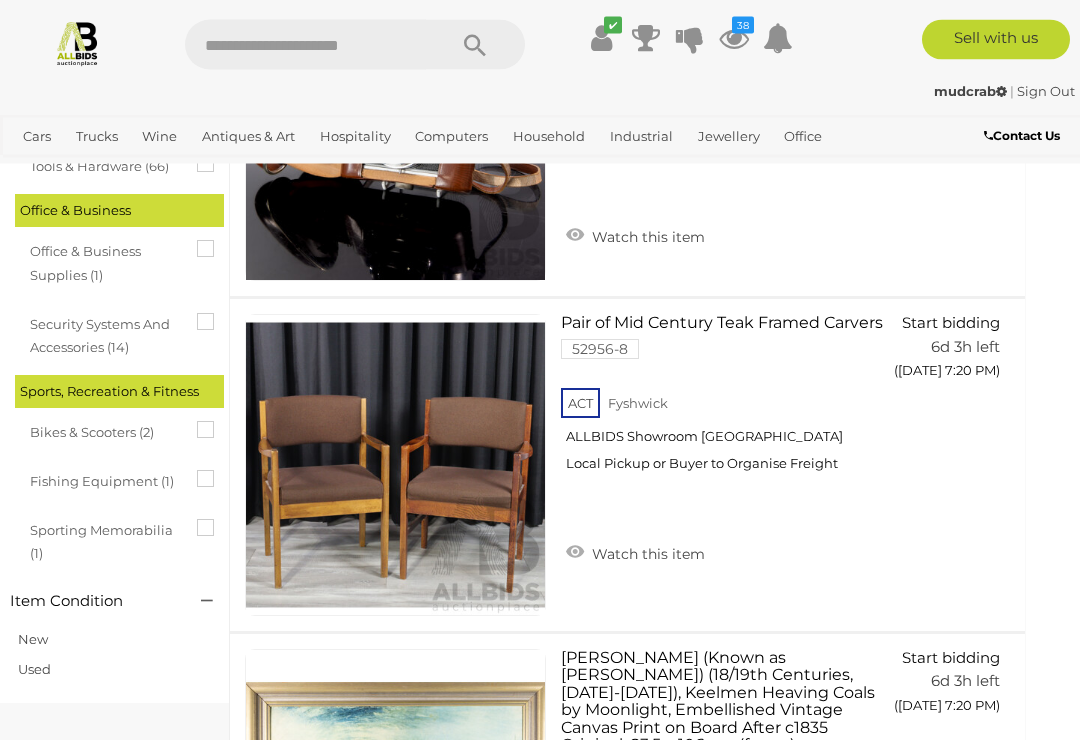 scroll, scrollTop: 2714, scrollLeft: 25, axis: both 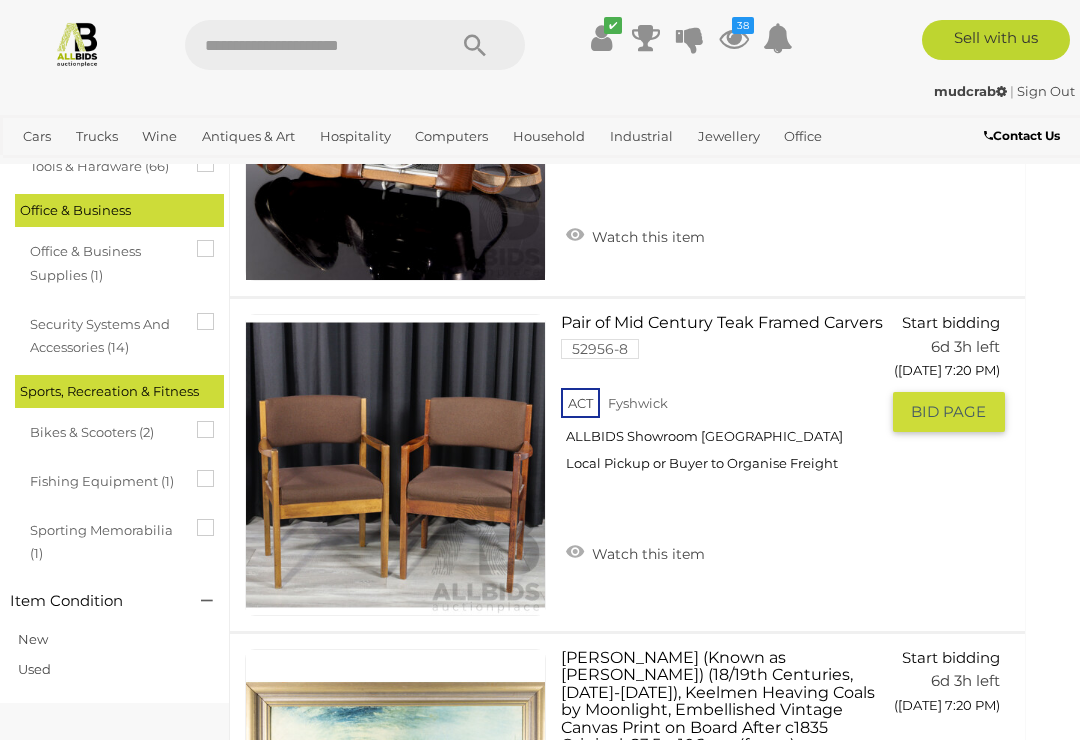 click on "Watch this item" at bounding box center [635, 552] 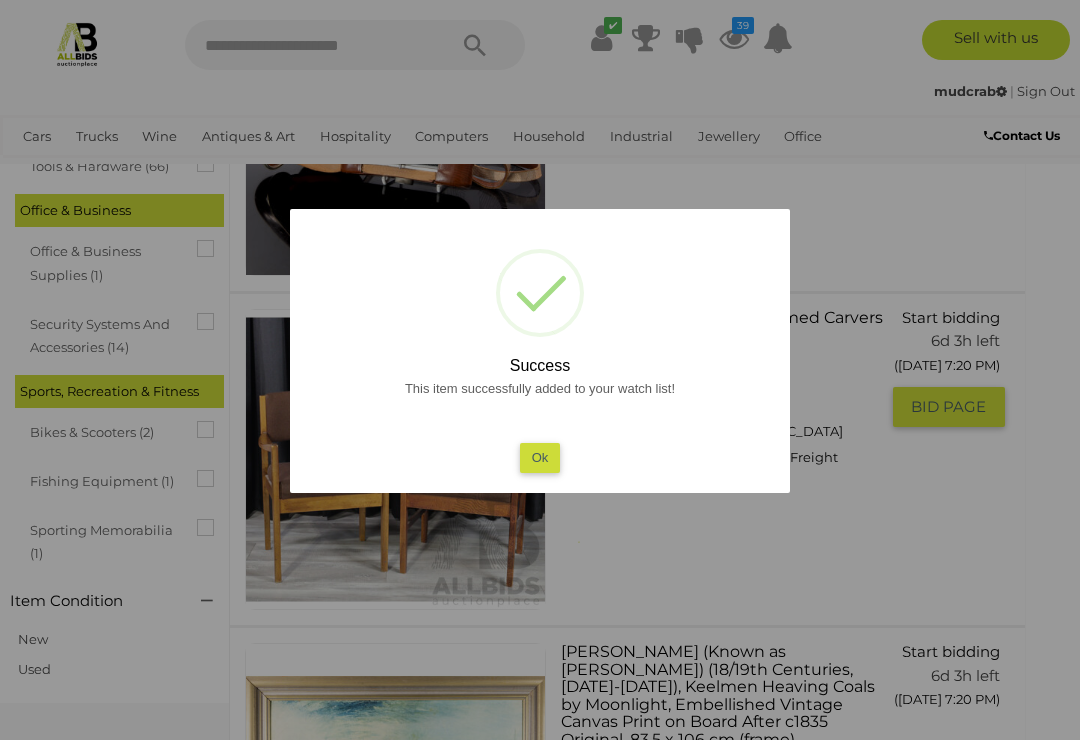 click on "Ok" at bounding box center (540, 457) 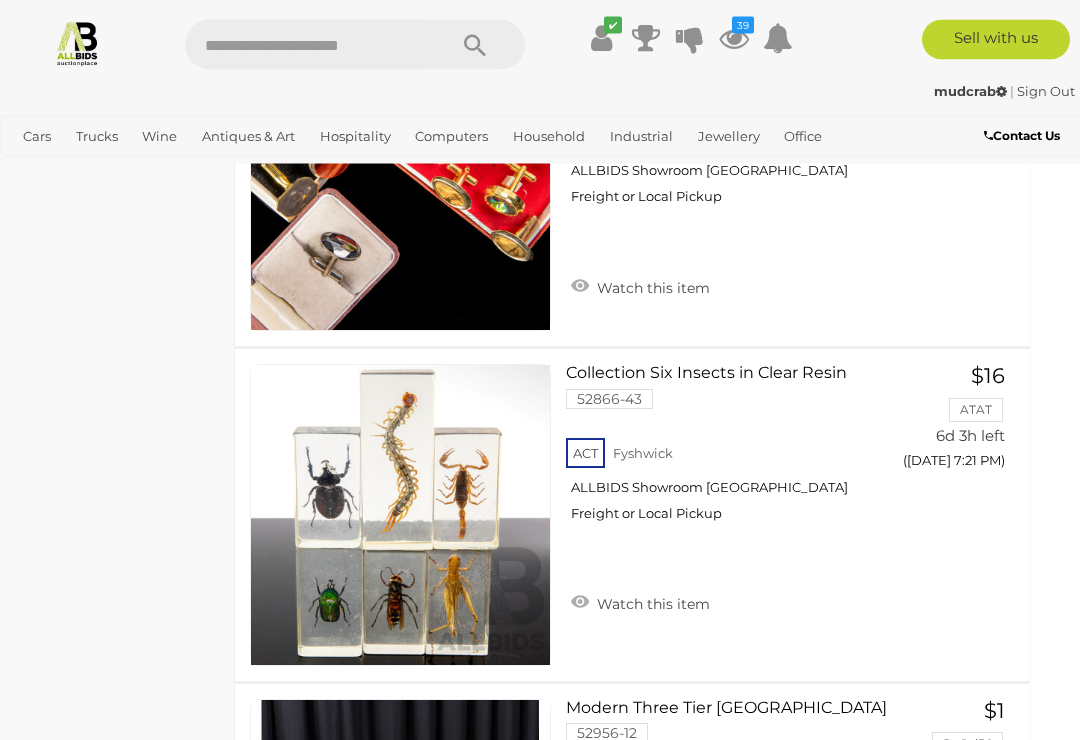 scroll, scrollTop: 3734, scrollLeft: 20, axis: both 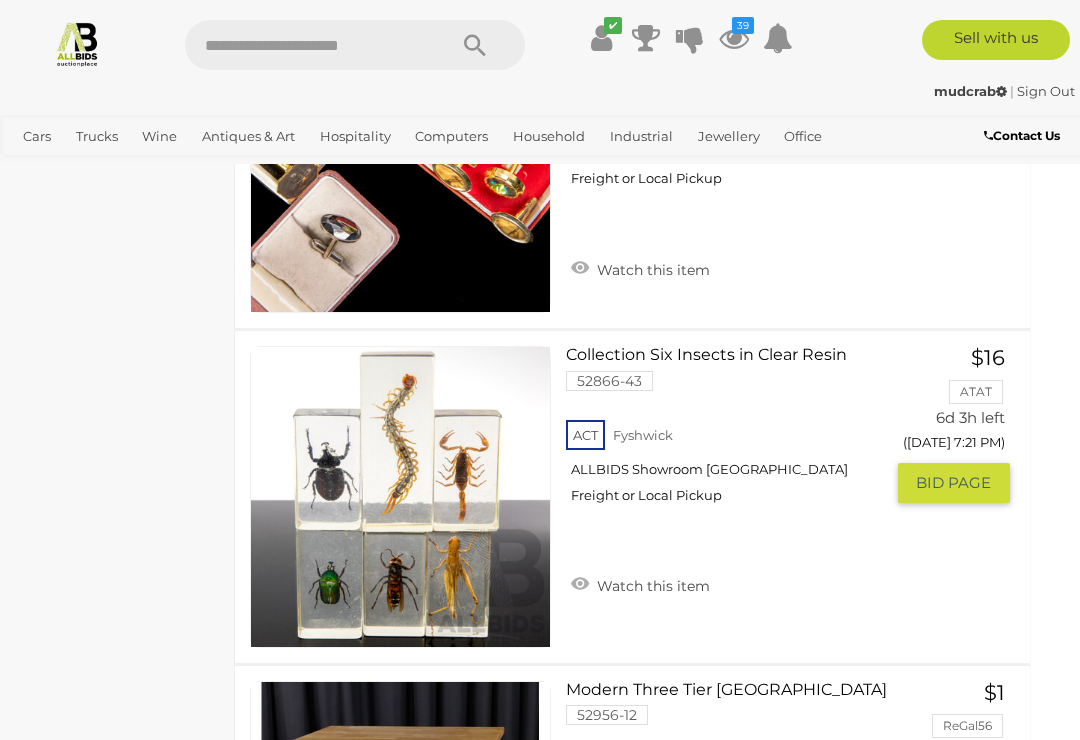 click on "Watch this item" at bounding box center (640, 584) 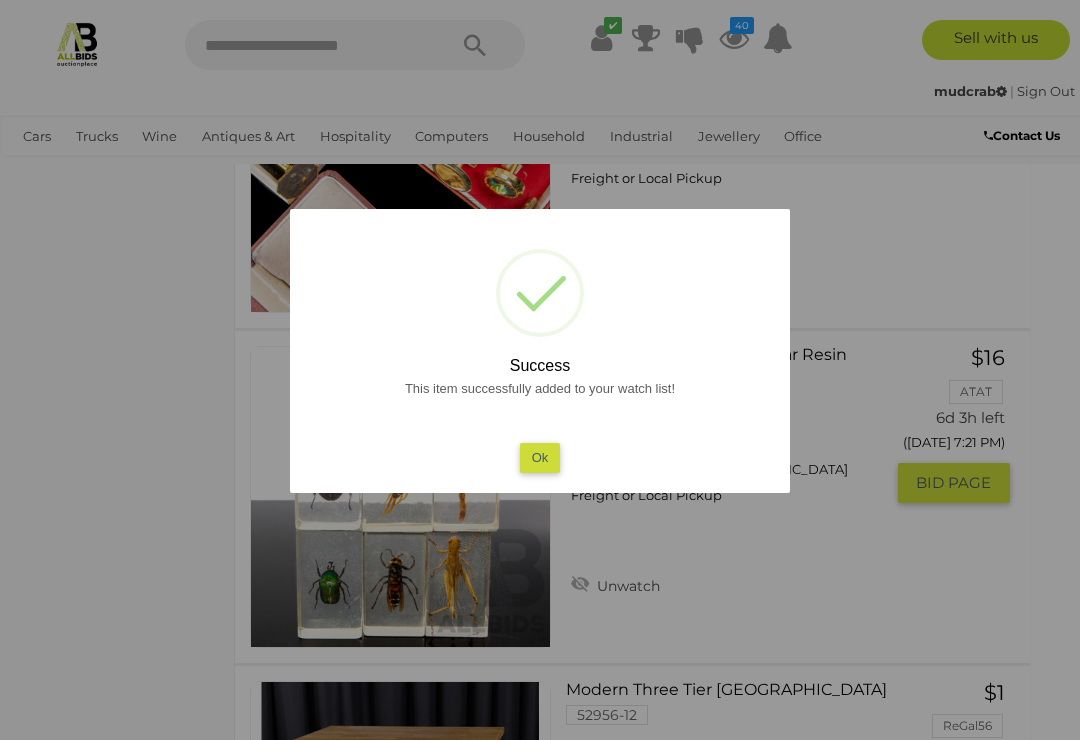 click on "Ok" at bounding box center [540, 457] 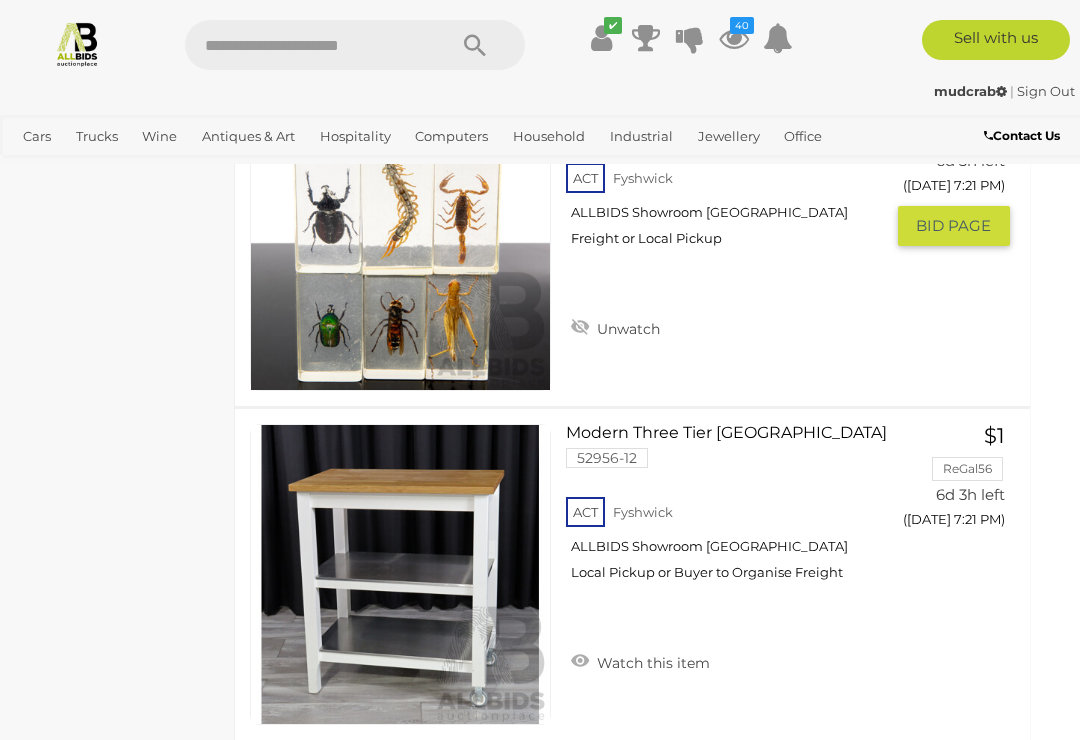 scroll, scrollTop: 4011, scrollLeft: 20, axis: both 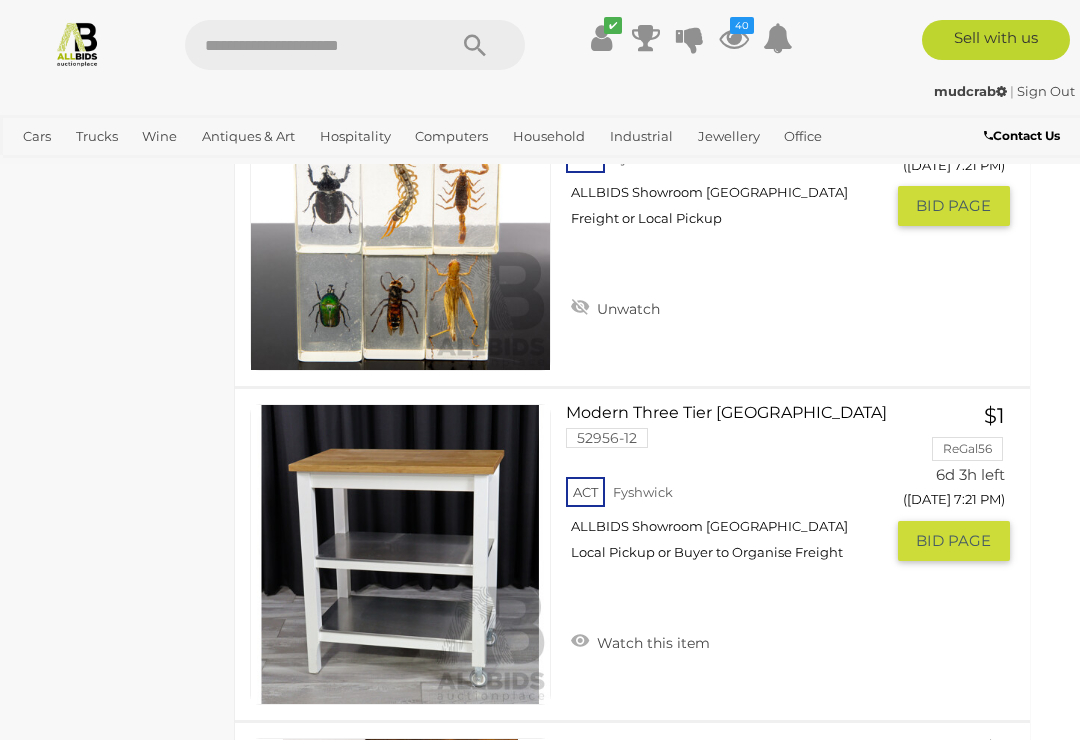 click on "Watch this item" at bounding box center (640, 641) 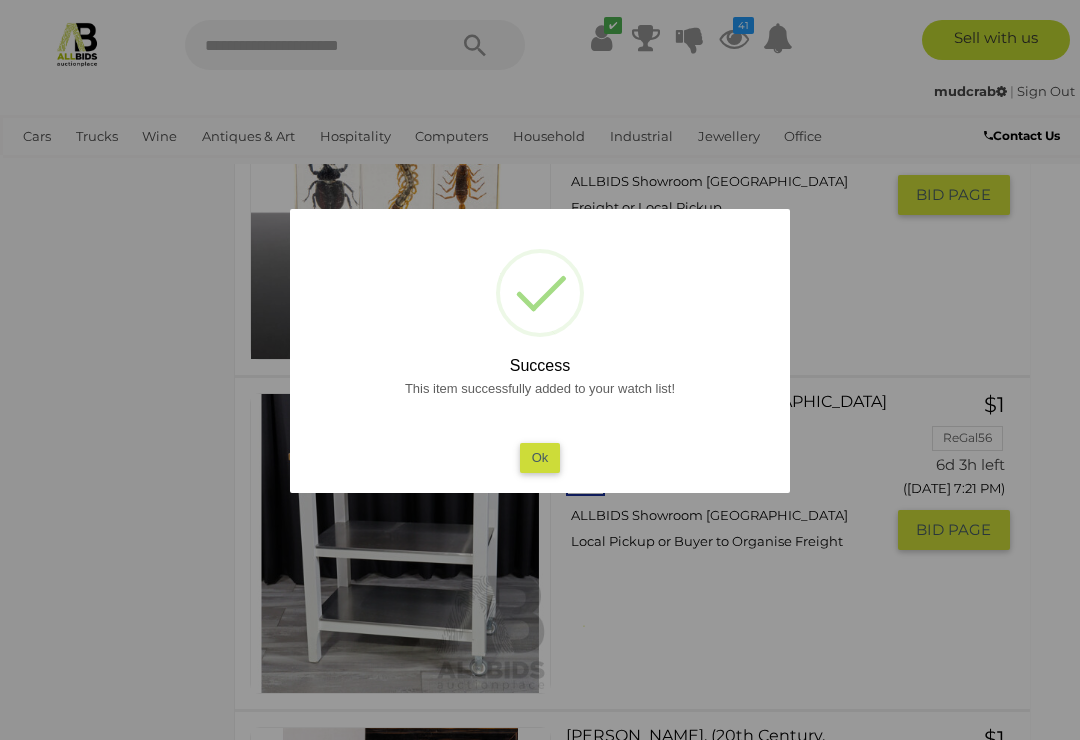 click on "Ok" at bounding box center [540, 457] 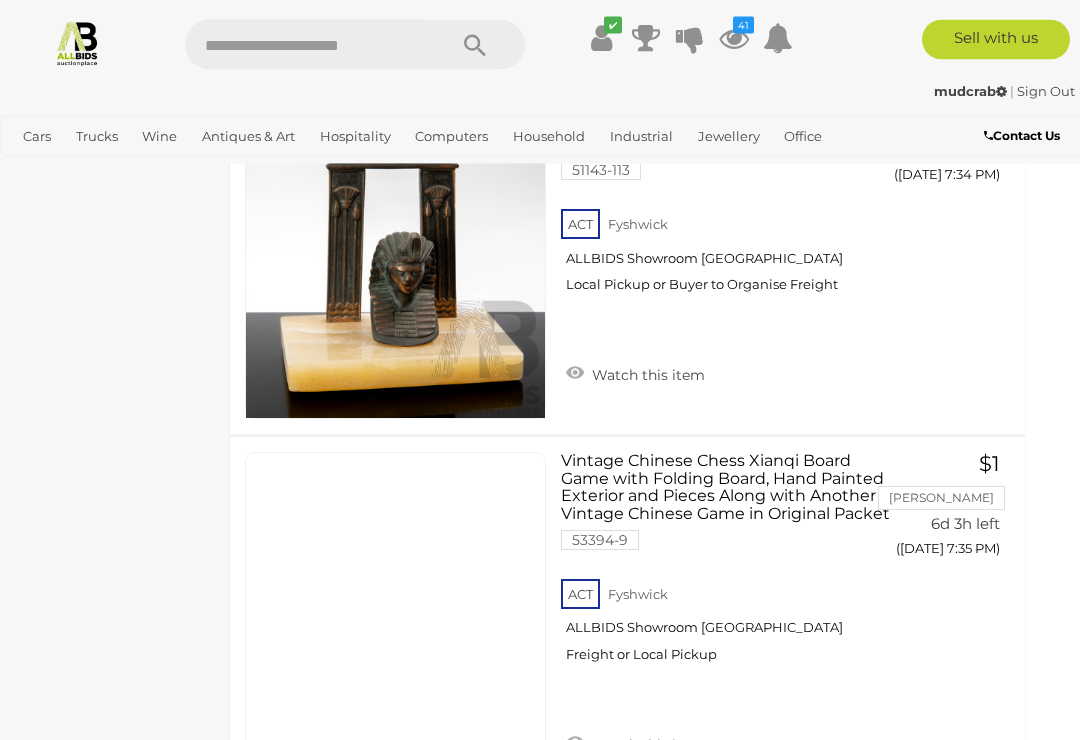 scroll, scrollTop: 14942, scrollLeft: 25, axis: both 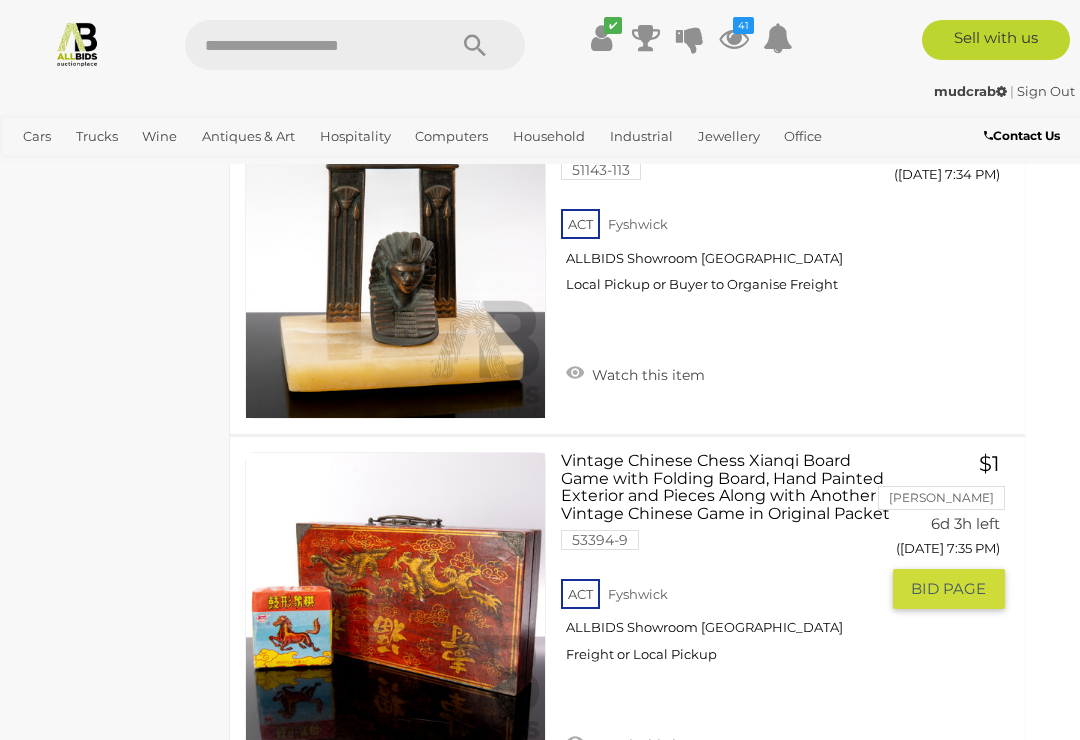 click at bounding box center [395, 602] 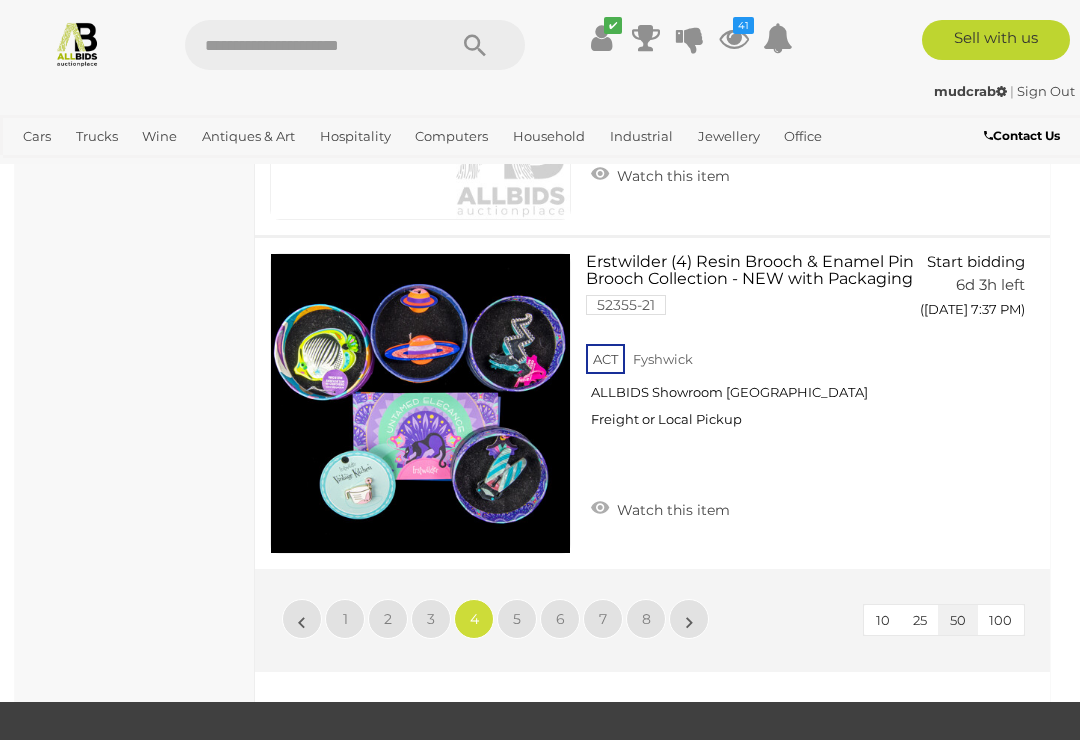 scroll, scrollTop: 16897, scrollLeft: 0, axis: vertical 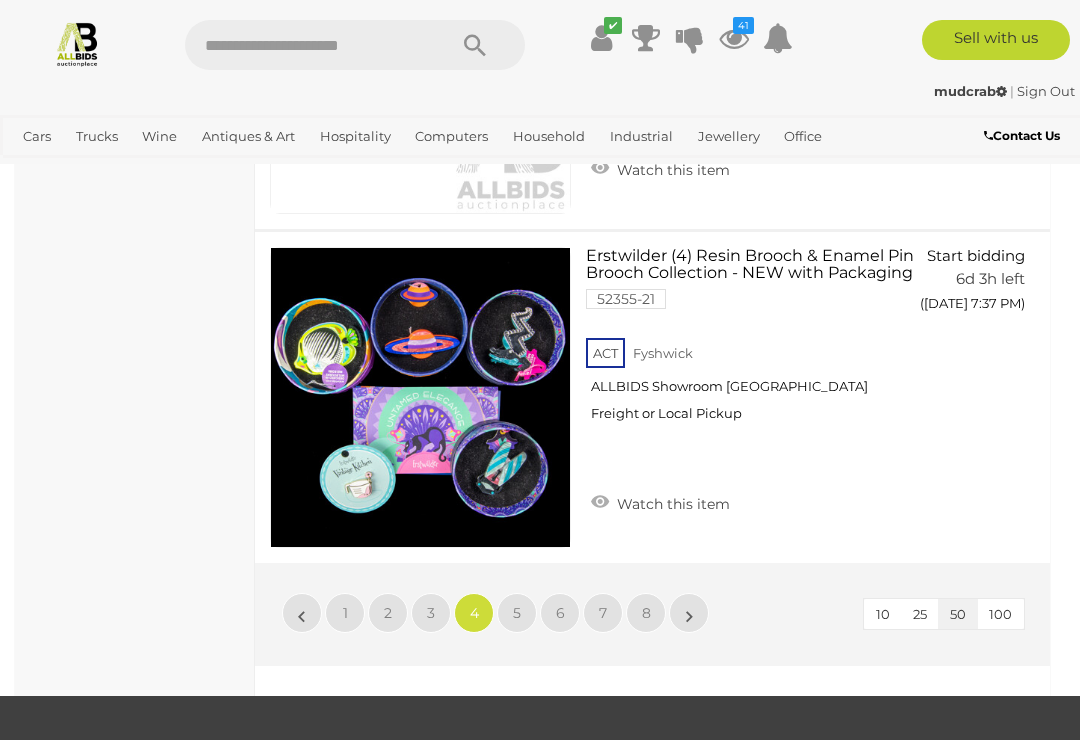 click on "5" at bounding box center [517, 613] 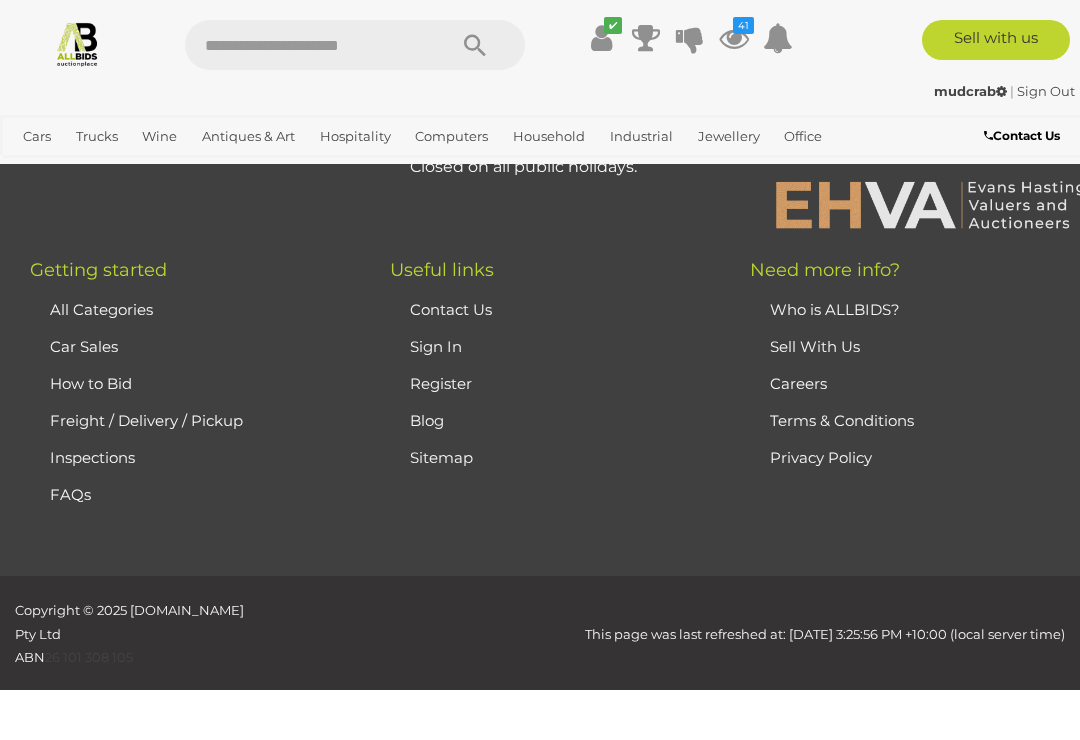 scroll, scrollTop: 0, scrollLeft: 0, axis: both 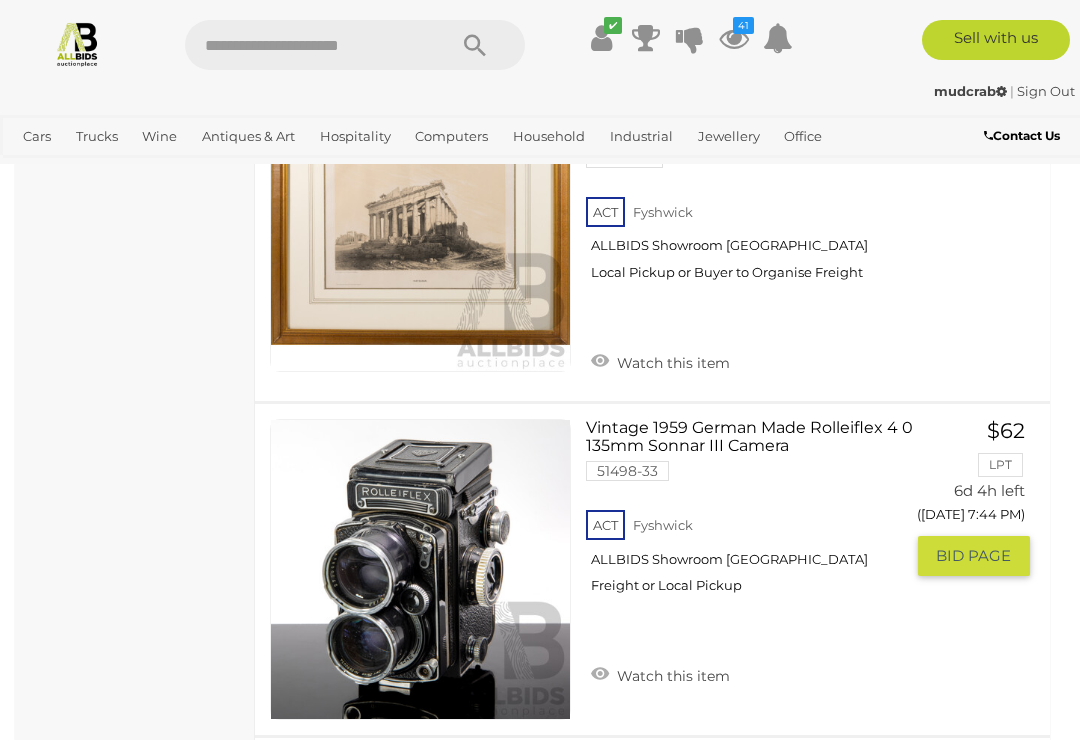 click on "Watch this item" at bounding box center (660, 674) 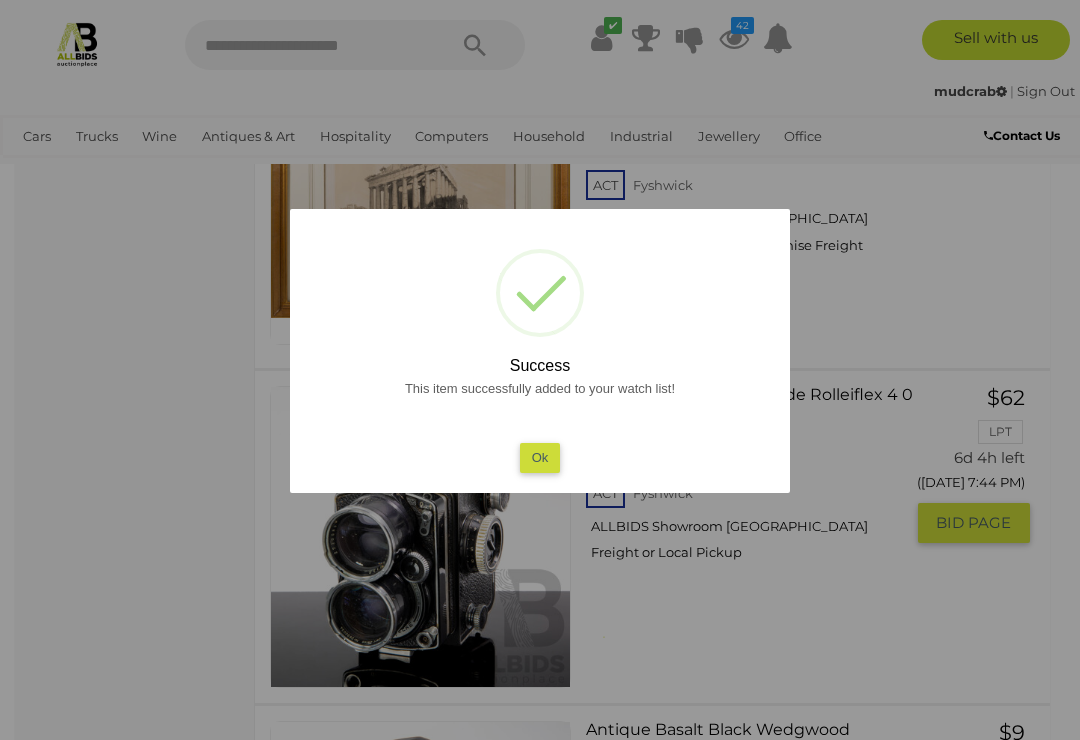 click on "Ok" at bounding box center [540, 457] 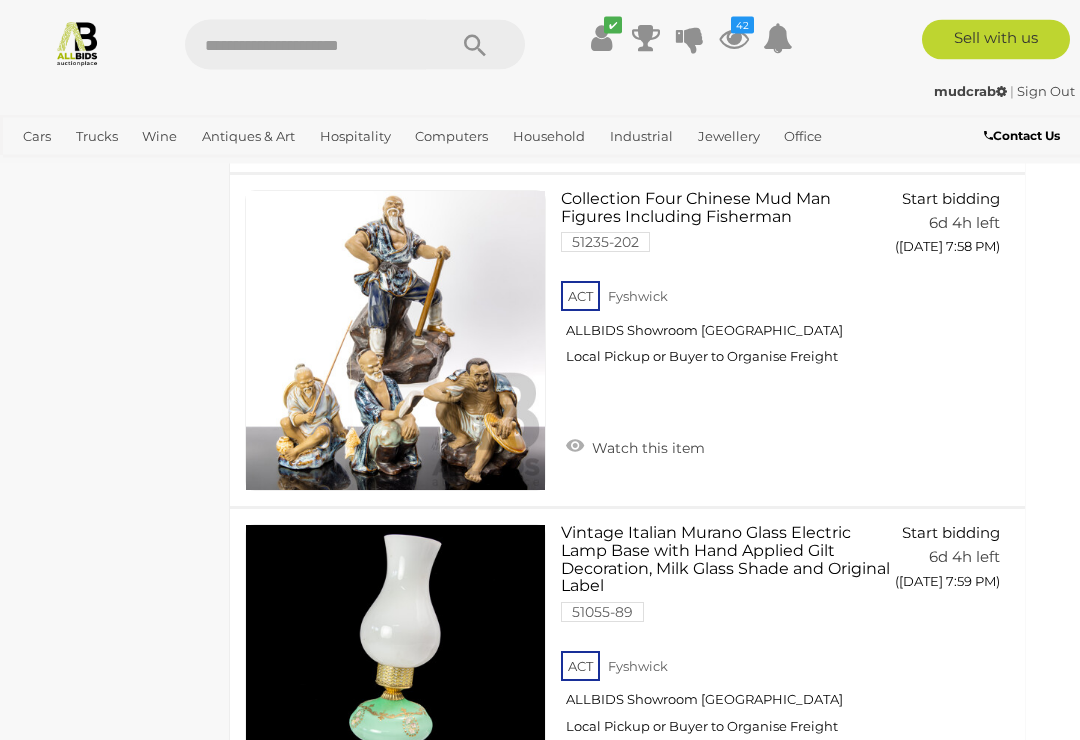 scroll, scrollTop: 9789, scrollLeft: 25, axis: both 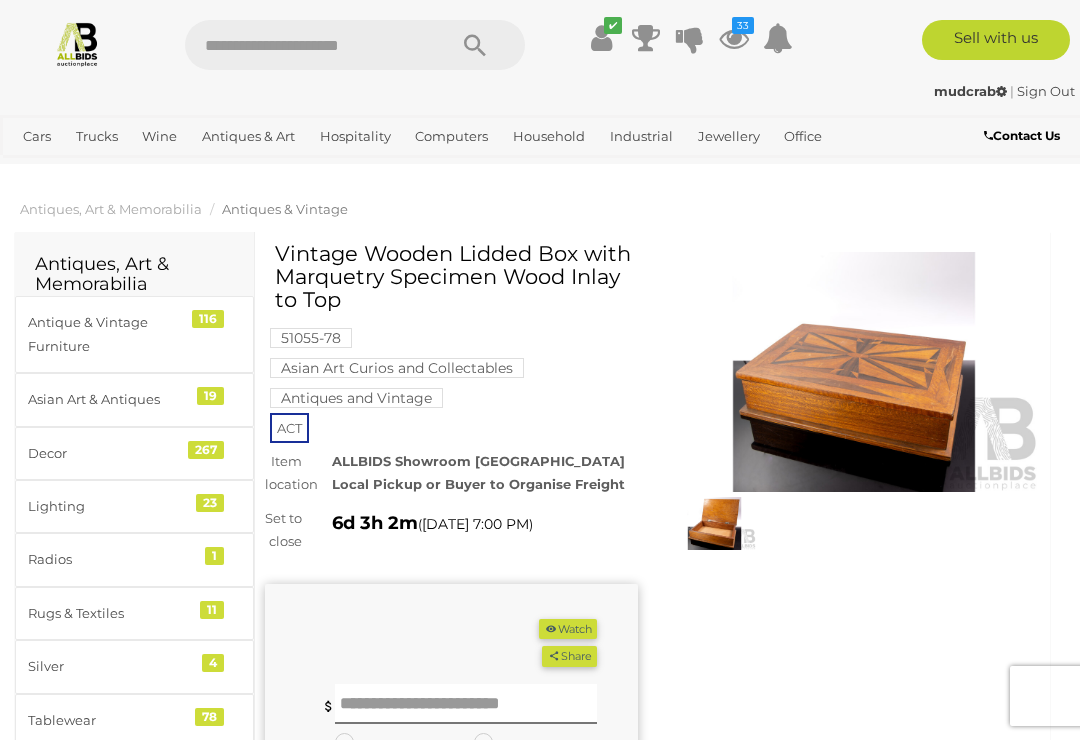 click at bounding box center (714, 524) 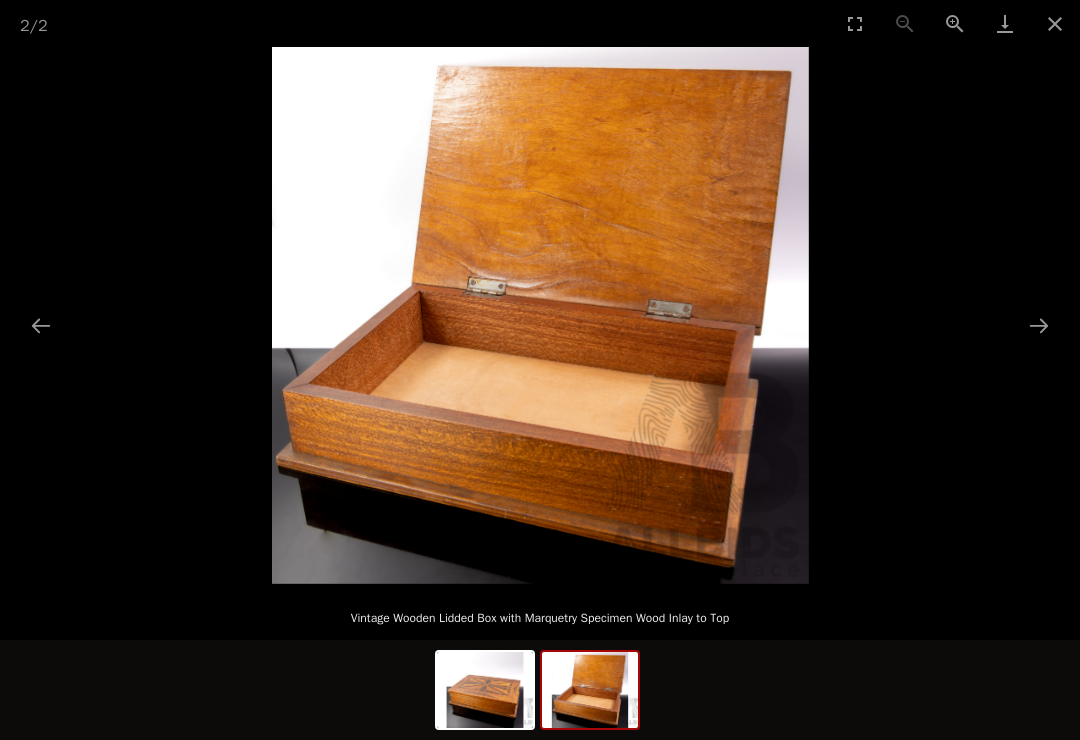 click at bounding box center (1055, 23) 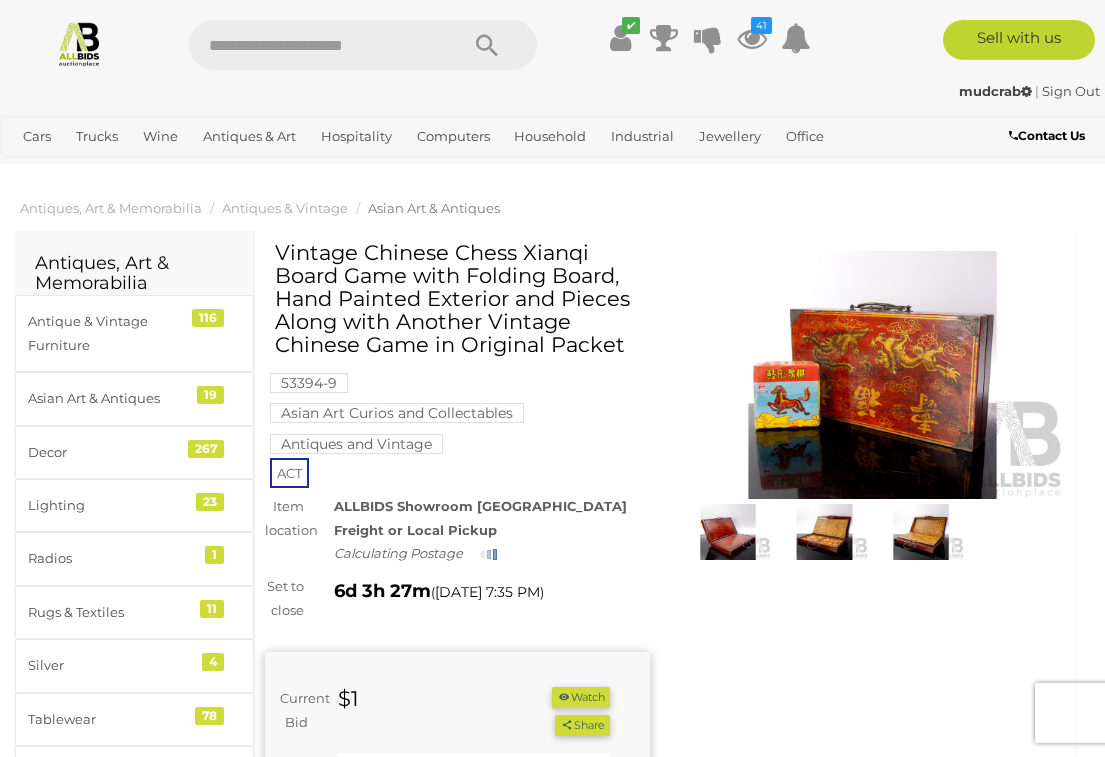 scroll, scrollTop: 2, scrollLeft: 0, axis: vertical 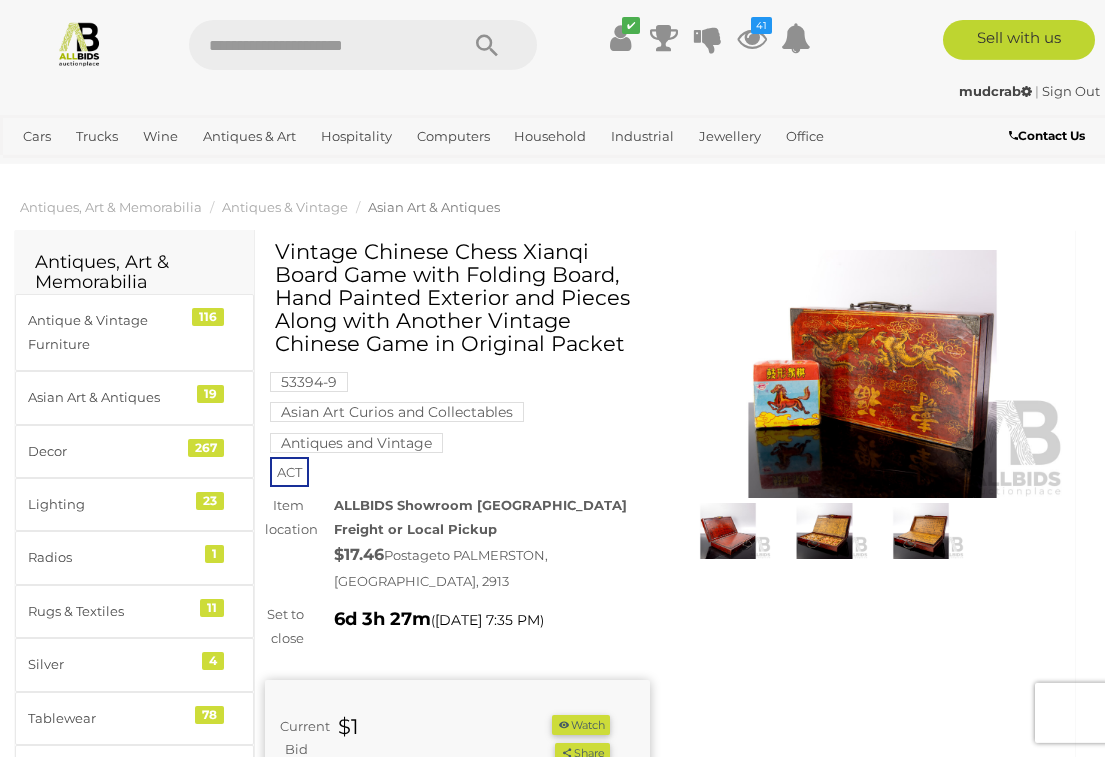 click at bounding box center (728, 531) 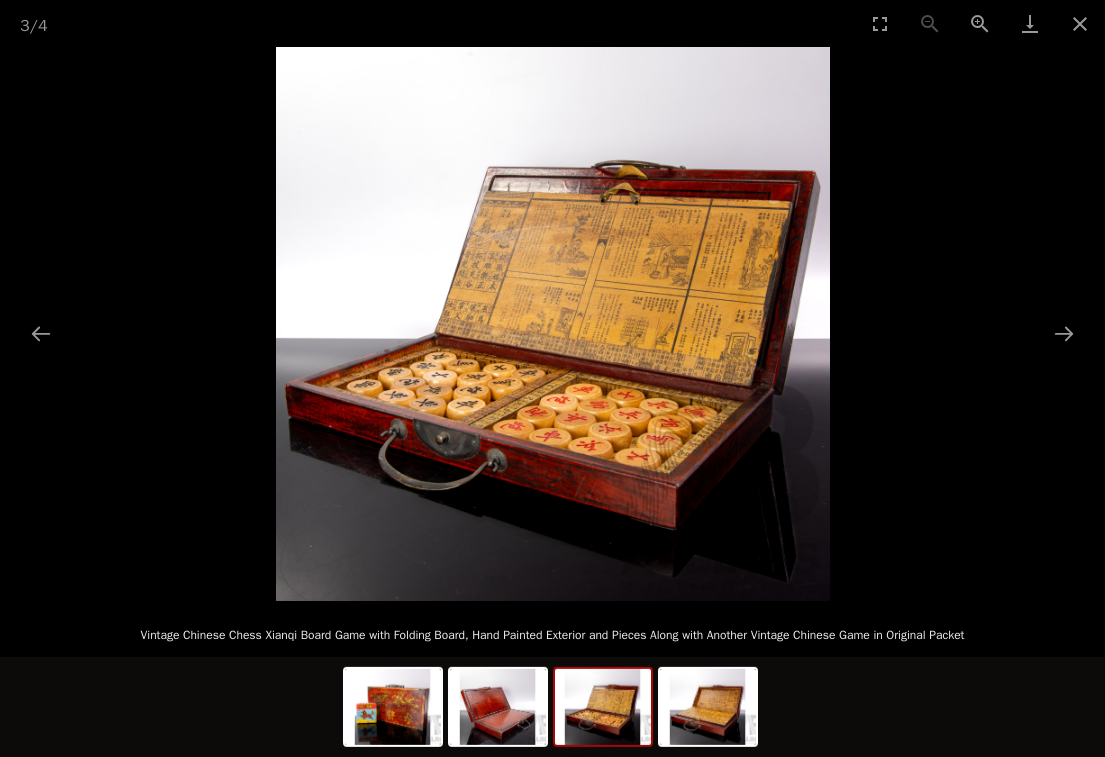click at bounding box center (603, 707) 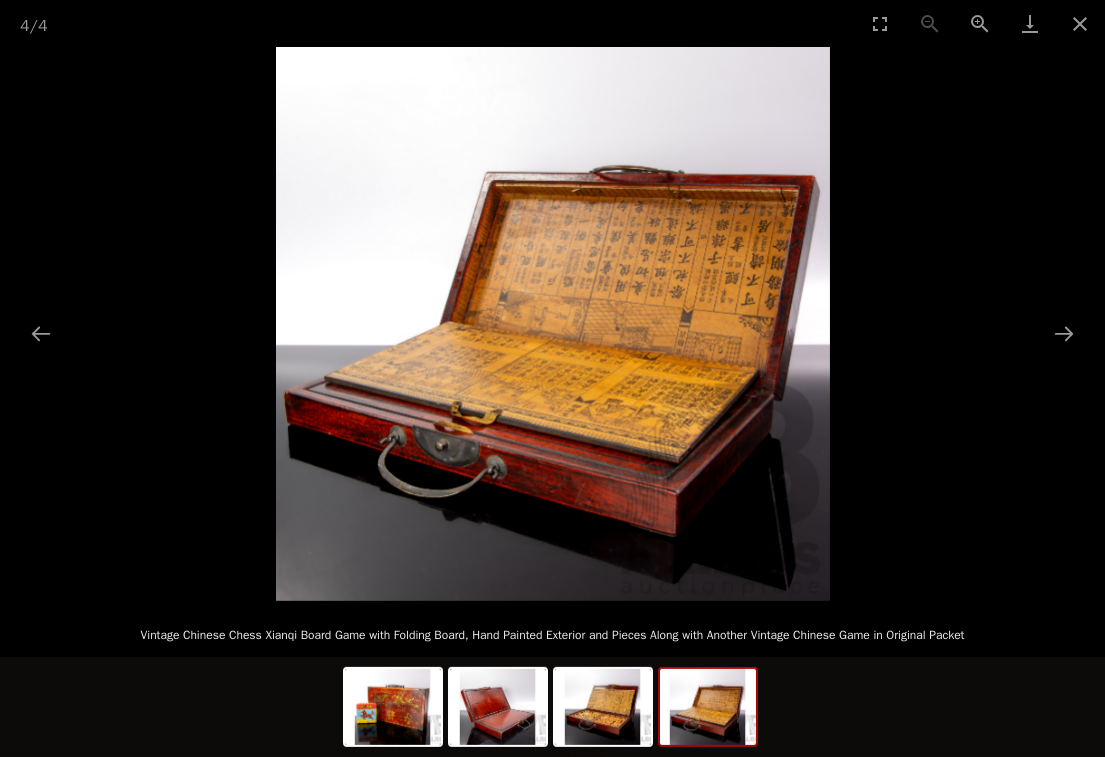 click at bounding box center [1080, 23] 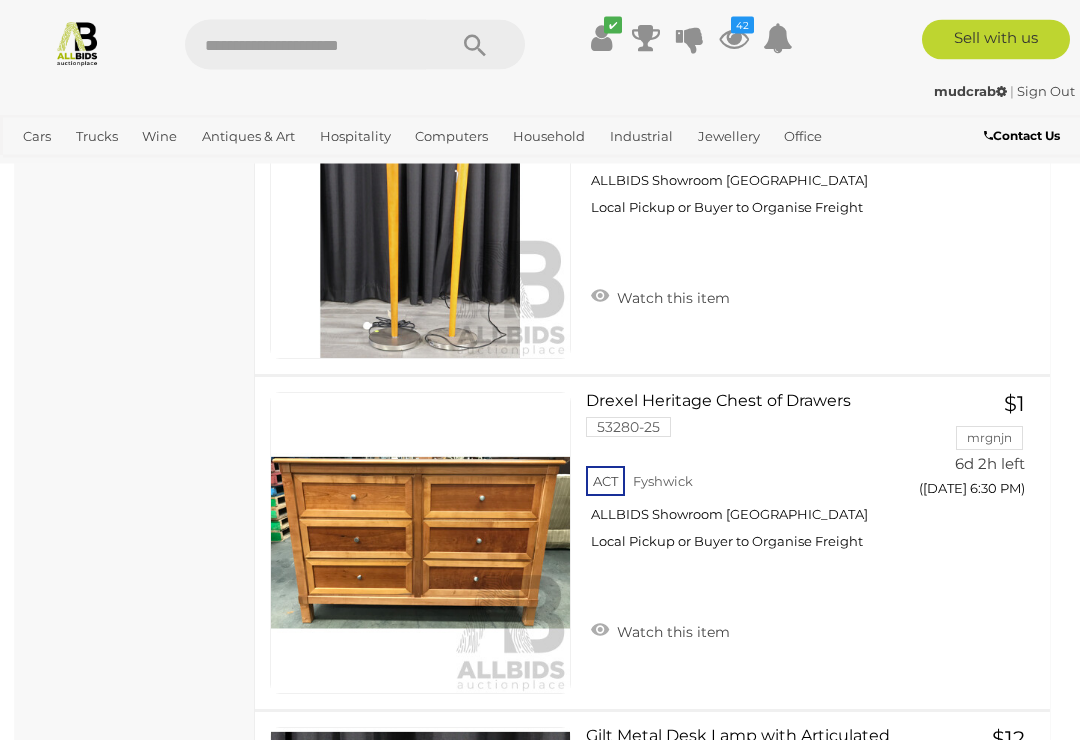 scroll, scrollTop: 12958, scrollLeft: 0, axis: vertical 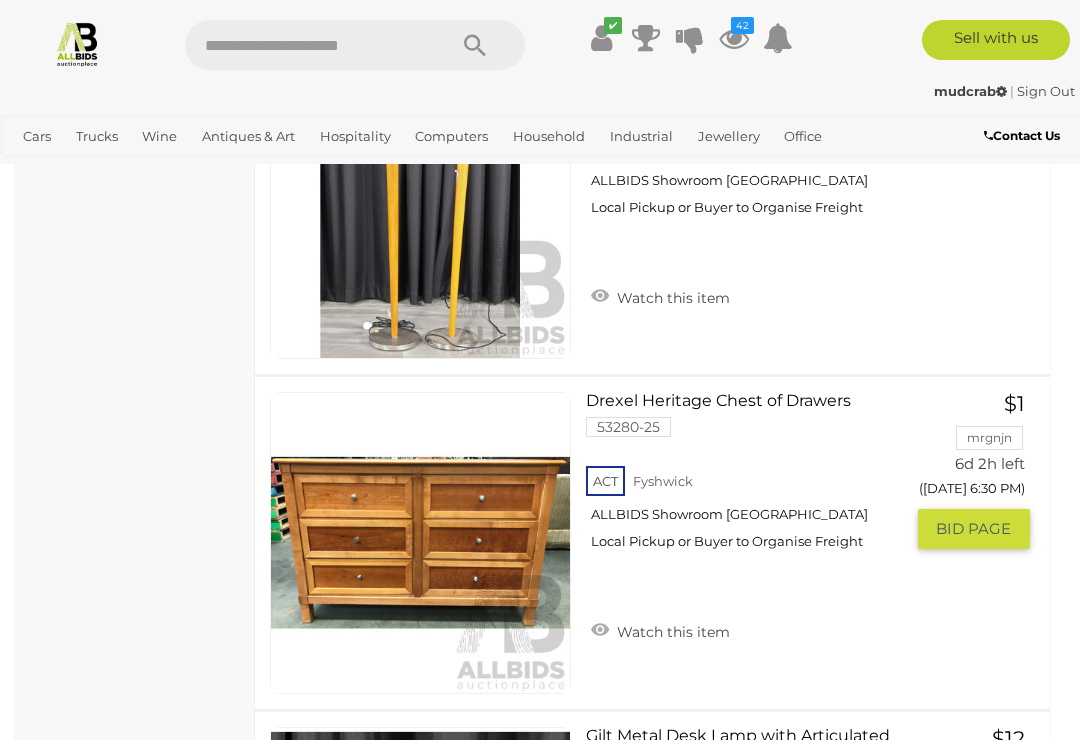 click on "Watch this item" at bounding box center [660, 630] 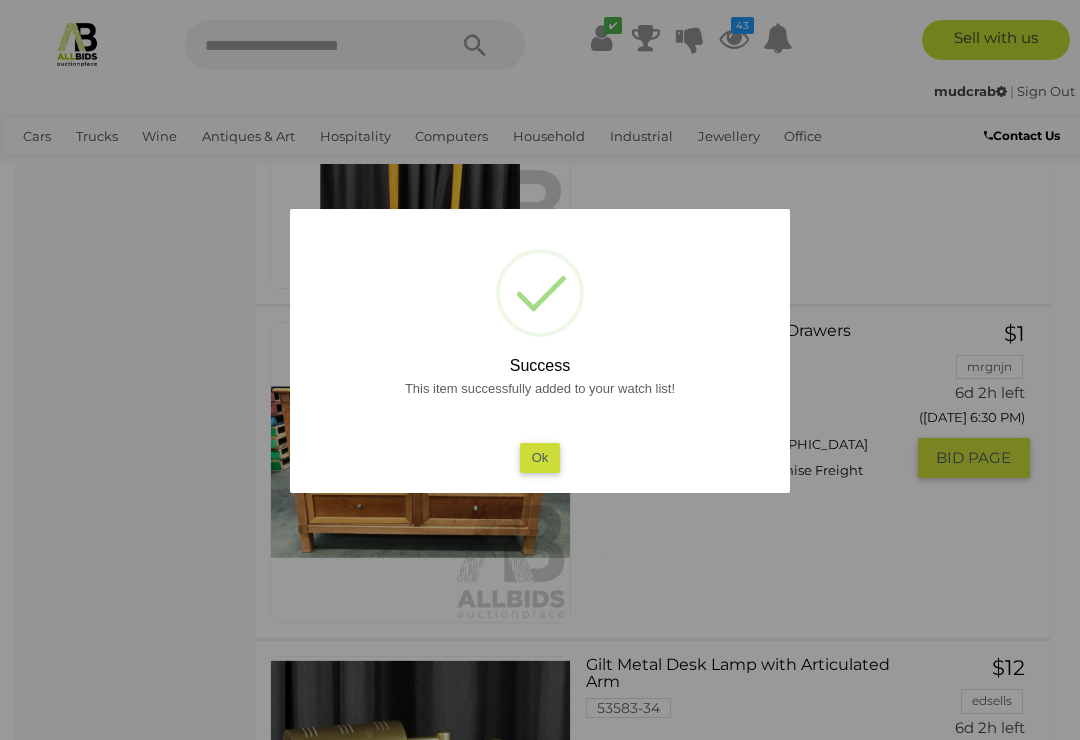 click on "Ok" at bounding box center (540, 457) 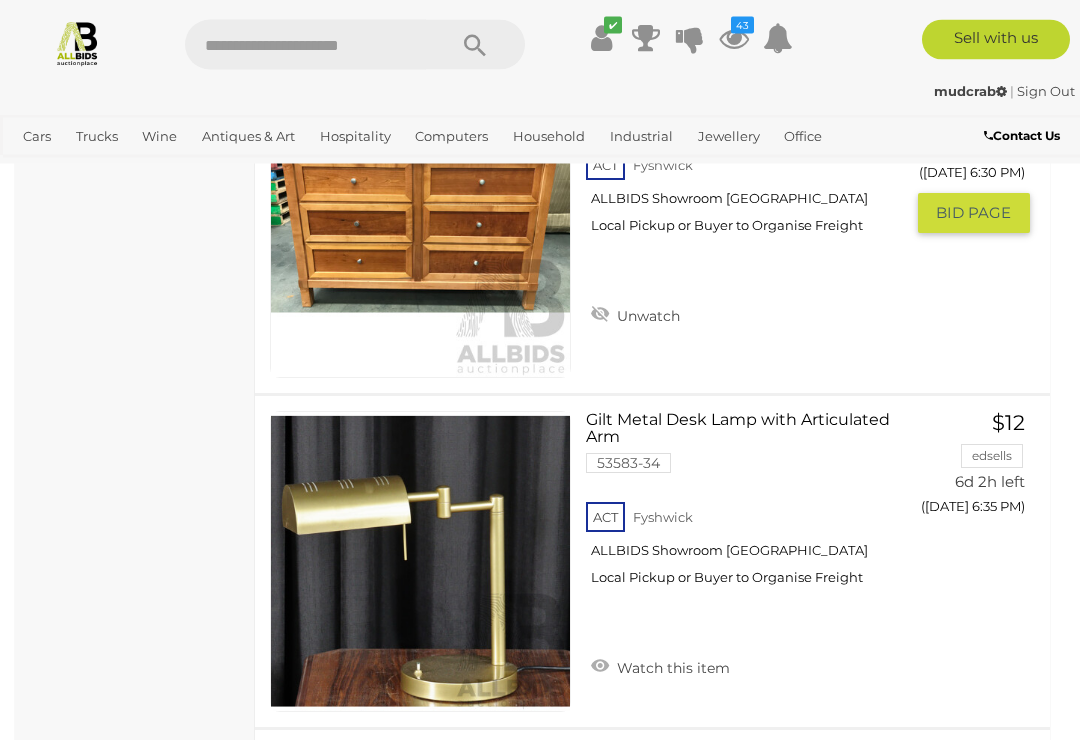 scroll, scrollTop: 13274, scrollLeft: 0, axis: vertical 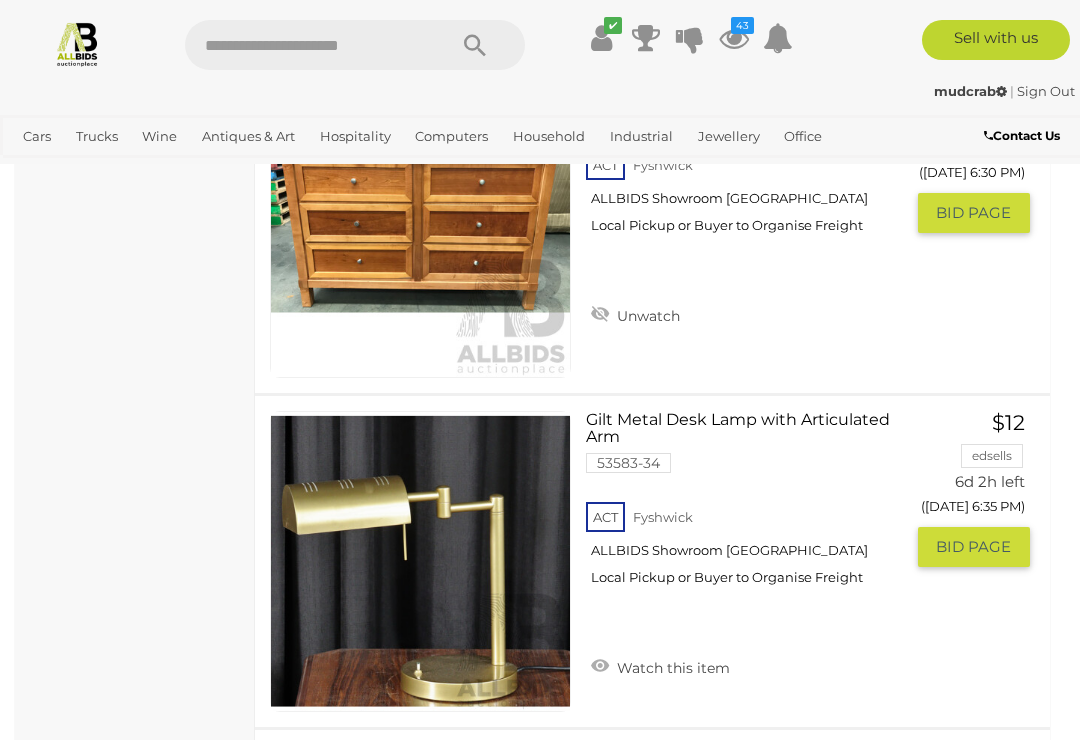 click on "Watch this item" at bounding box center [660, 666] 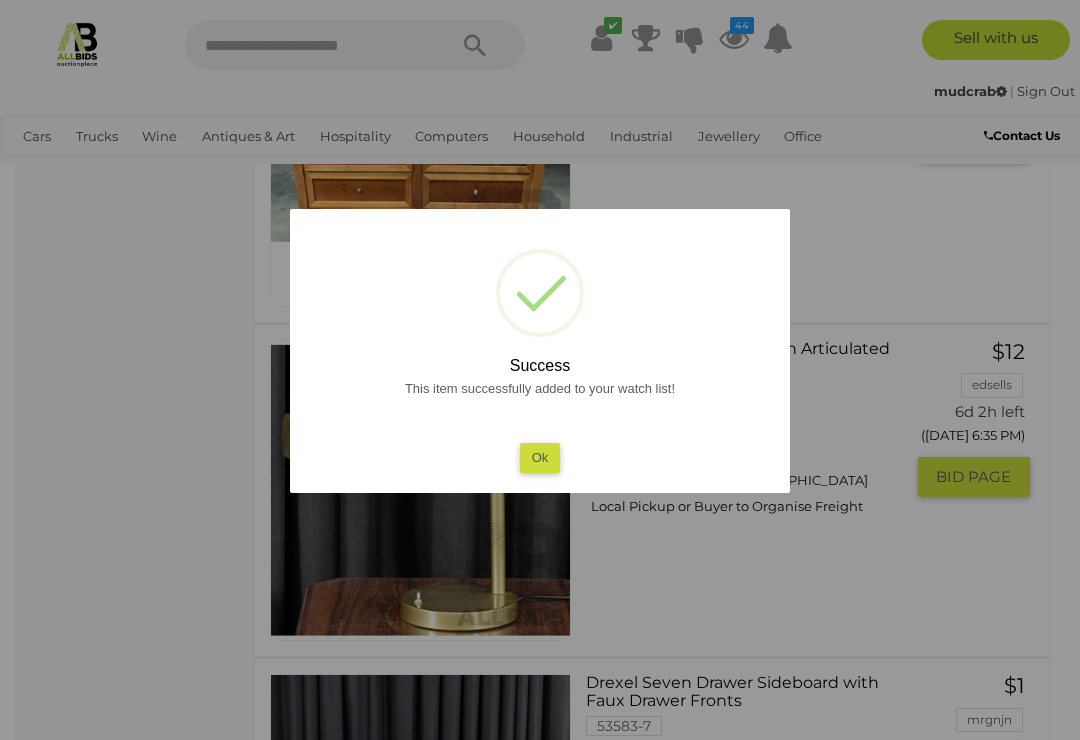 click on "Ok" at bounding box center (540, 457) 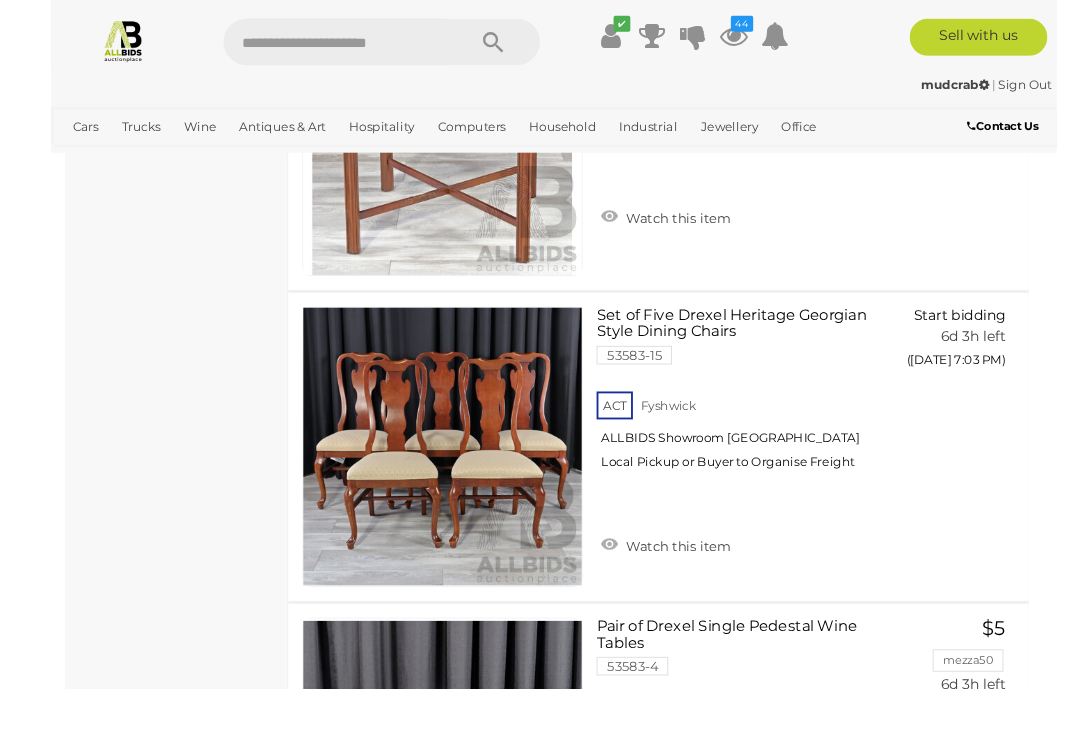scroll, scrollTop: 16438, scrollLeft: 0, axis: vertical 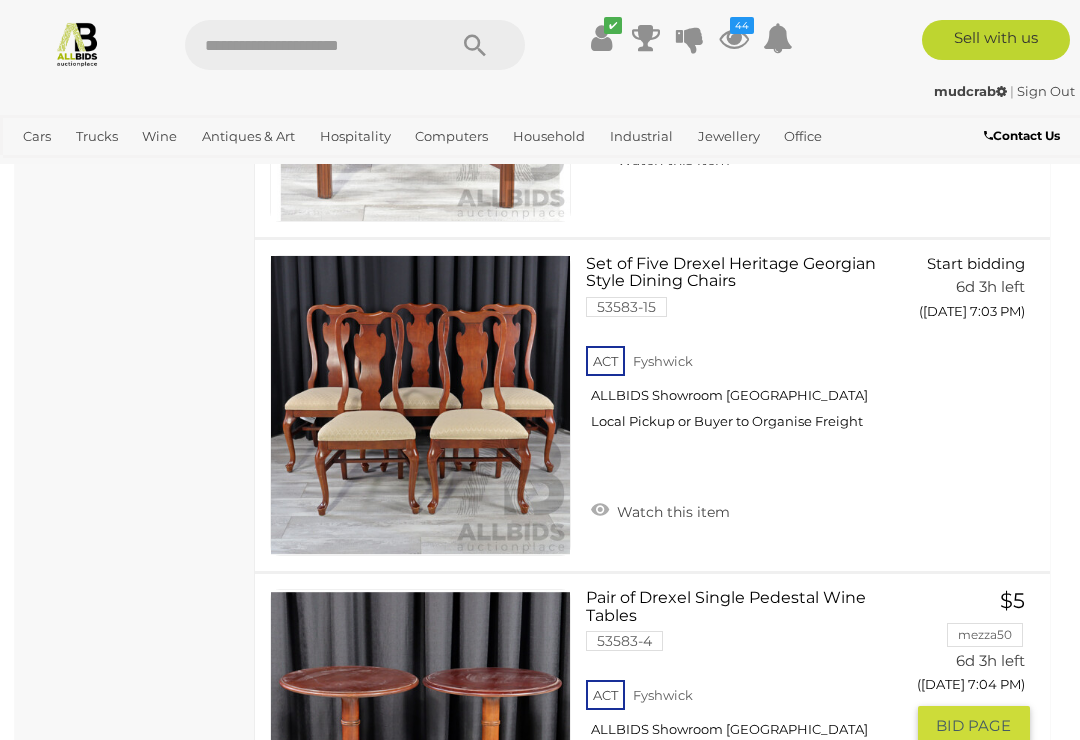 click on "Watch this item" at bounding box center (660, 844) 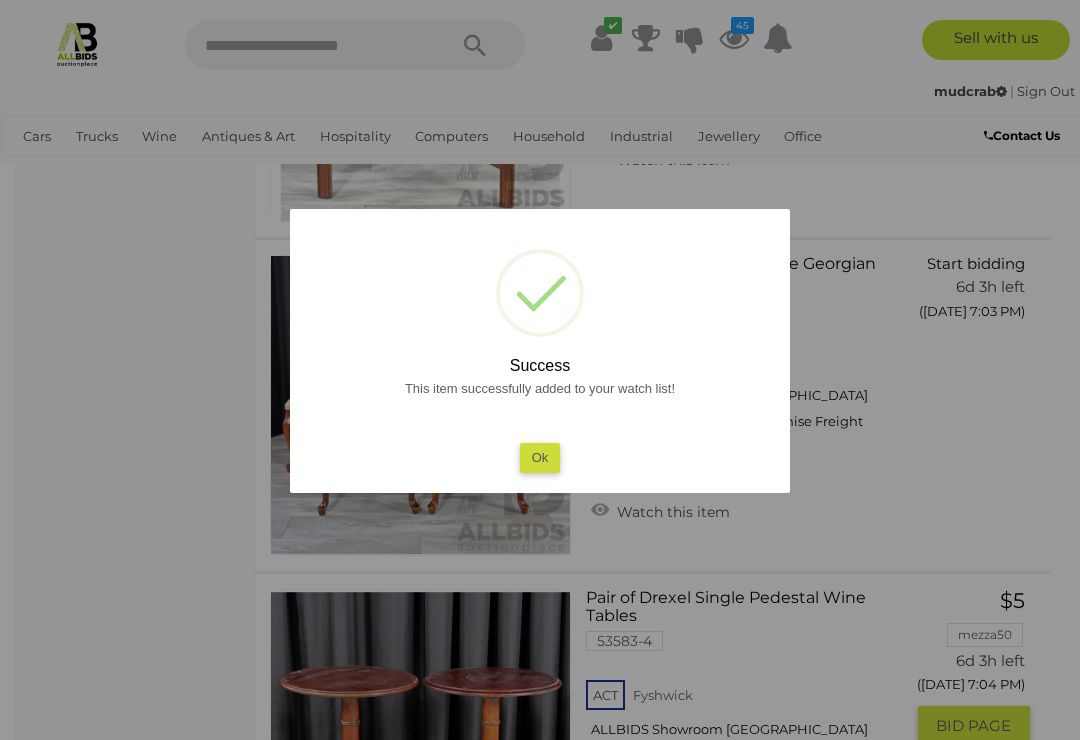 click on "Ok" at bounding box center (540, 457) 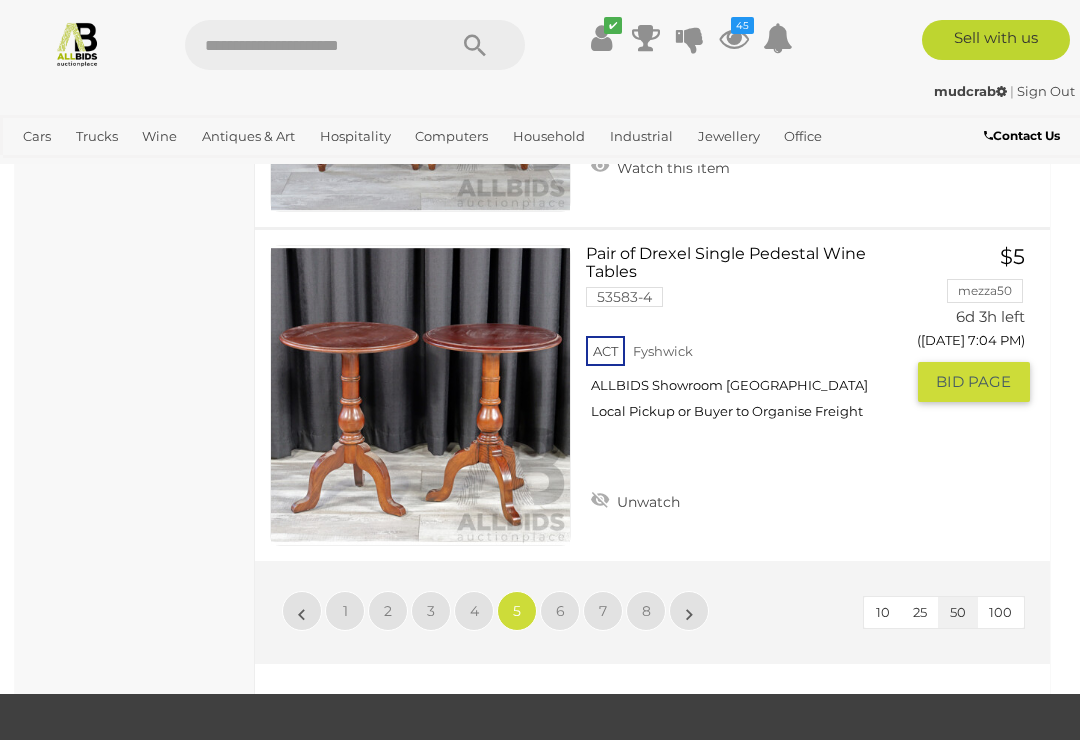 scroll, scrollTop: 16814, scrollLeft: 0, axis: vertical 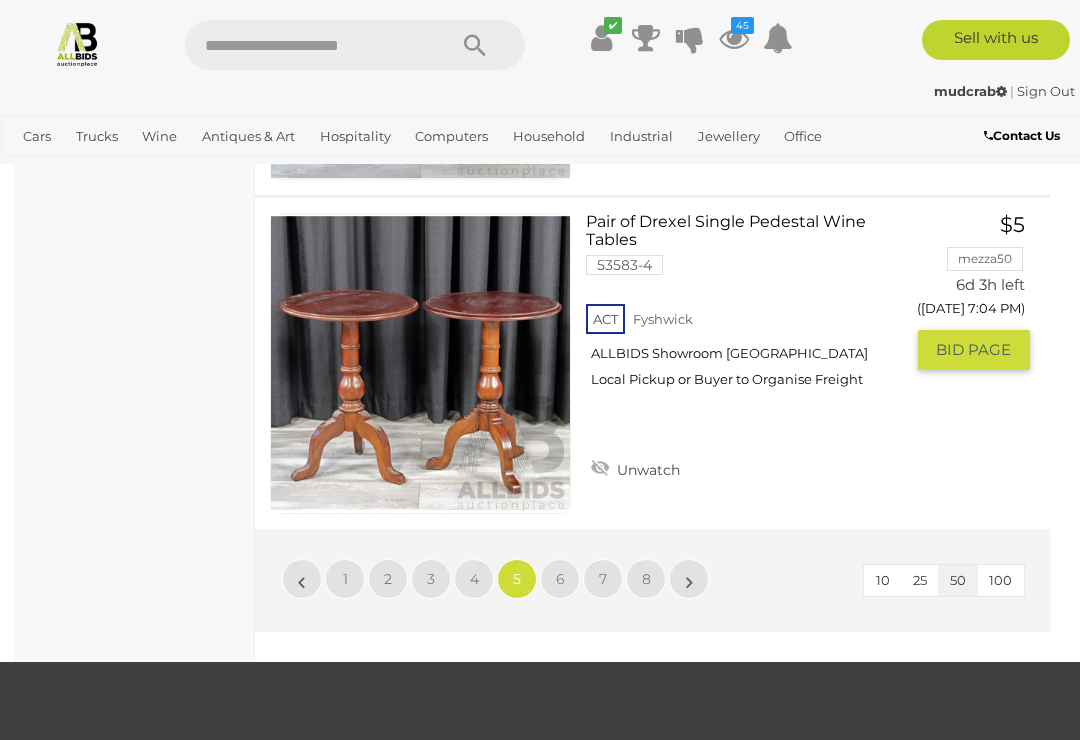 click on "6" at bounding box center [560, 579] 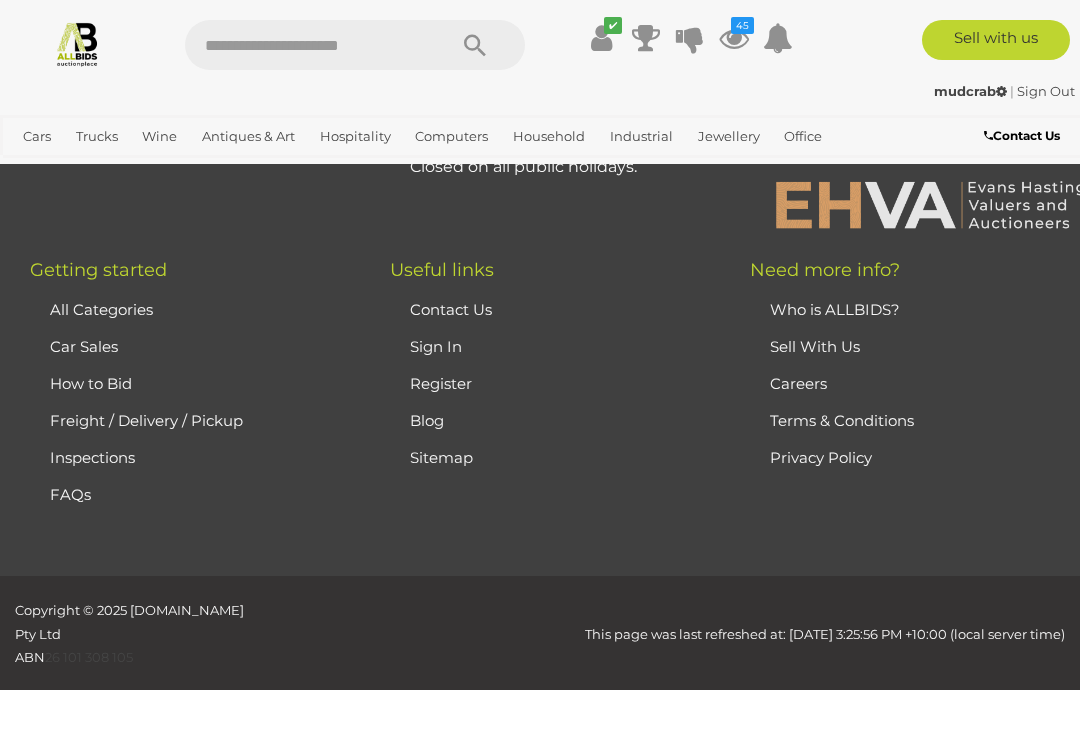 scroll, scrollTop: 0, scrollLeft: 0, axis: both 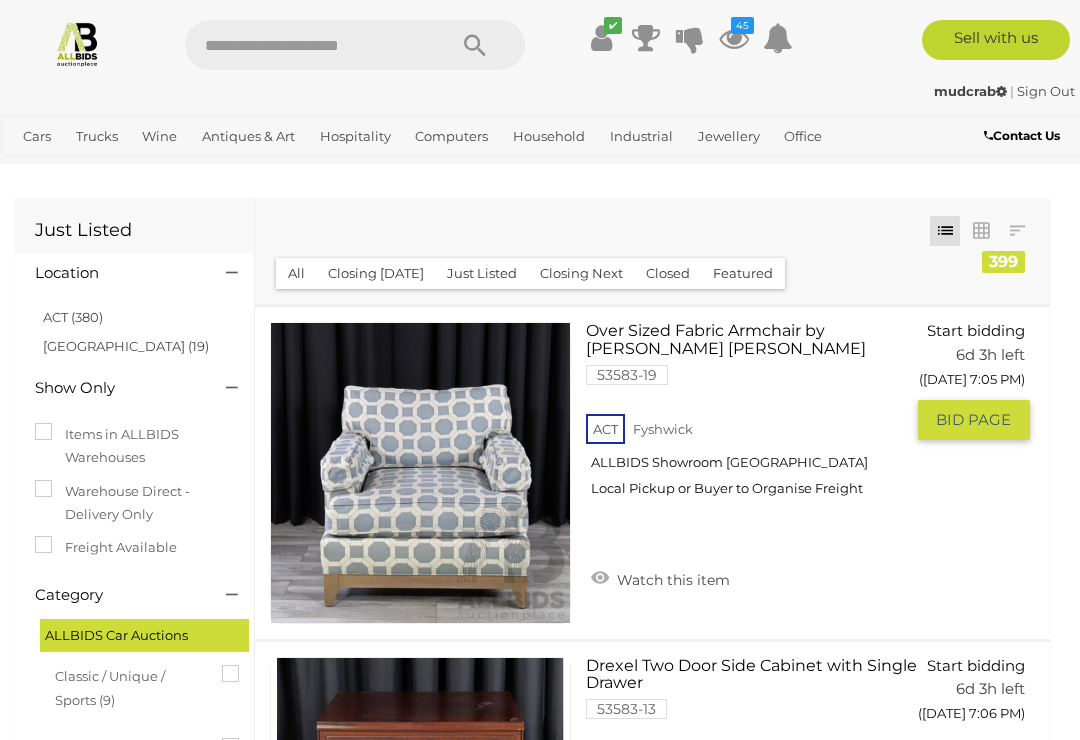 click on "Watch this item" at bounding box center [660, 578] 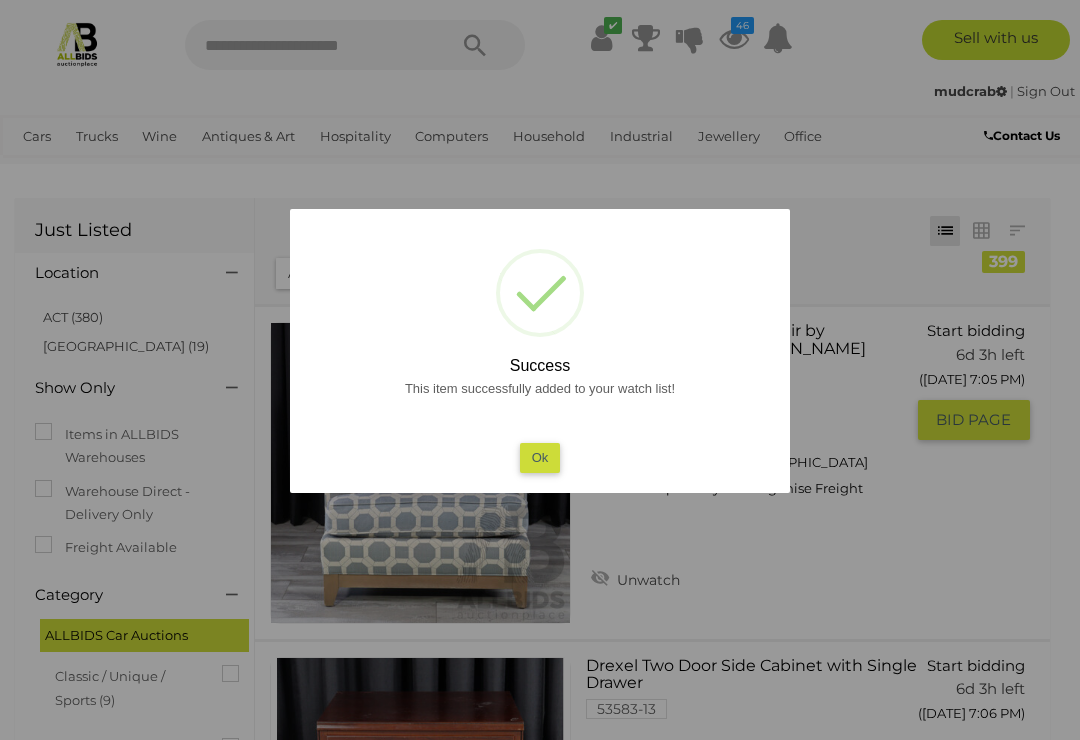 click on "Ok" at bounding box center (540, 457) 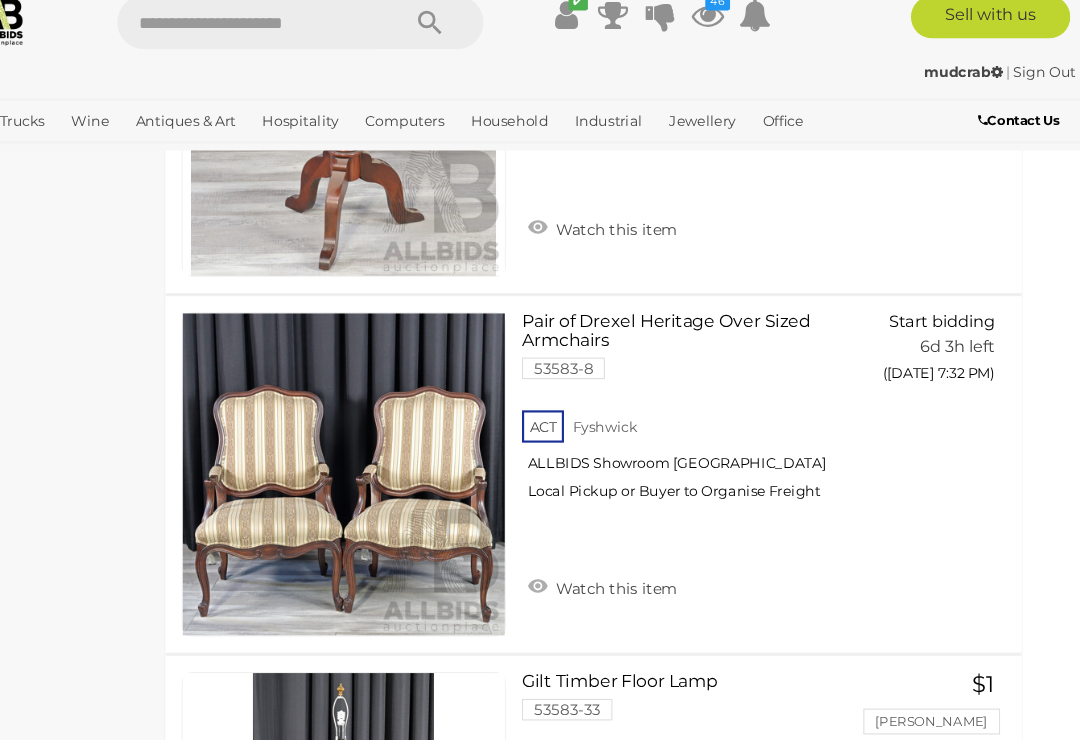 scroll, scrollTop: 3352, scrollLeft: 25, axis: both 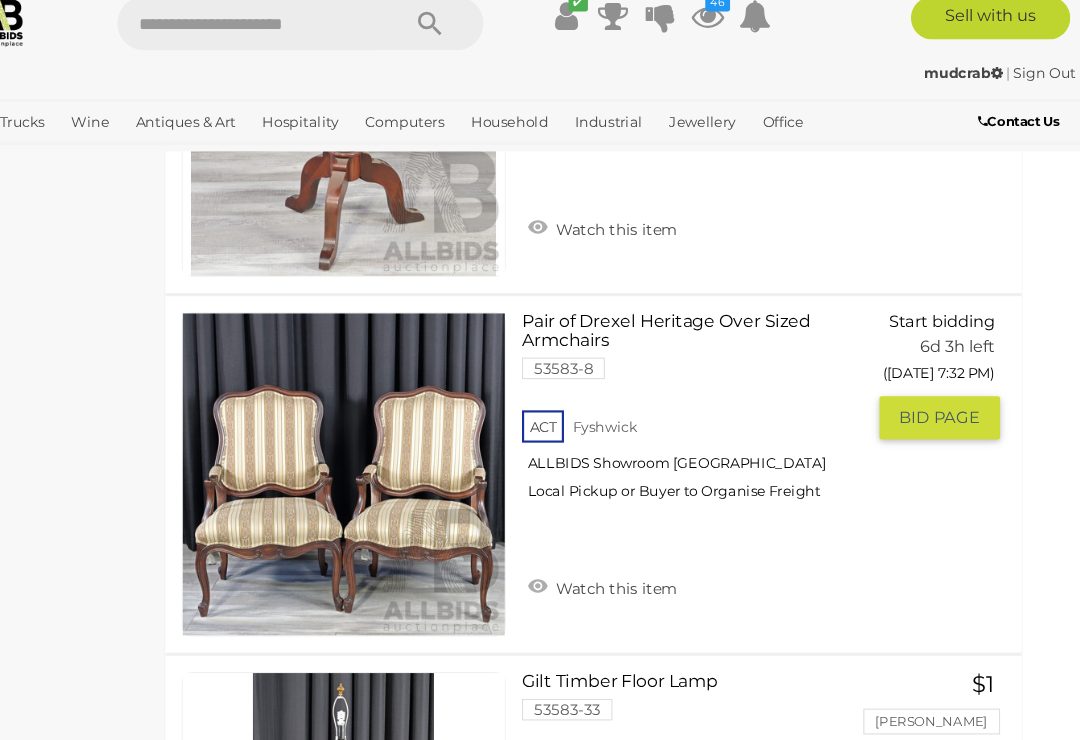 click on "Watch this item" at bounding box center [635, 568] 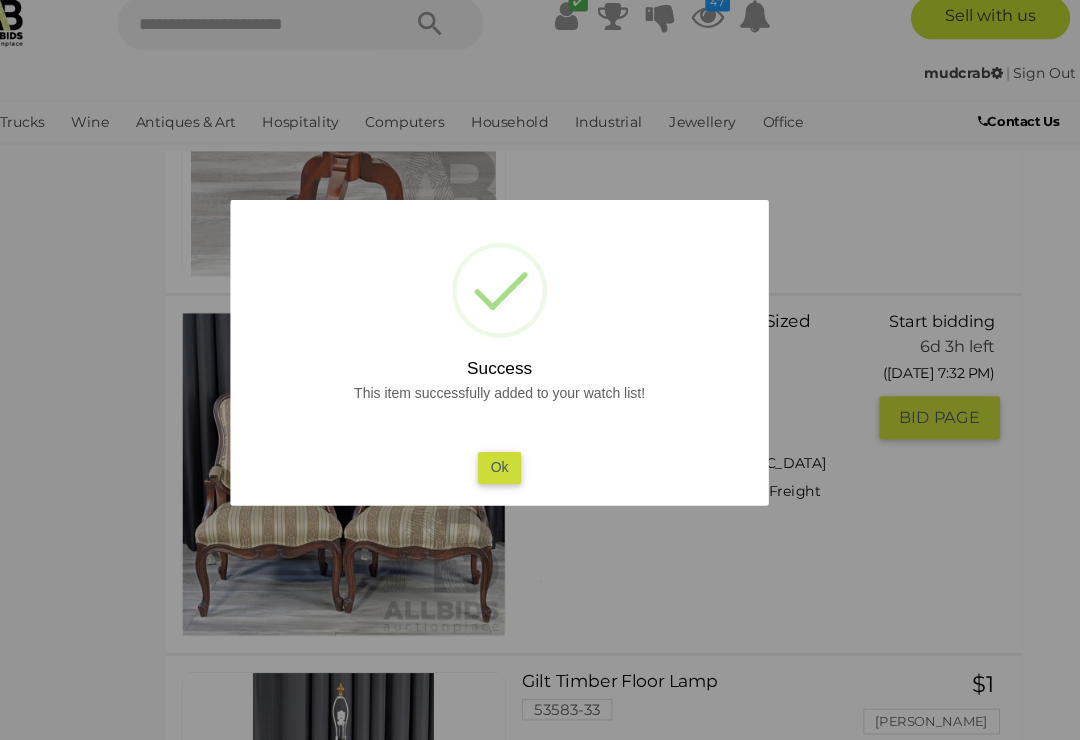 click on "Ok" at bounding box center [540, 457] 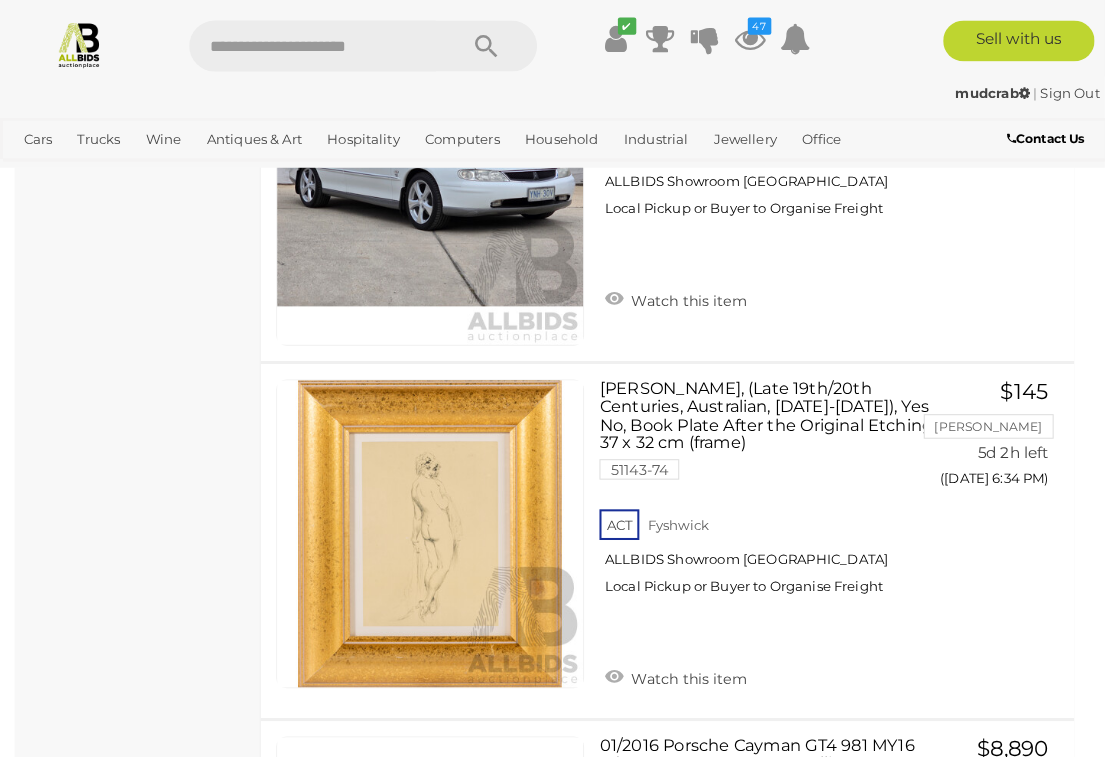 scroll, scrollTop: 9309, scrollLeft: 0, axis: vertical 